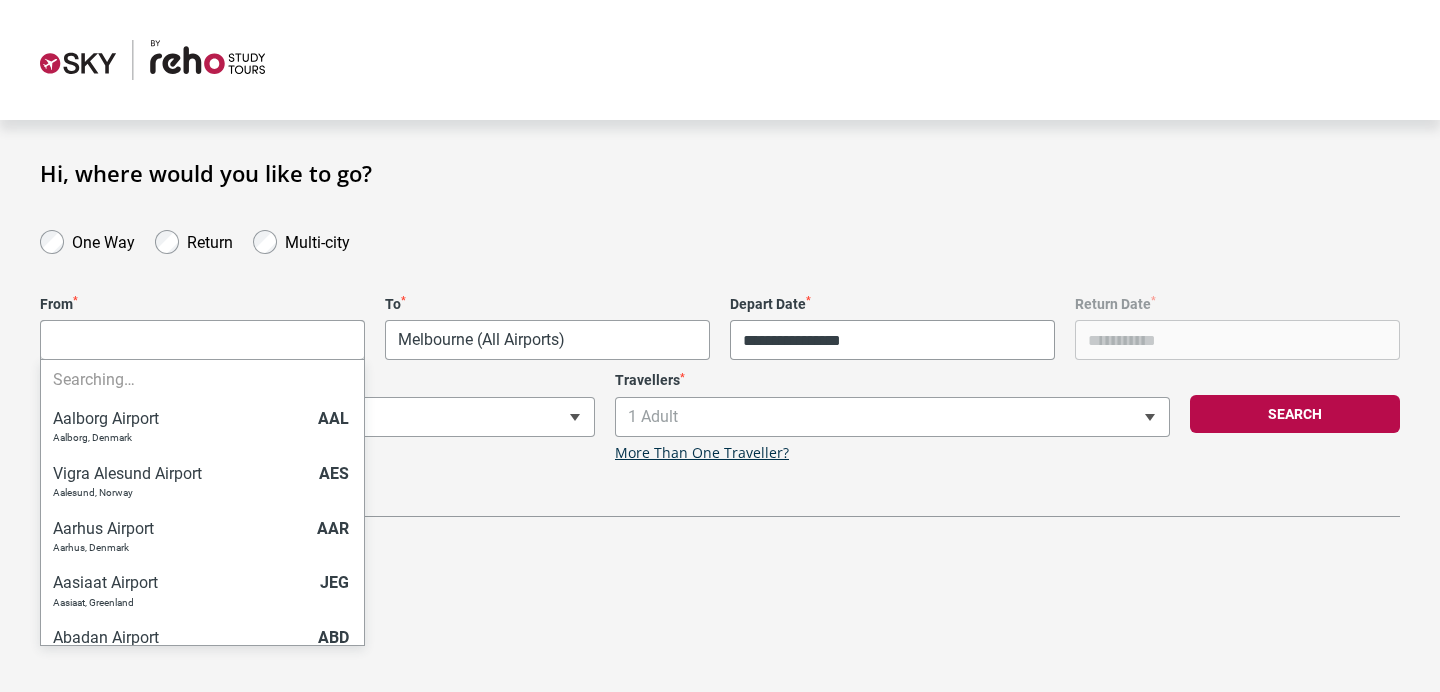 scroll, scrollTop: 14, scrollLeft: 0, axis: vertical 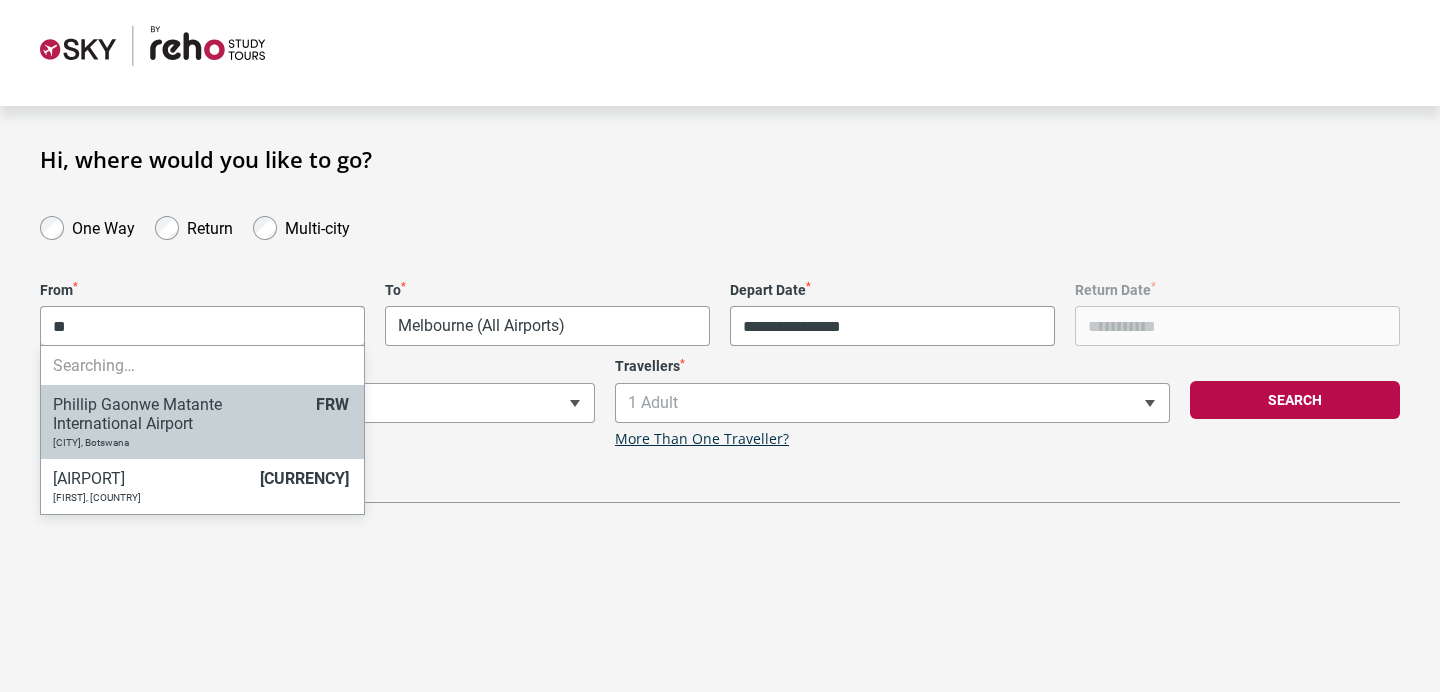 type on "*" 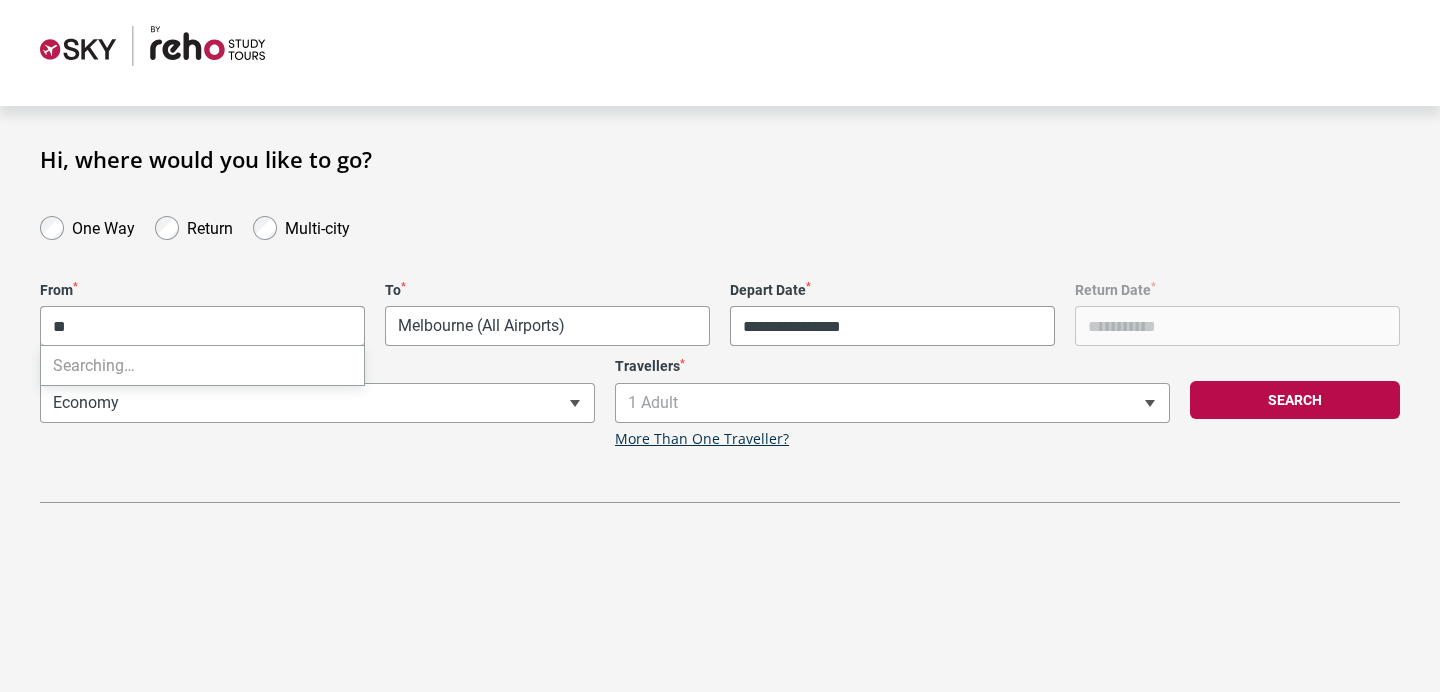 type on "*" 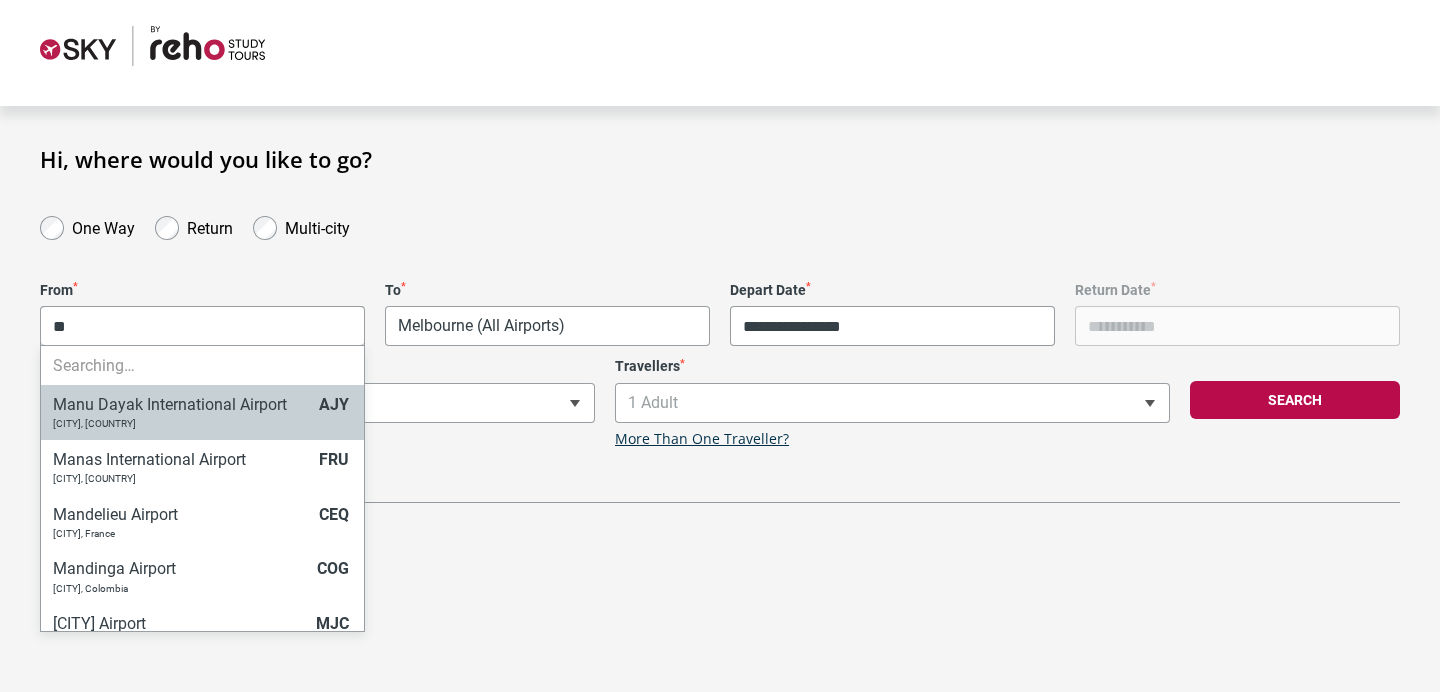 type on "*" 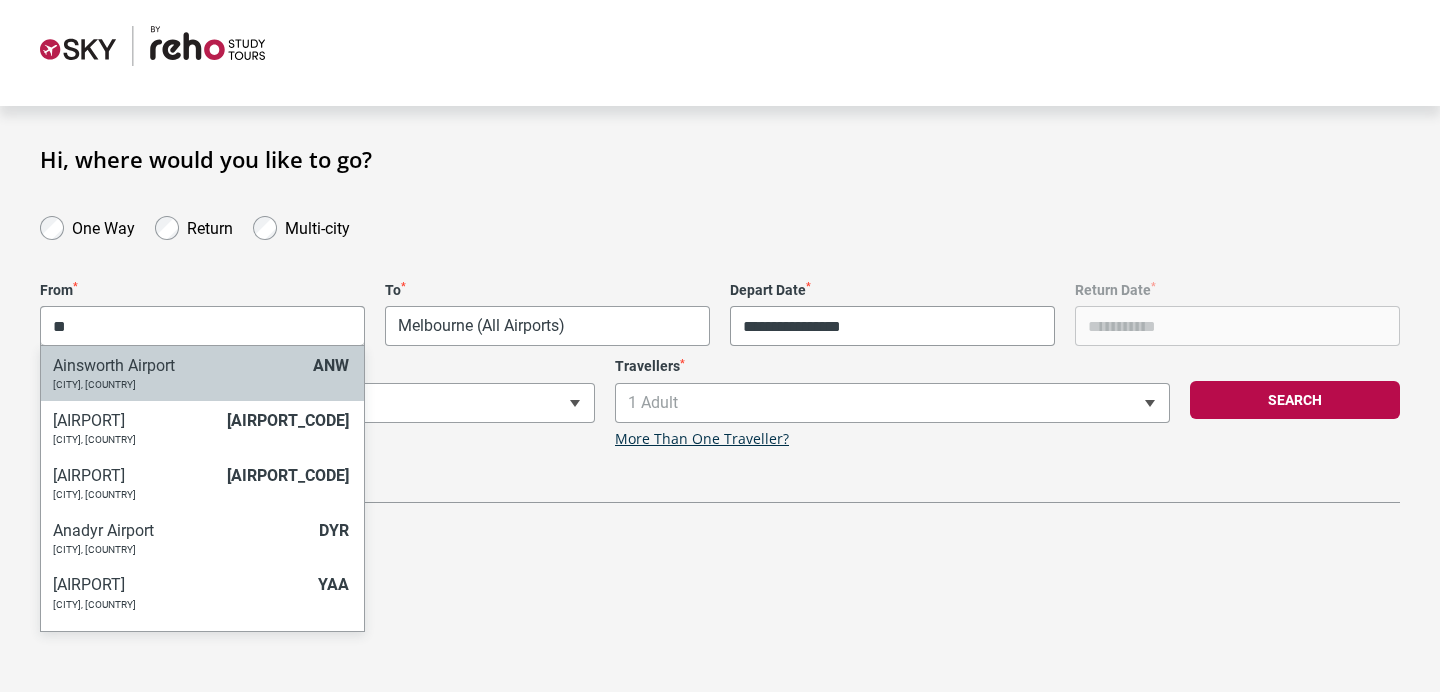 type on "*" 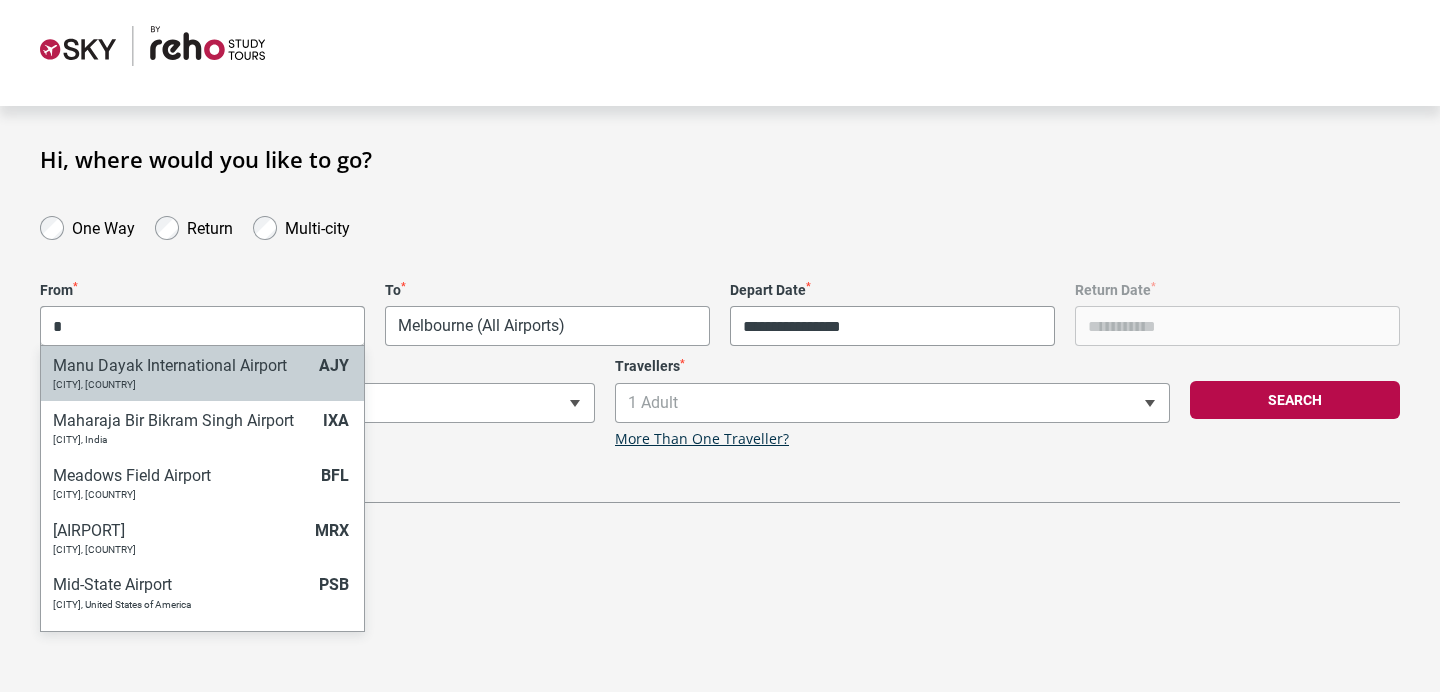 type on "*" 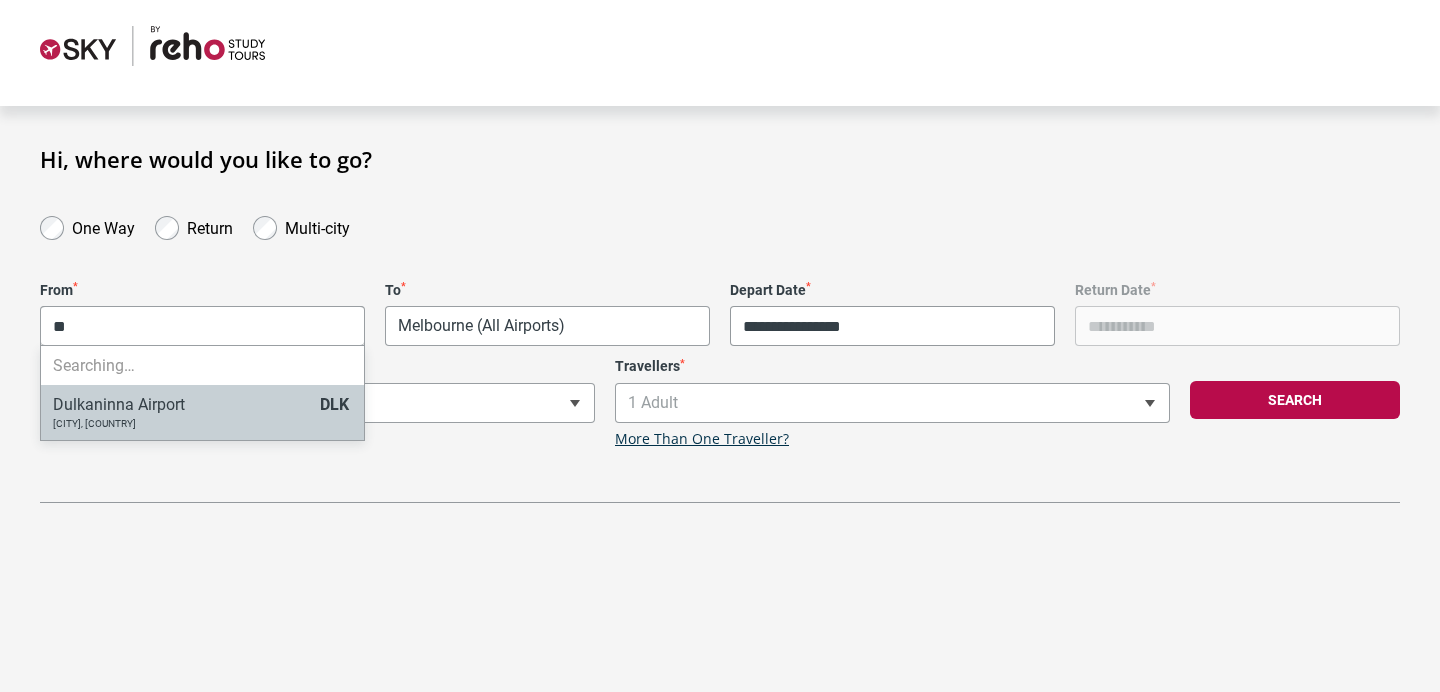 type on "*" 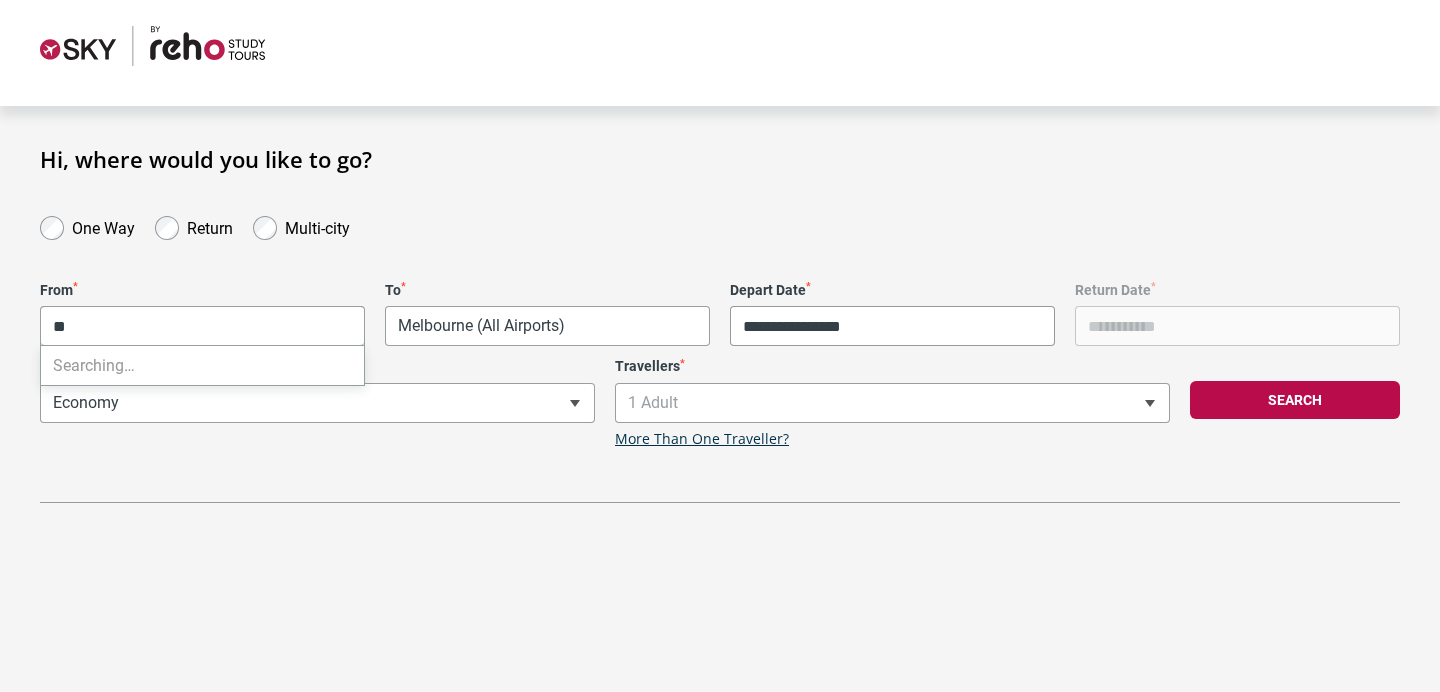 type on "*" 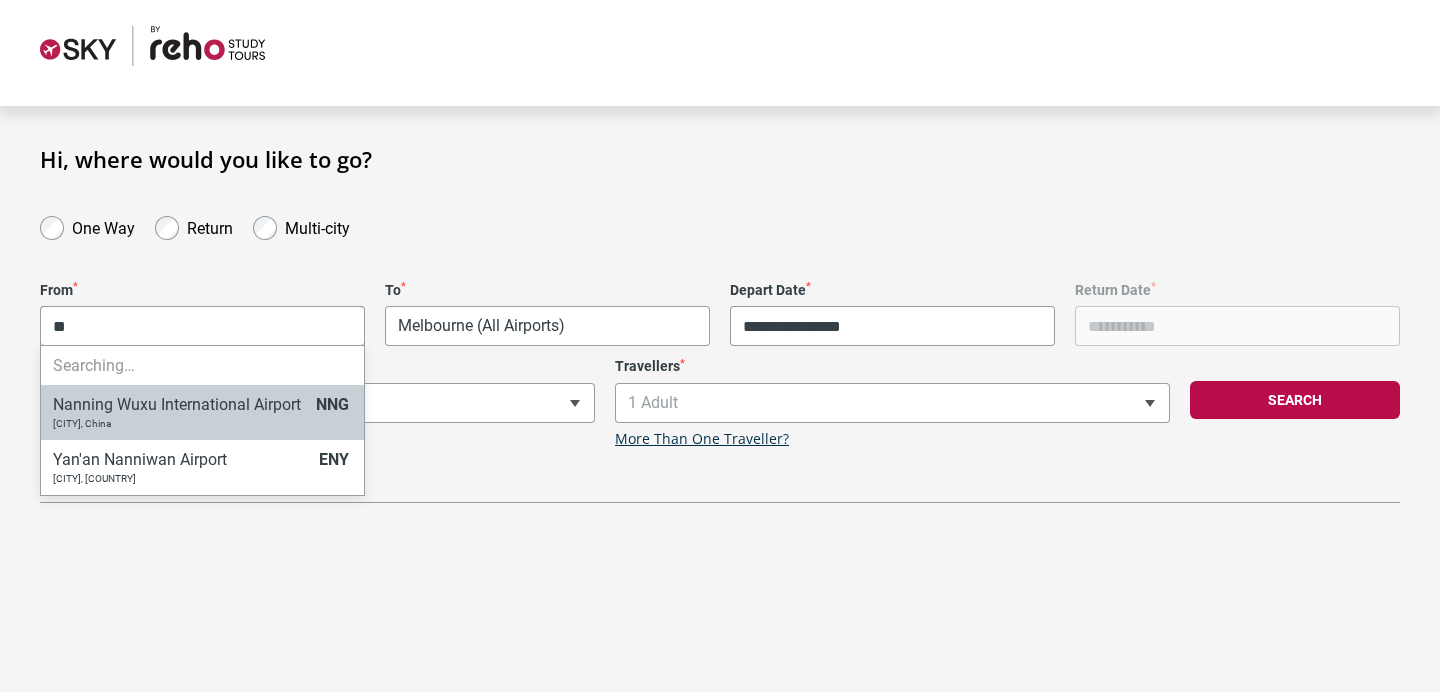 type on "*" 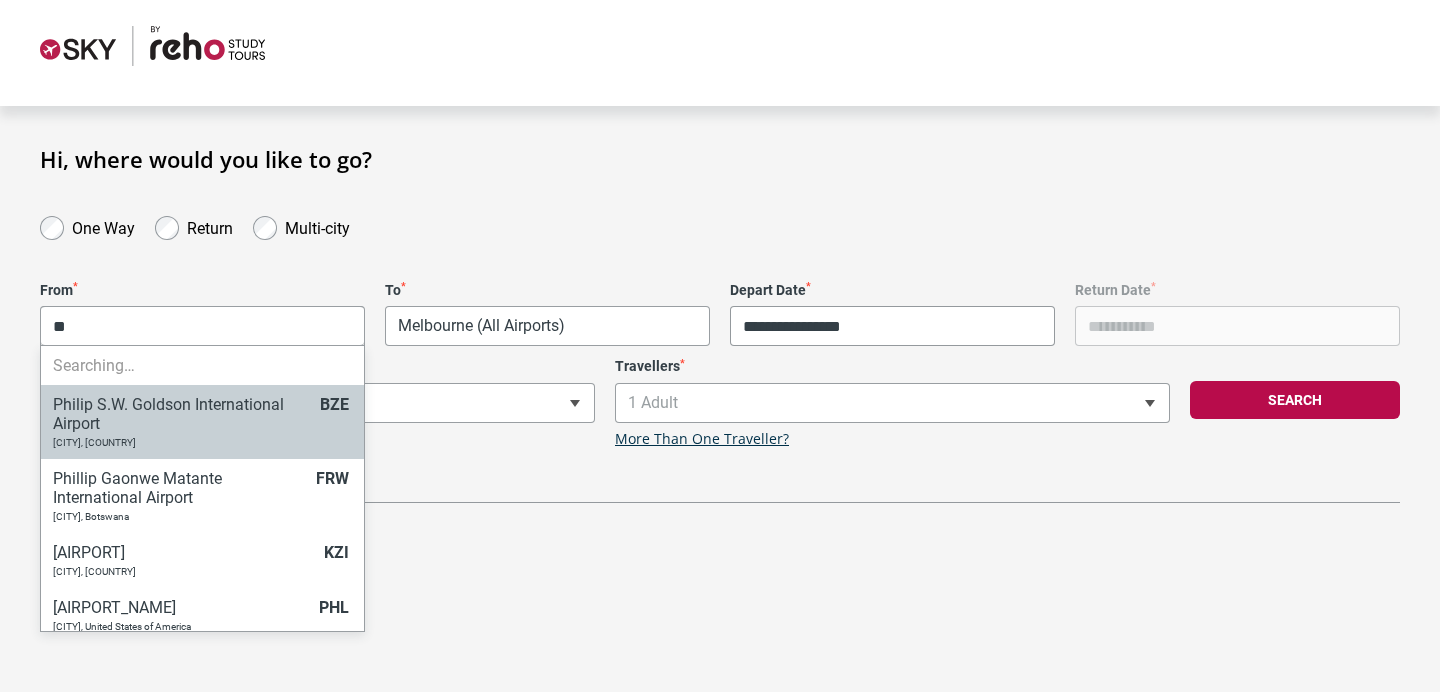 type on "*" 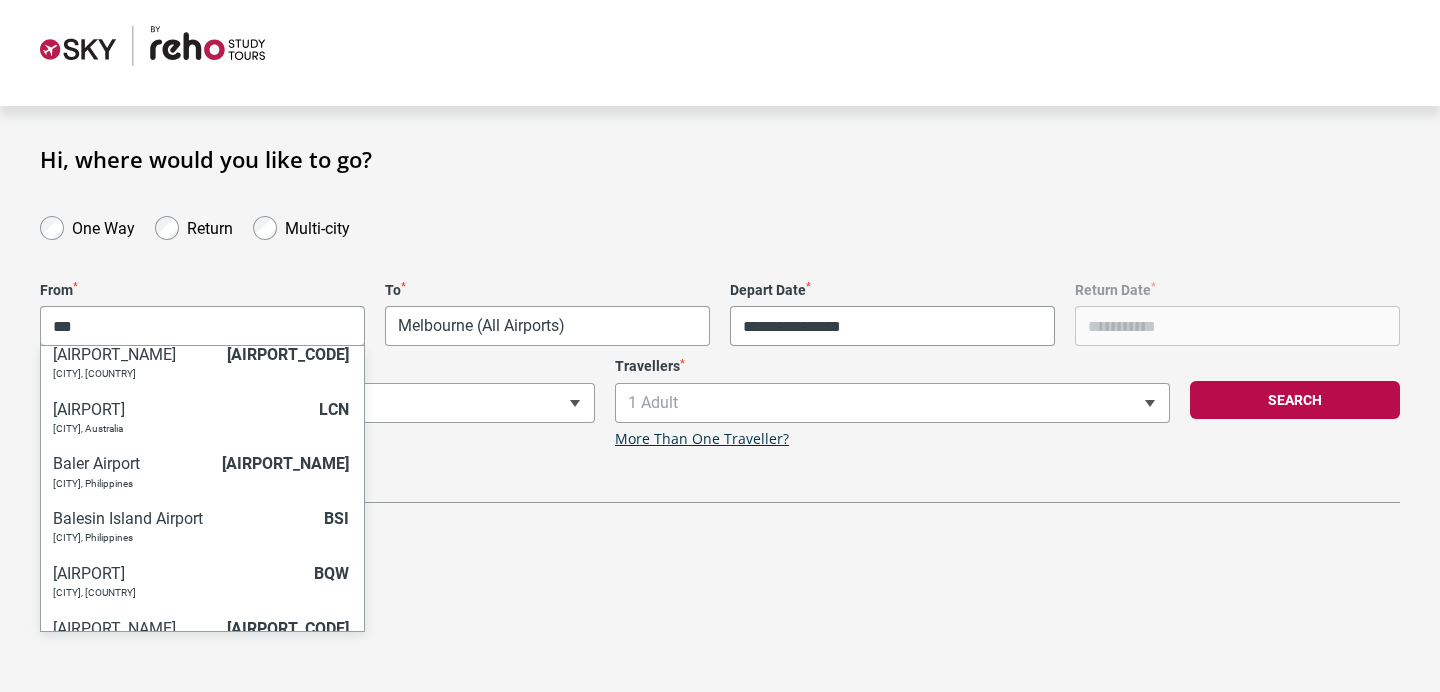 scroll, scrollTop: 0, scrollLeft: 0, axis: both 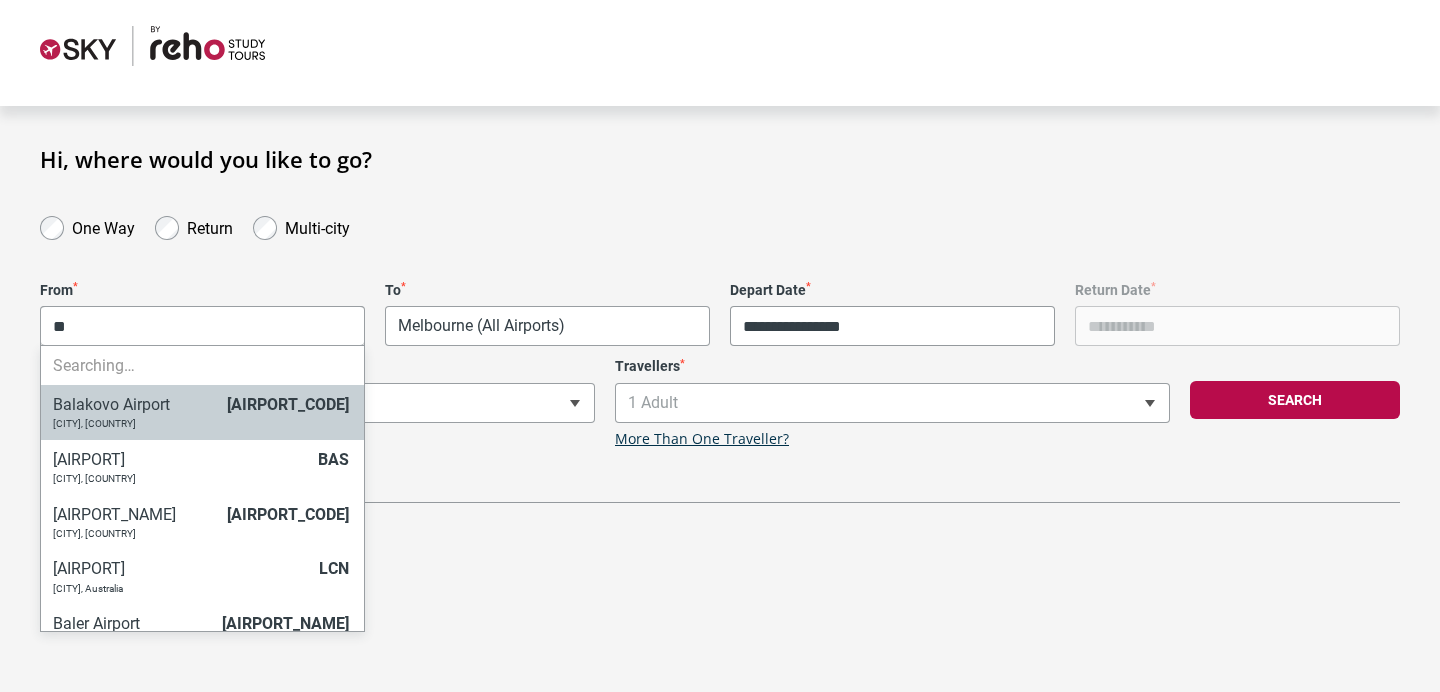 type on "*" 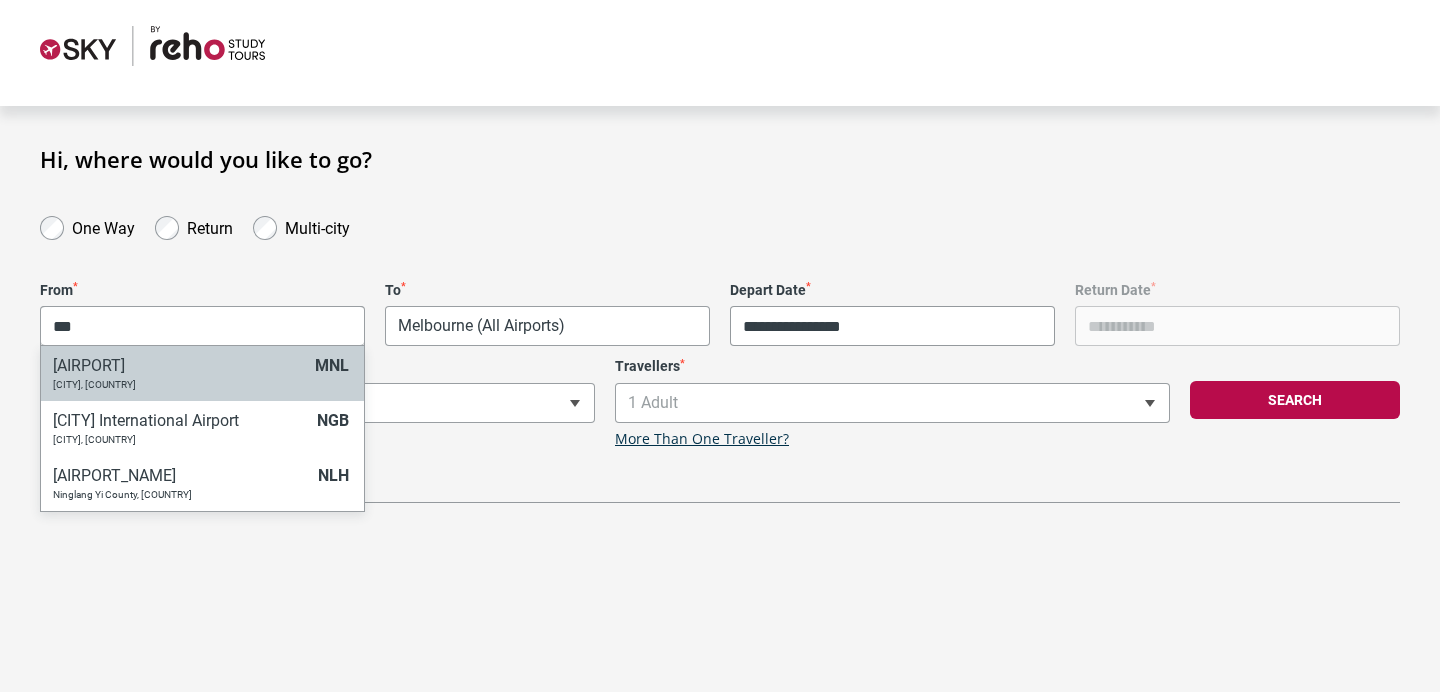 type on "***" 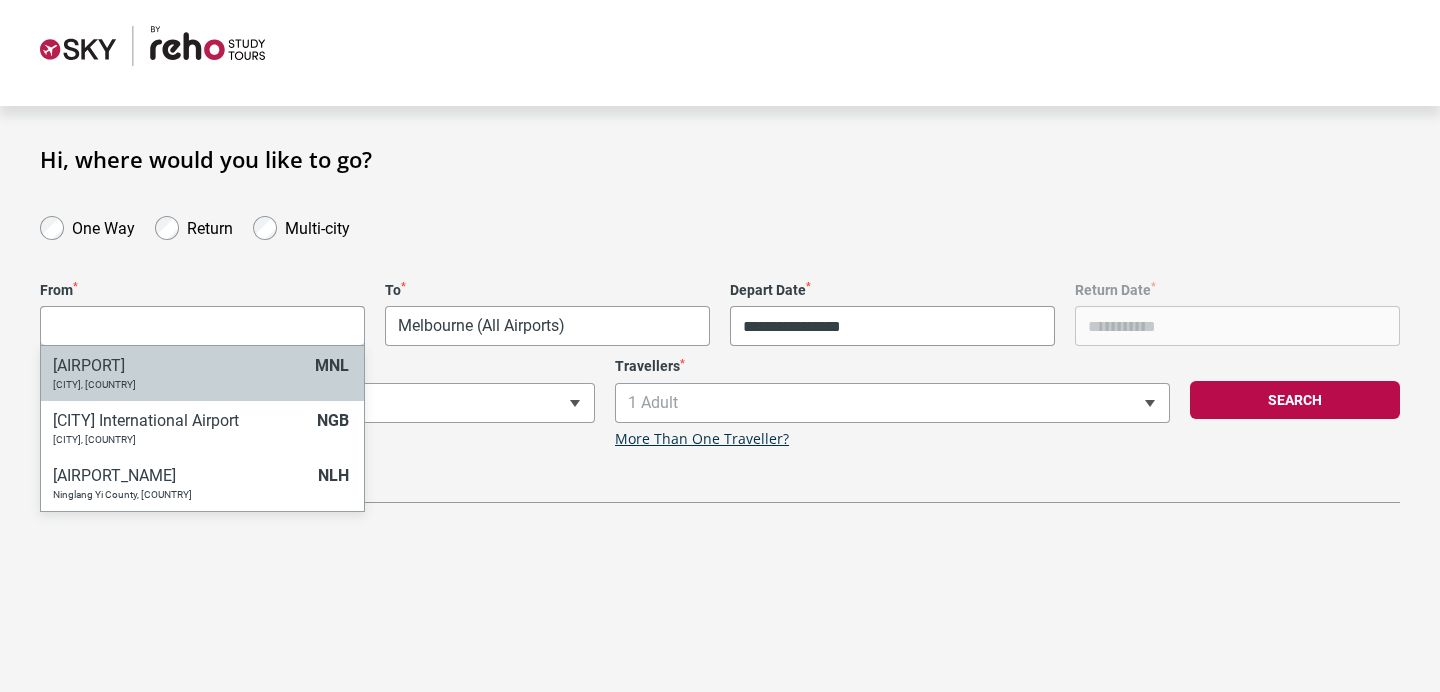 select on "MNLA" 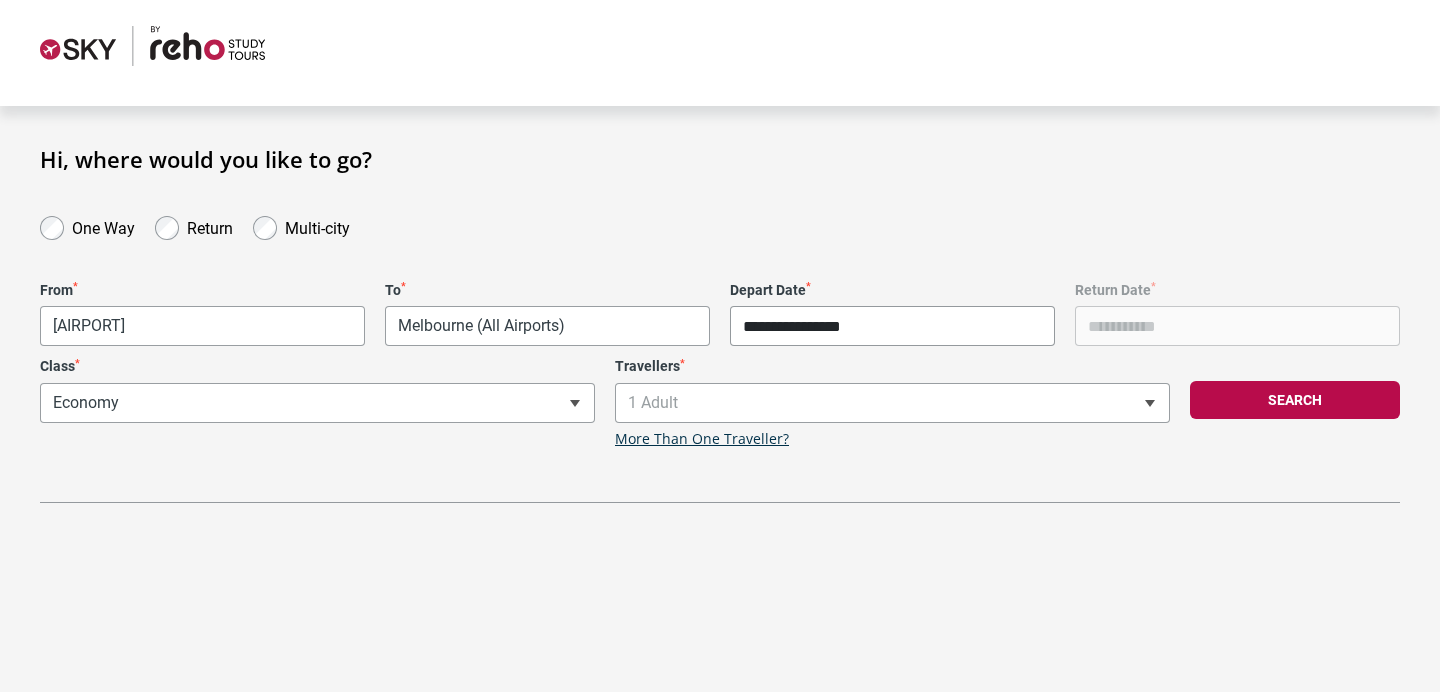 click on "**********" at bounding box center [892, 326] 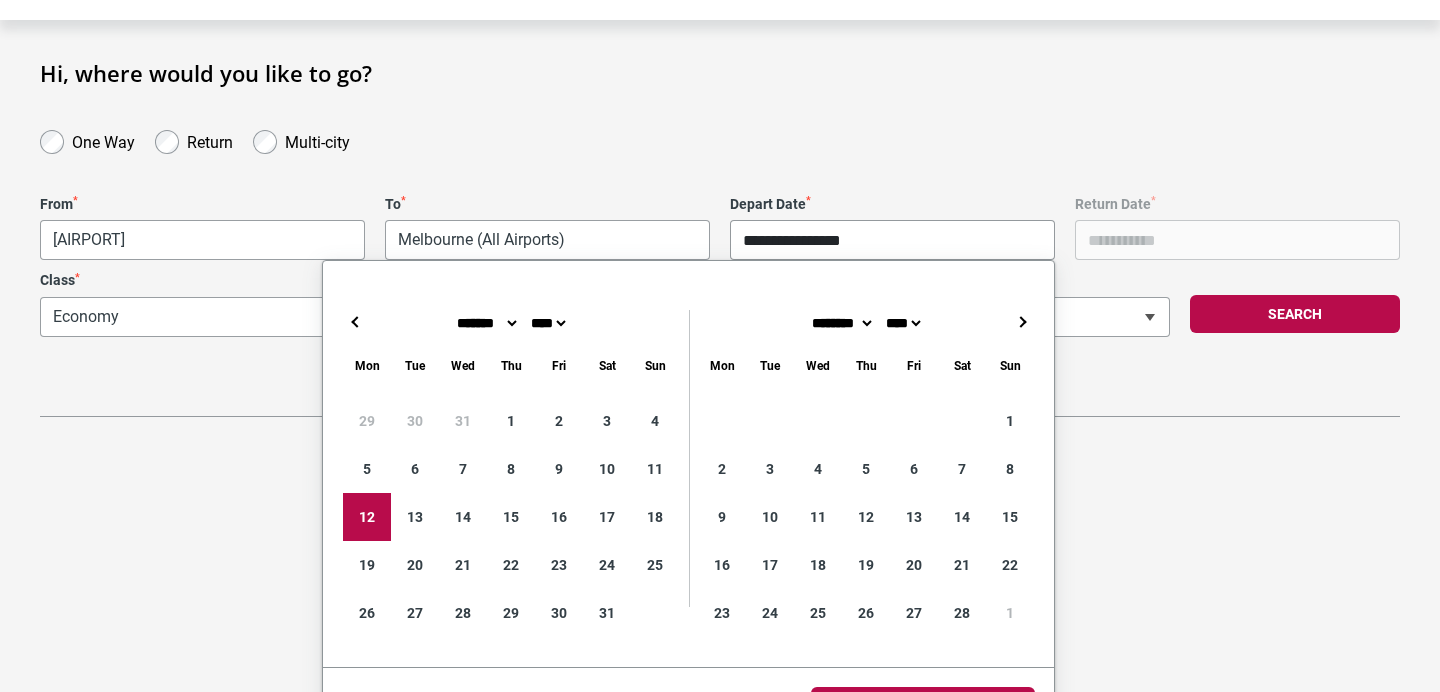 scroll, scrollTop: 99, scrollLeft: 0, axis: vertical 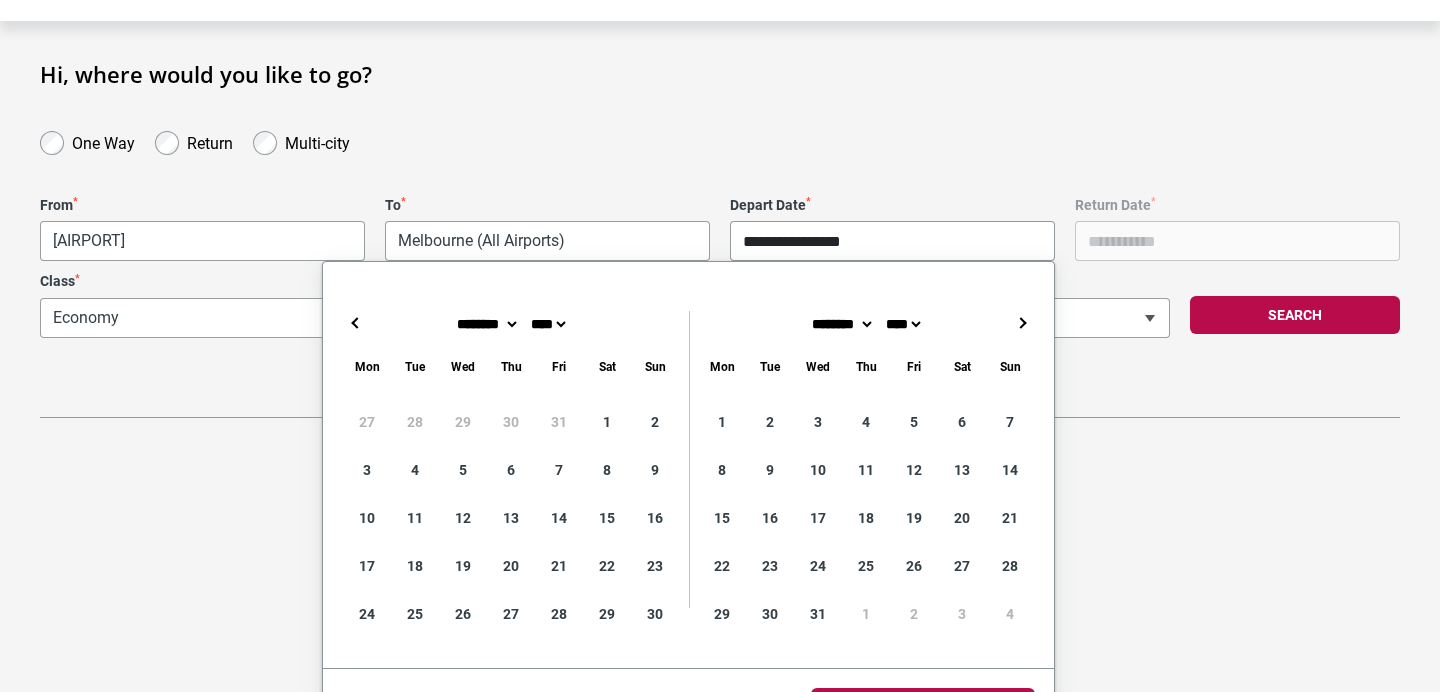 click on "←" at bounding box center (355, 323) 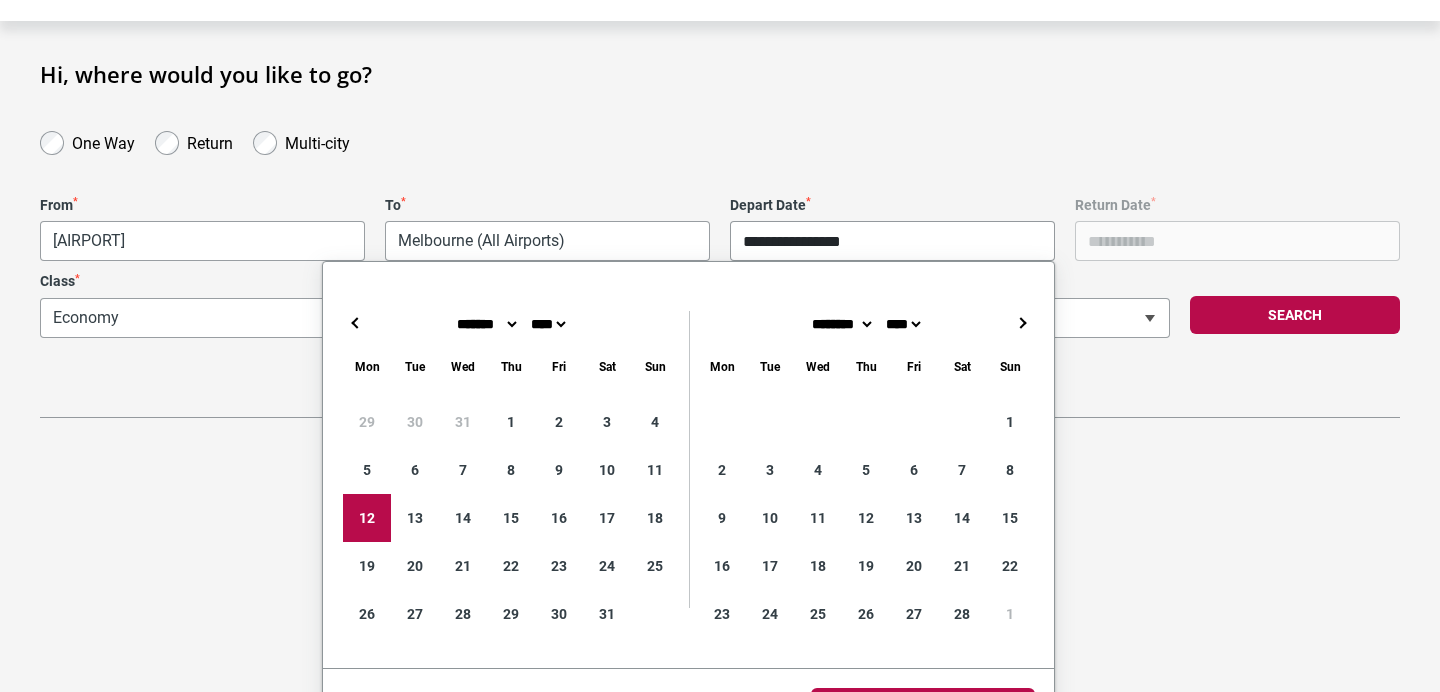 type on "**********" 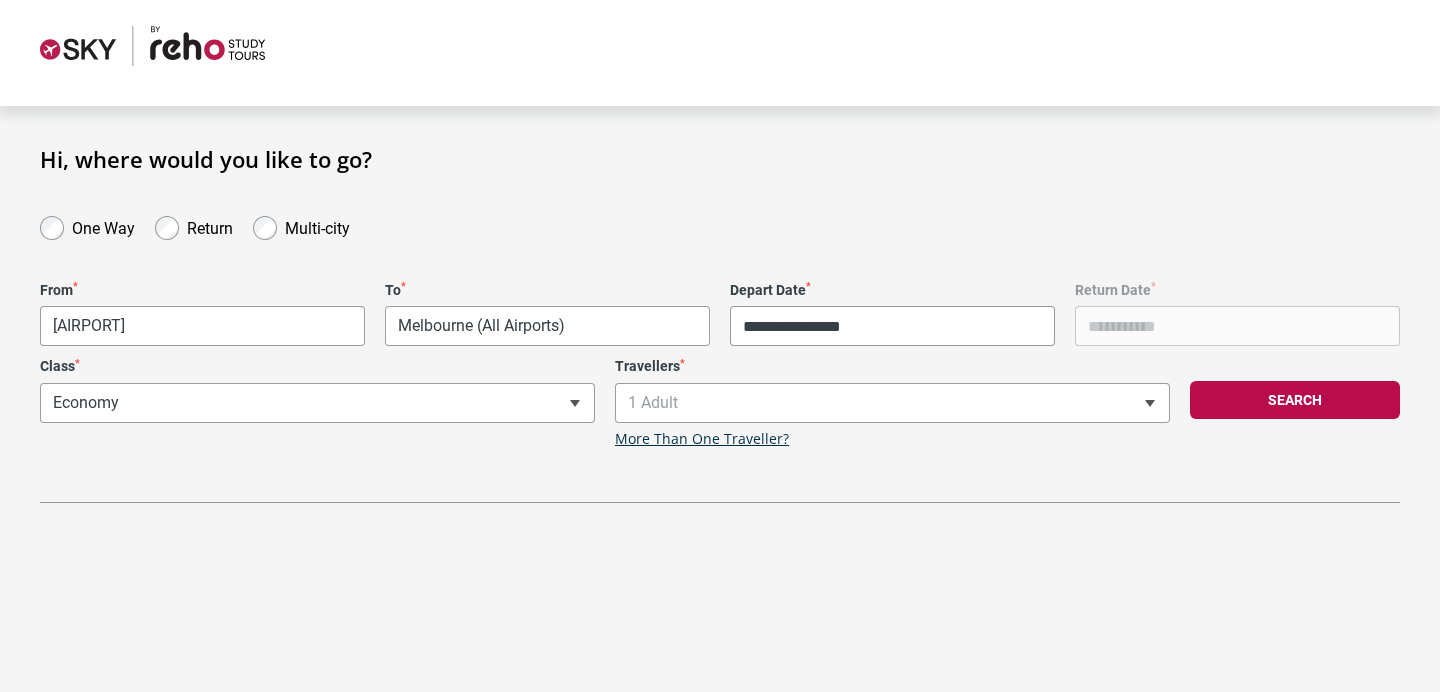 scroll, scrollTop: 14, scrollLeft: 0, axis: vertical 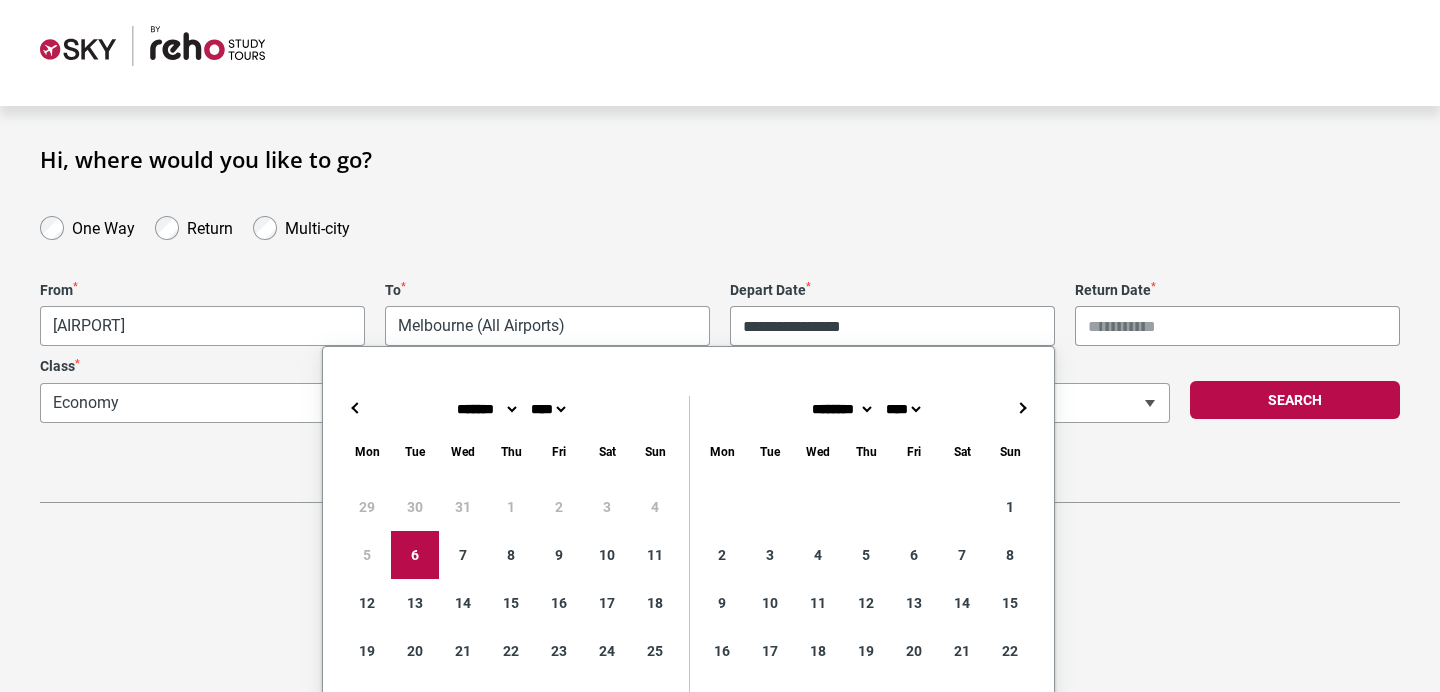 click on "Return Date  *" at bounding box center (1237, 326) 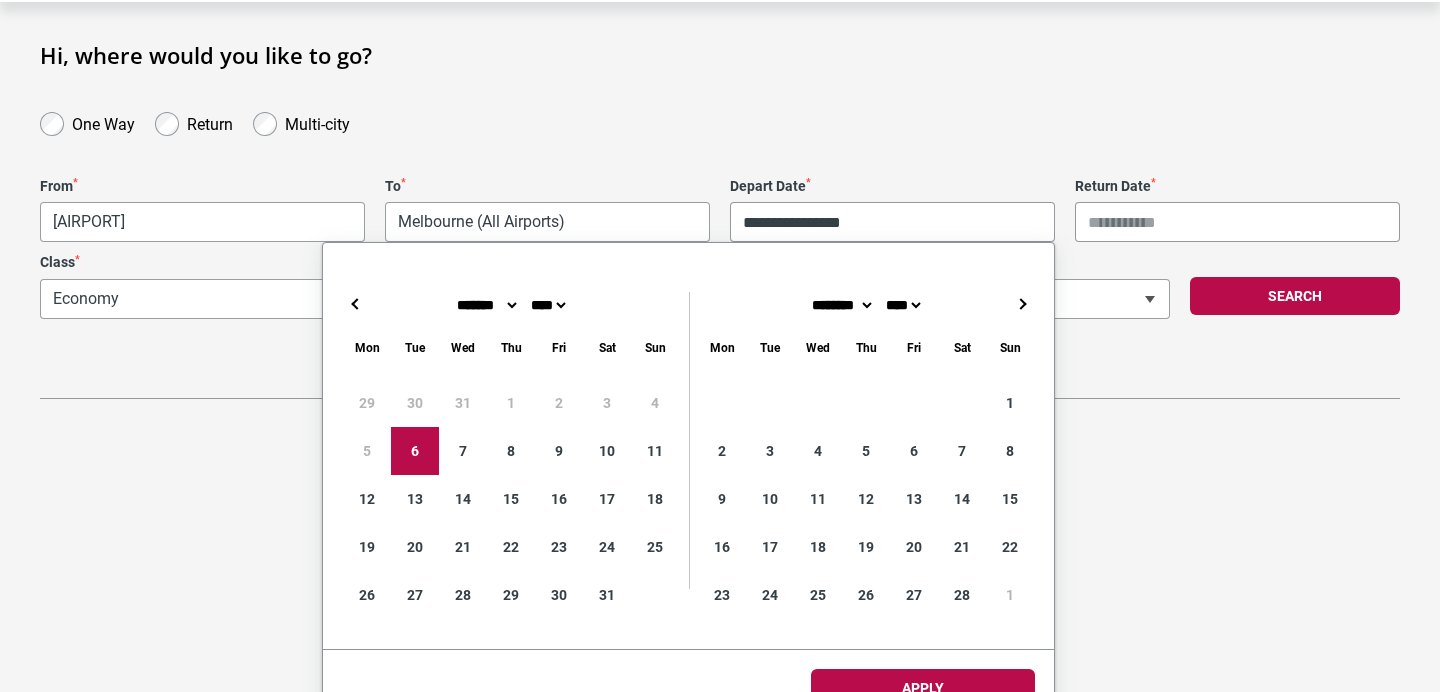 scroll, scrollTop: 120, scrollLeft: 0, axis: vertical 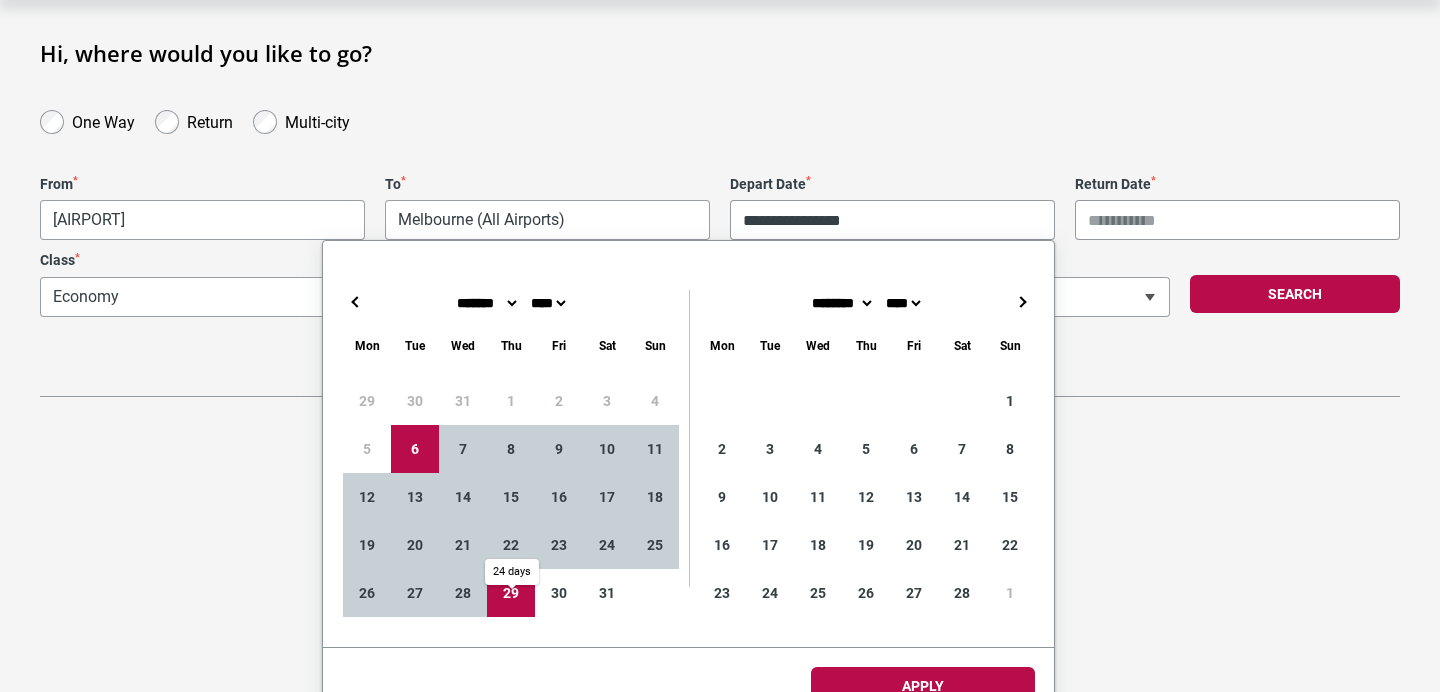 type on "**********" 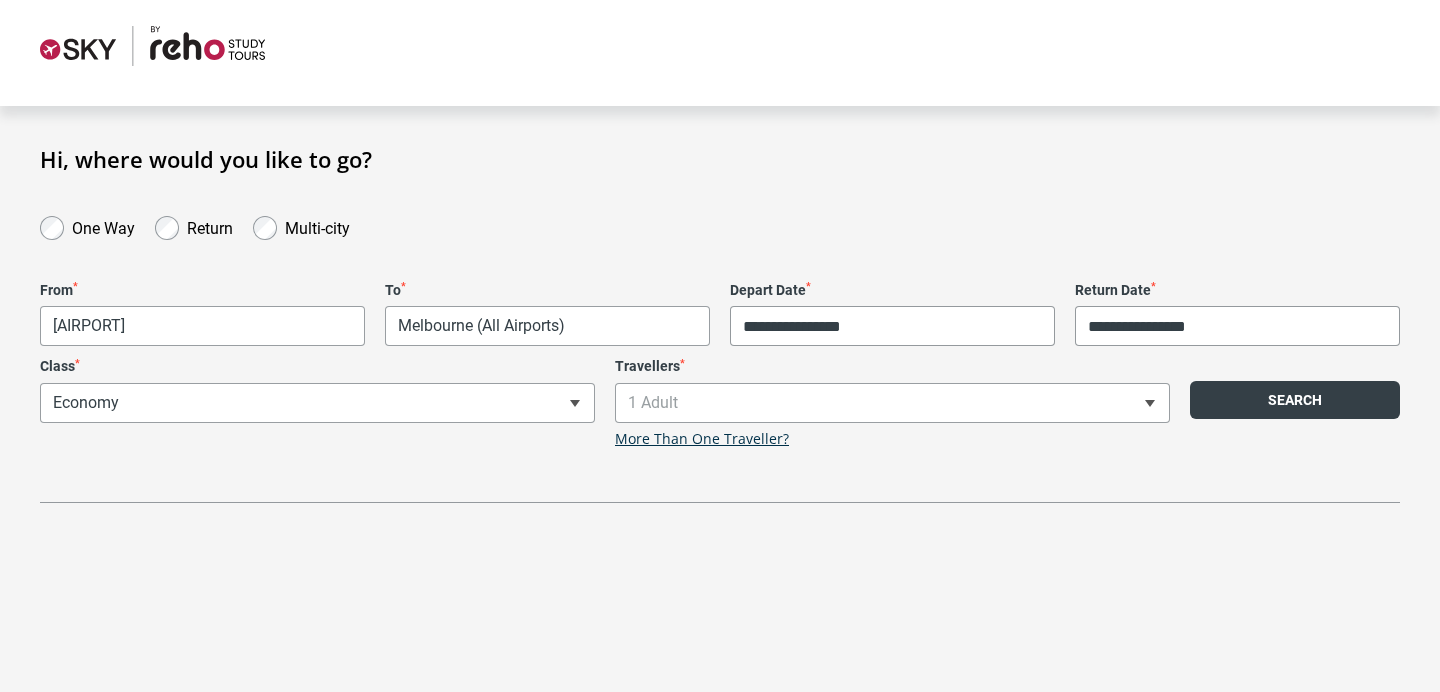 click on "**********" at bounding box center (720, 365) 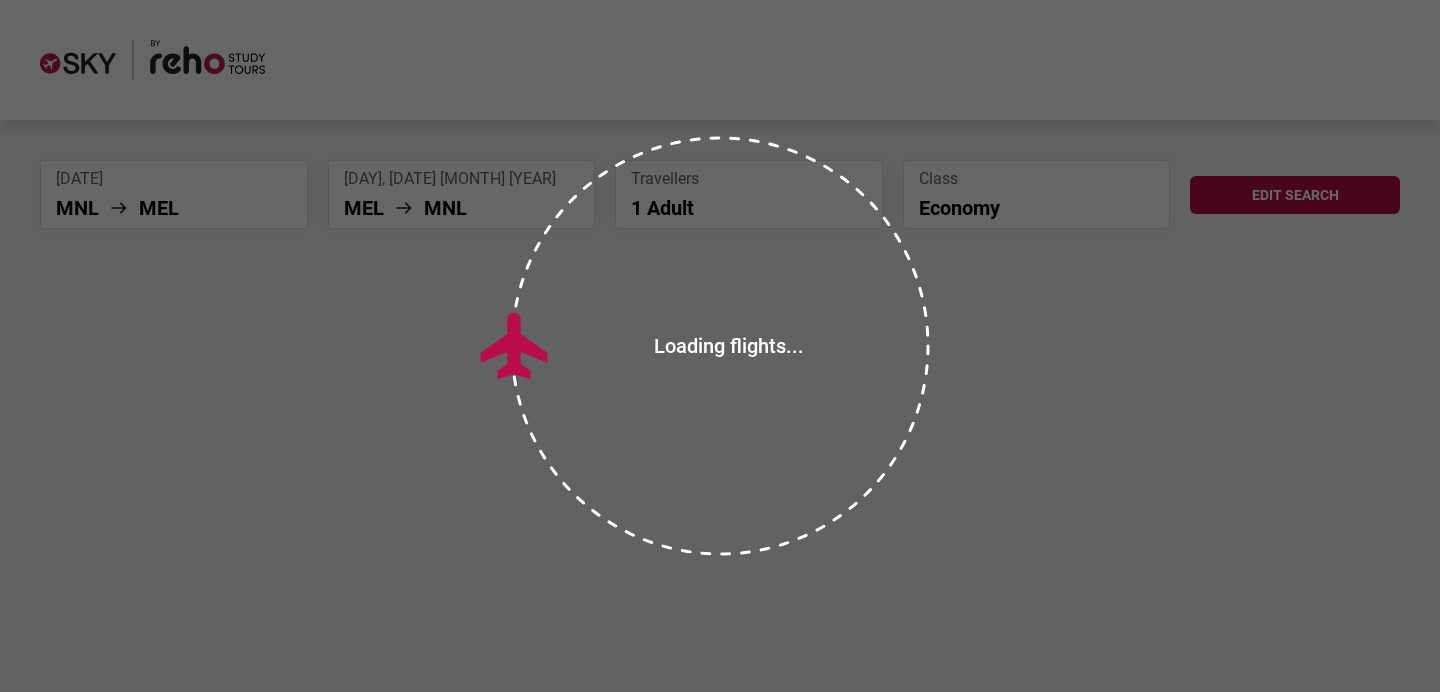 scroll, scrollTop: 0, scrollLeft: 0, axis: both 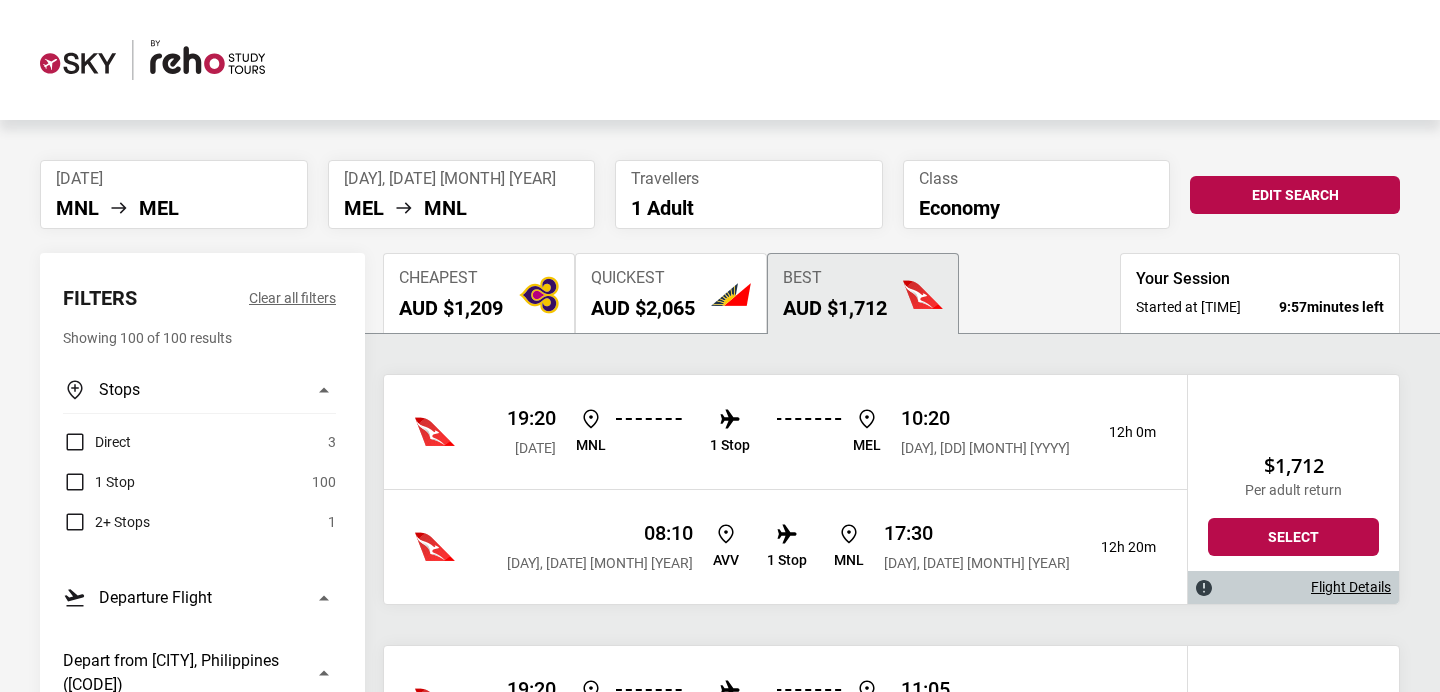 click on "Cheapest   AUD $1,209" at bounding box center [479, 293] 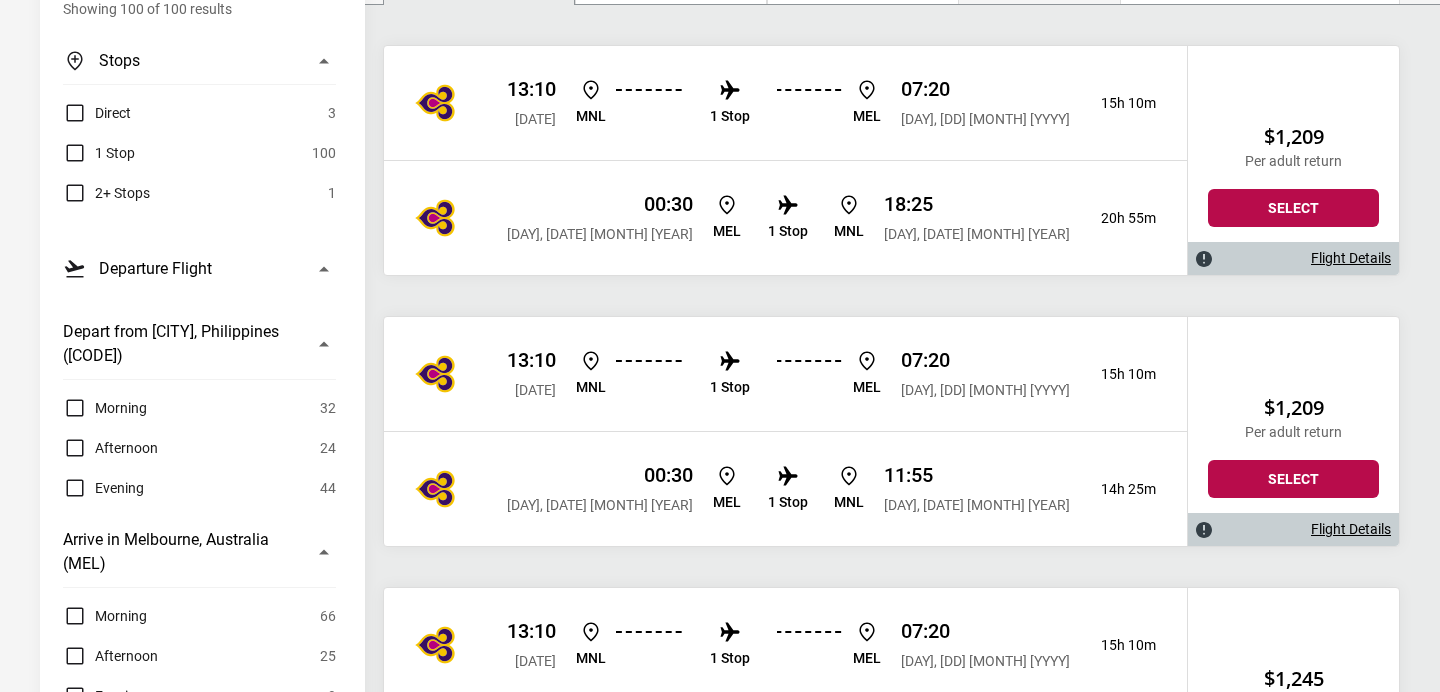 scroll, scrollTop: 0, scrollLeft: 0, axis: both 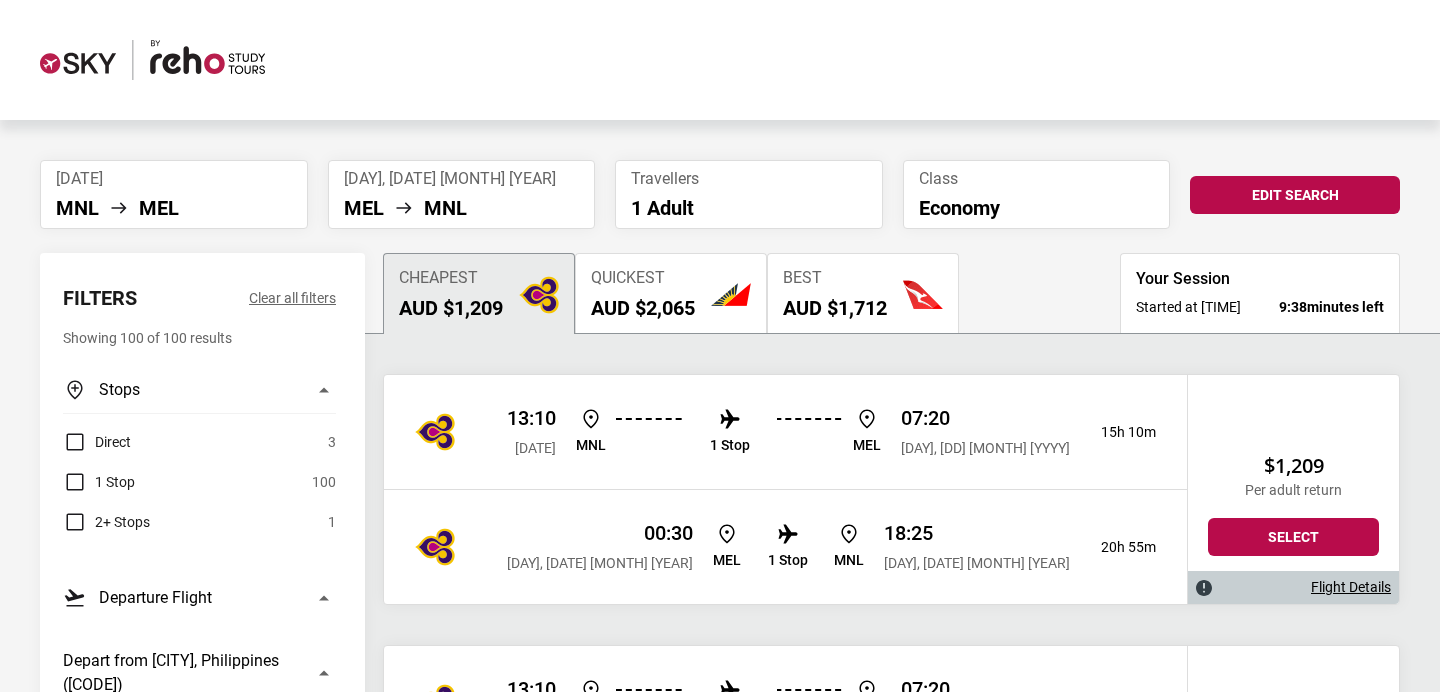 click on "Quickest   AUD $2,065" at bounding box center (643, 294) 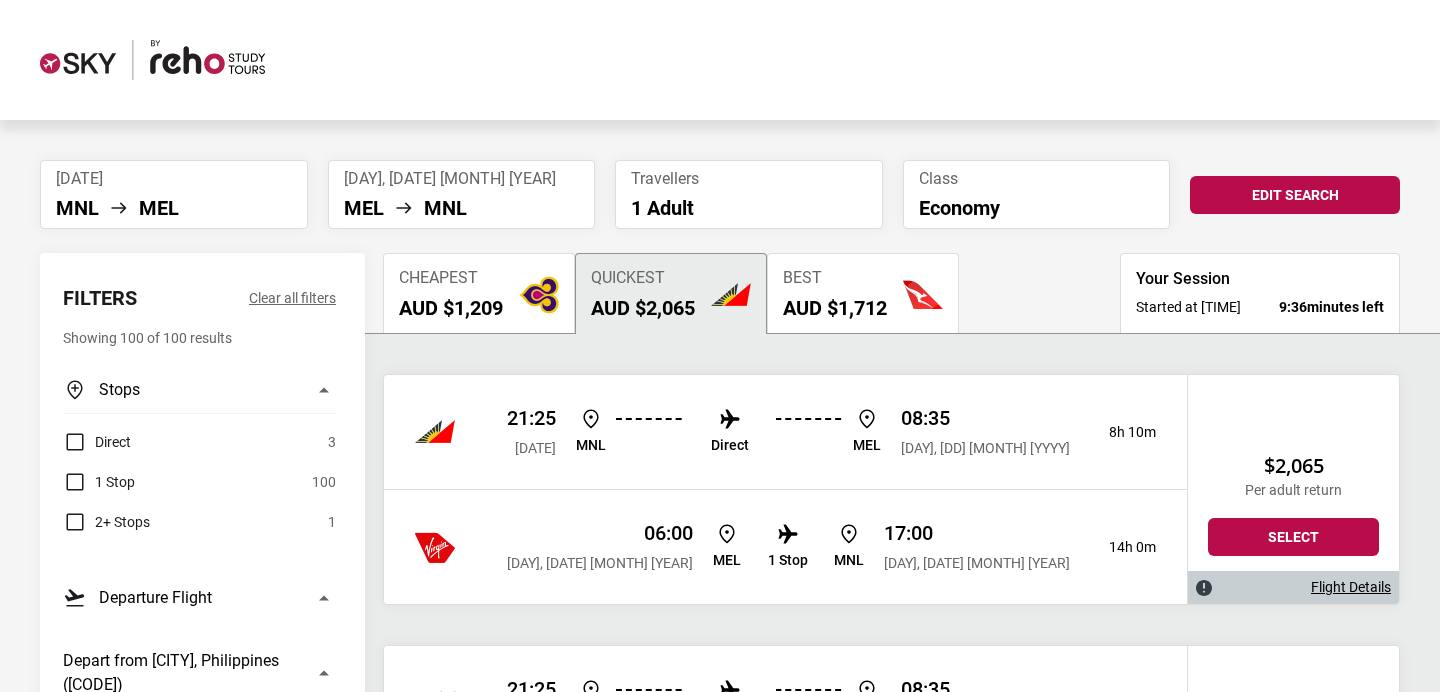 click on "Cheapest" at bounding box center [451, 278] 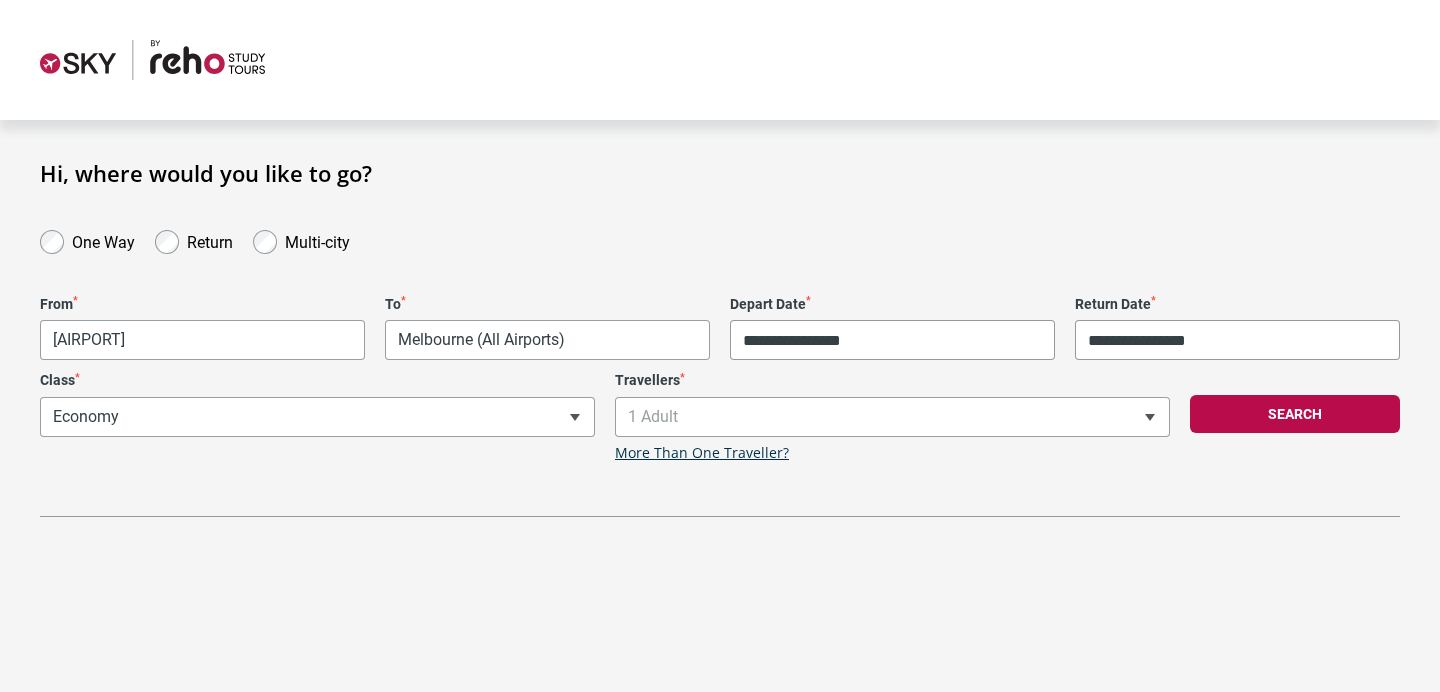 scroll, scrollTop: 14, scrollLeft: 0, axis: vertical 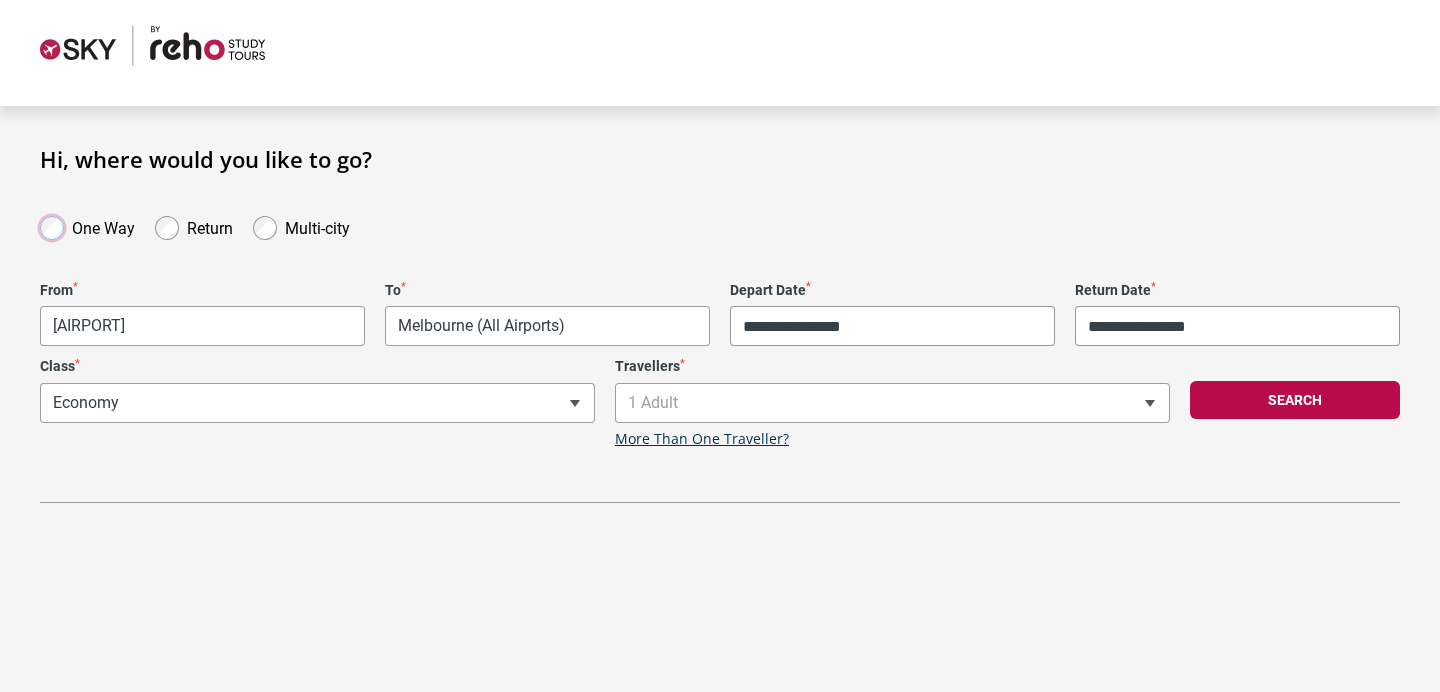 type 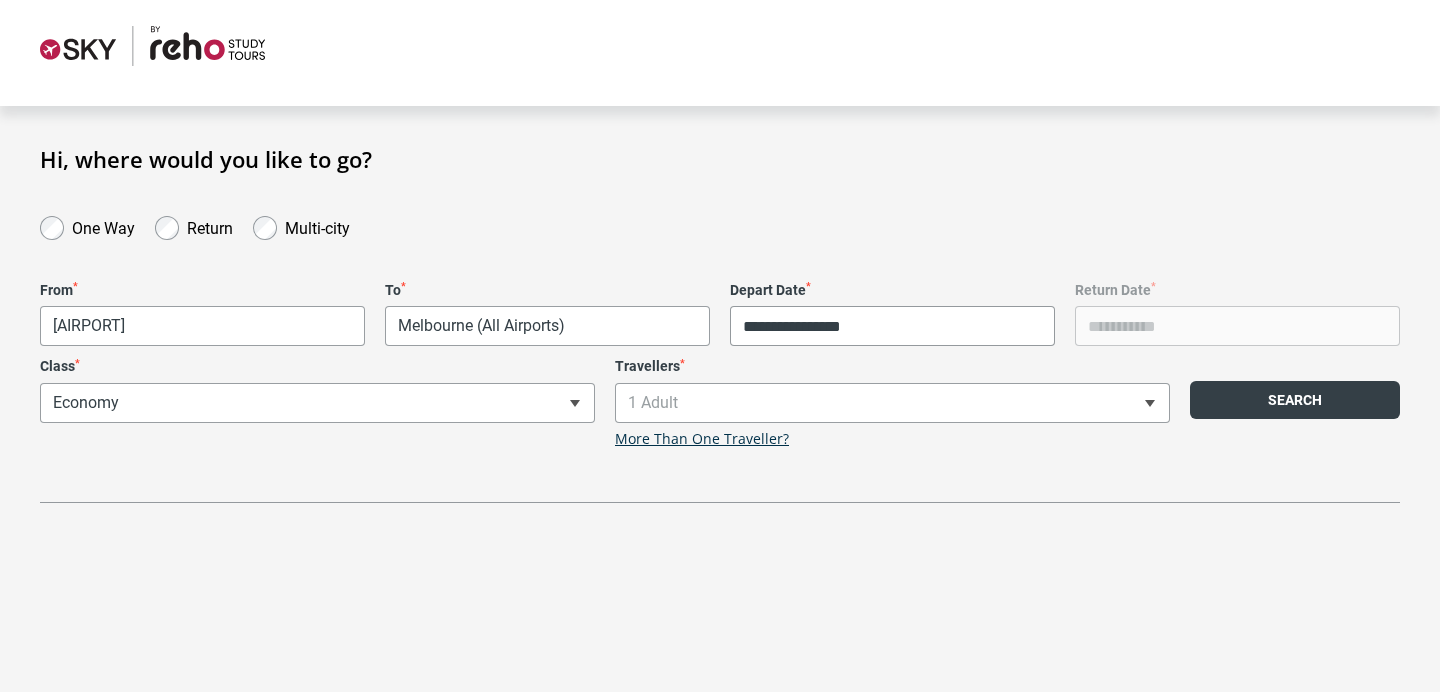 click on "Search" at bounding box center (1295, 400) 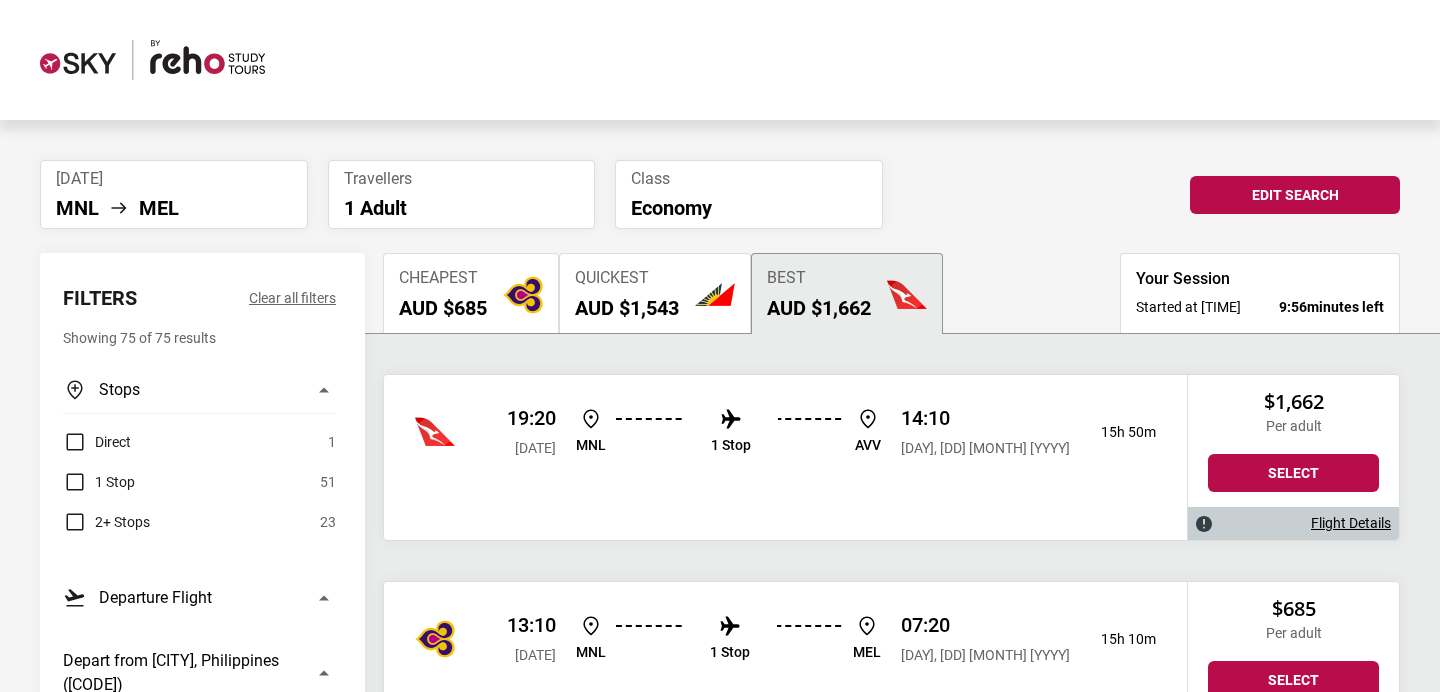 scroll, scrollTop: 12, scrollLeft: 0, axis: vertical 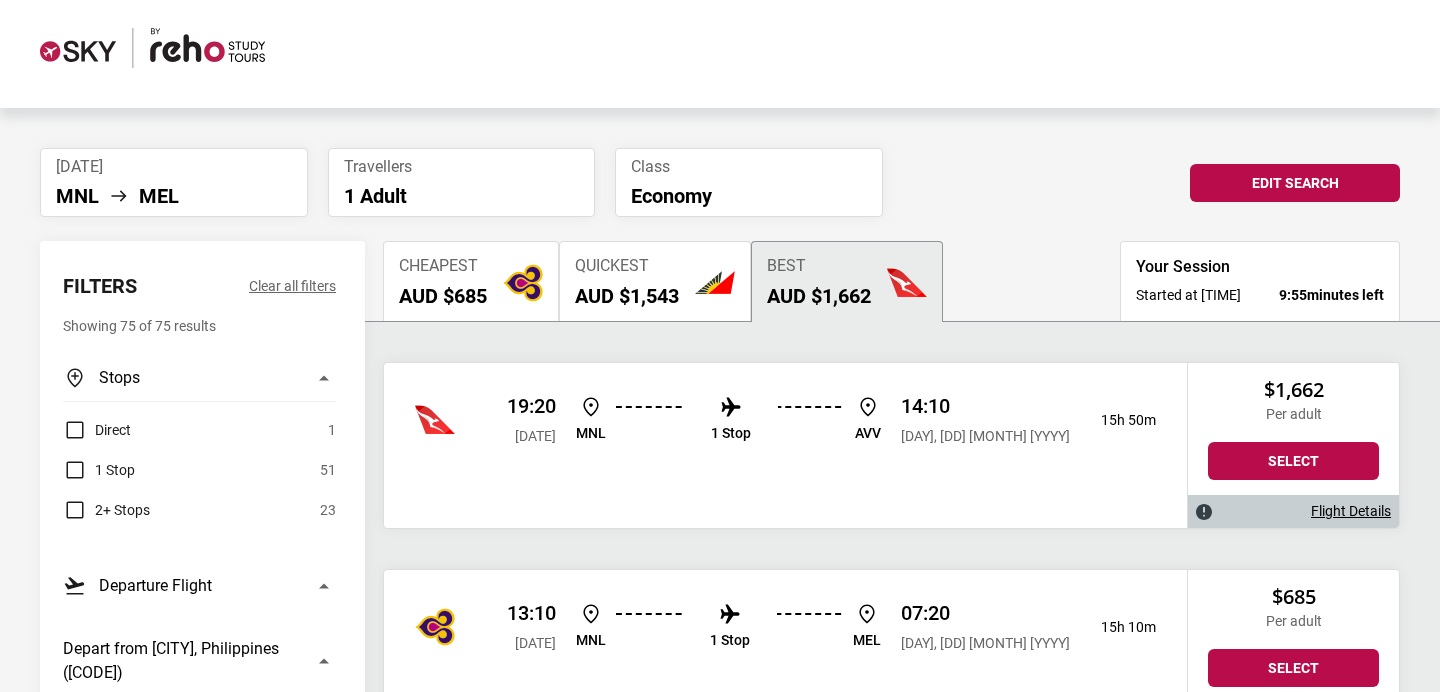 click on "Cheapest   AUD $685" at bounding box center [471, 281] 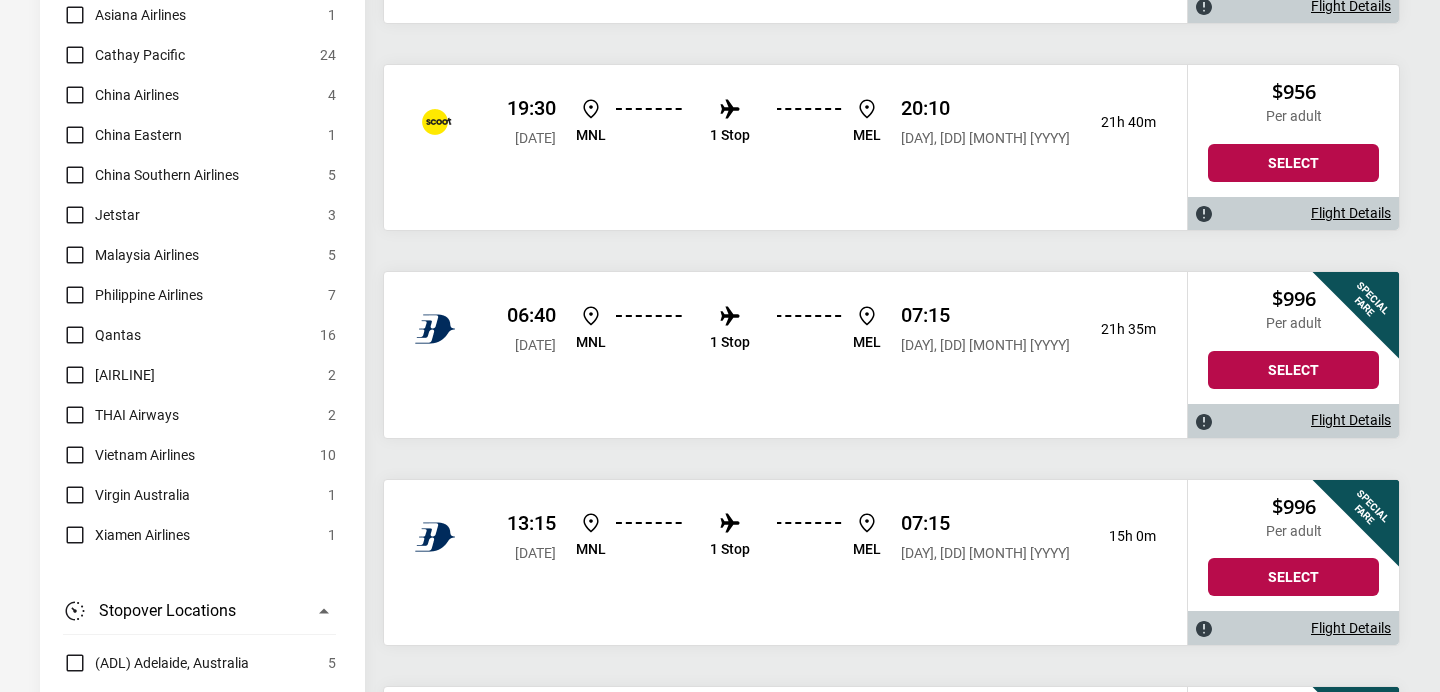 scroll, scrollTop: 1319, scrollLeft: 0, axis: vertical 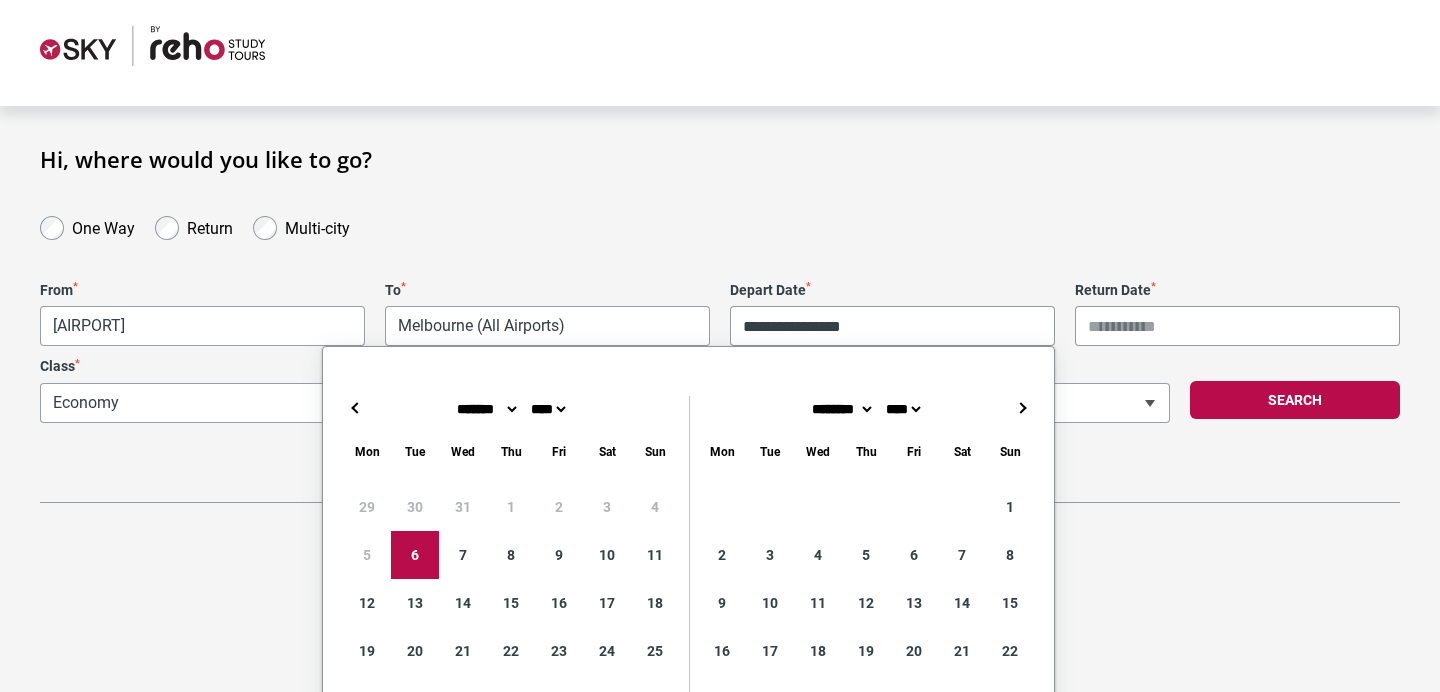 click on "Return Date  *" at bounding box center [1237, 326] 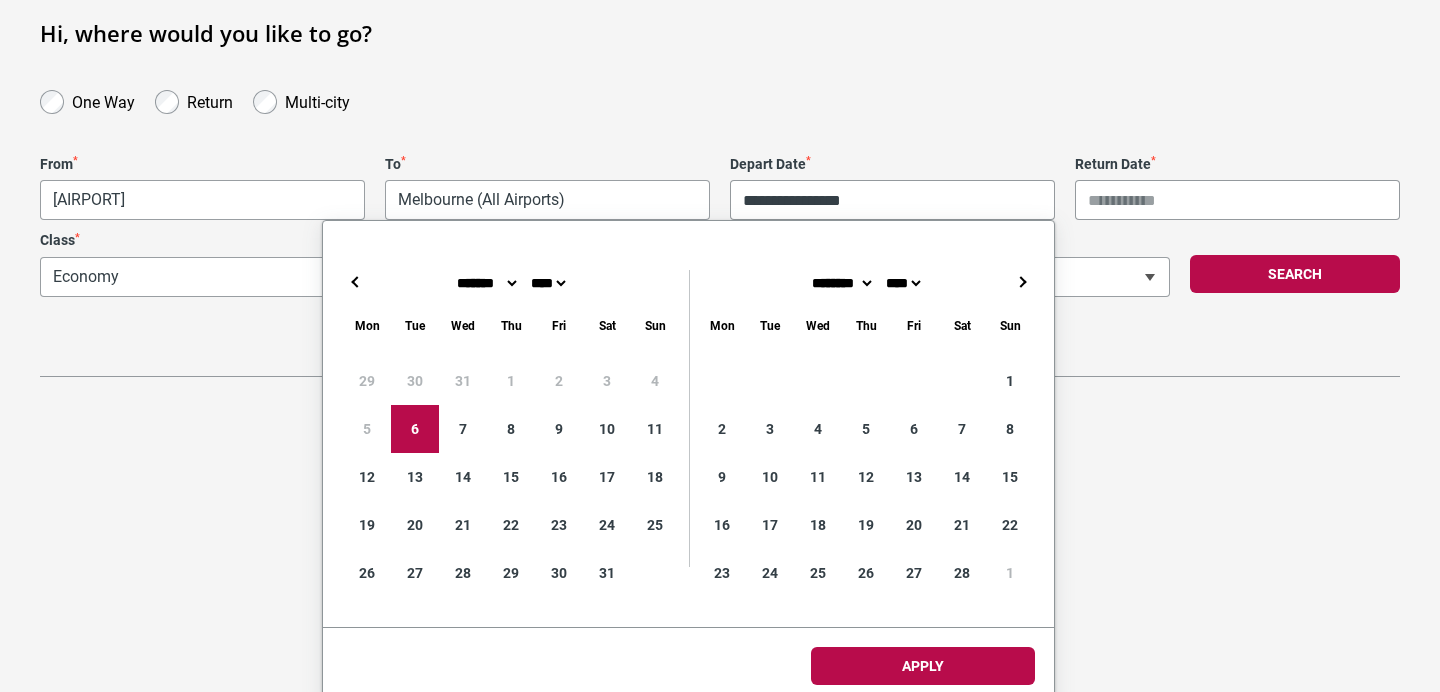 scroll, scrollTop: 153, scrollLeft: 0, axis: vertical 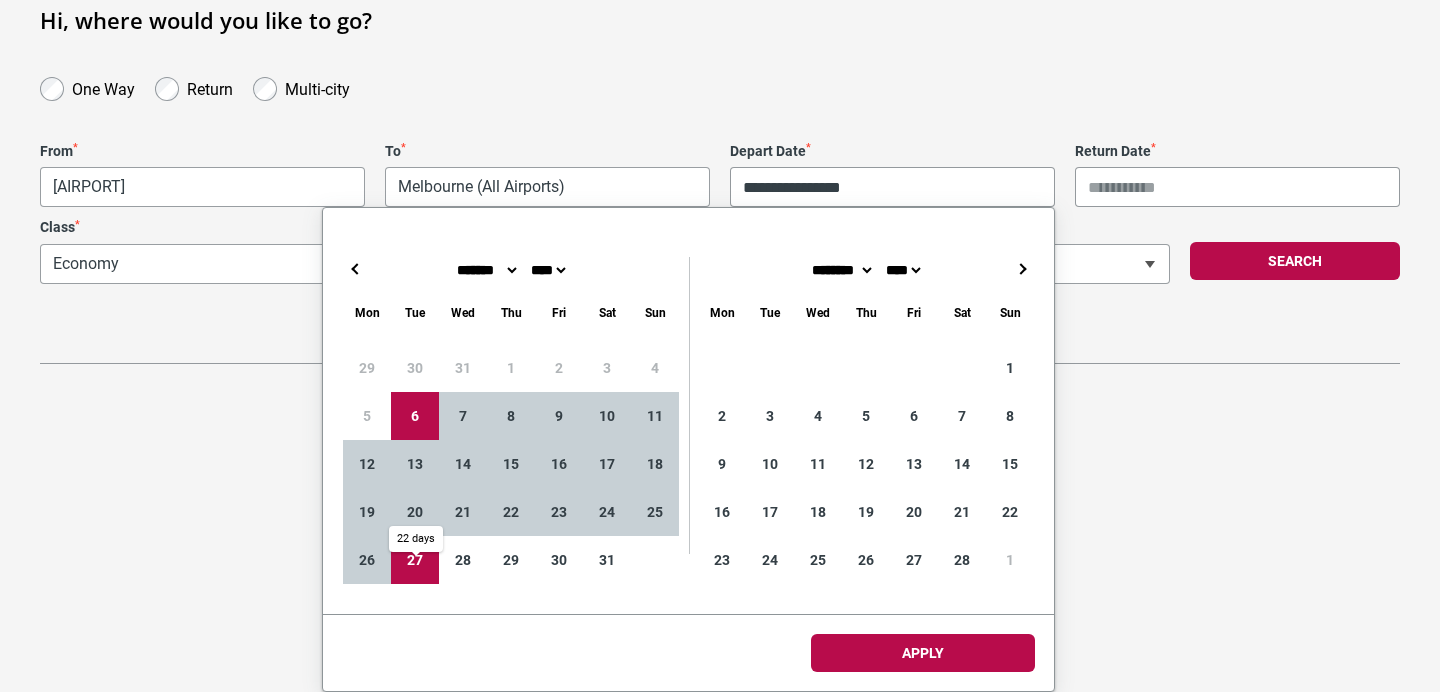type on "**********" 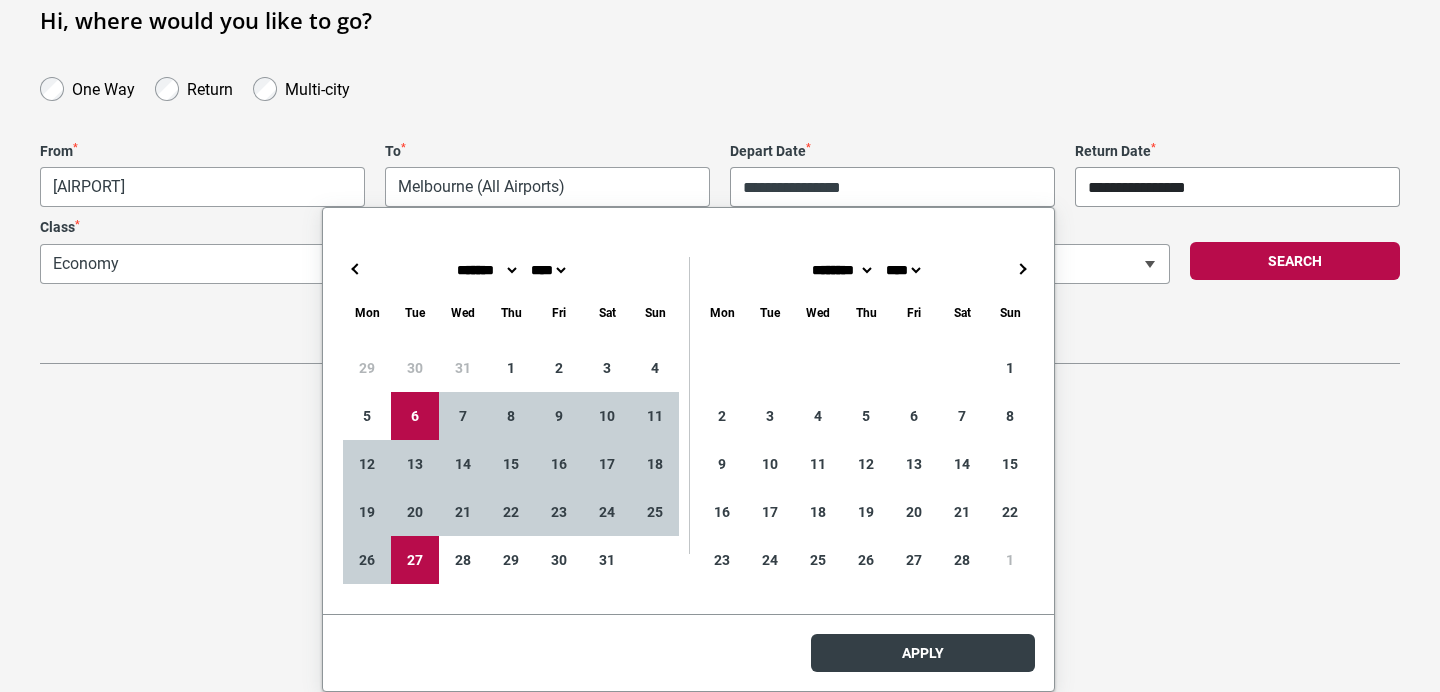 scroll, scrollTop: 14, scrollLeft: 0, axis: vertical 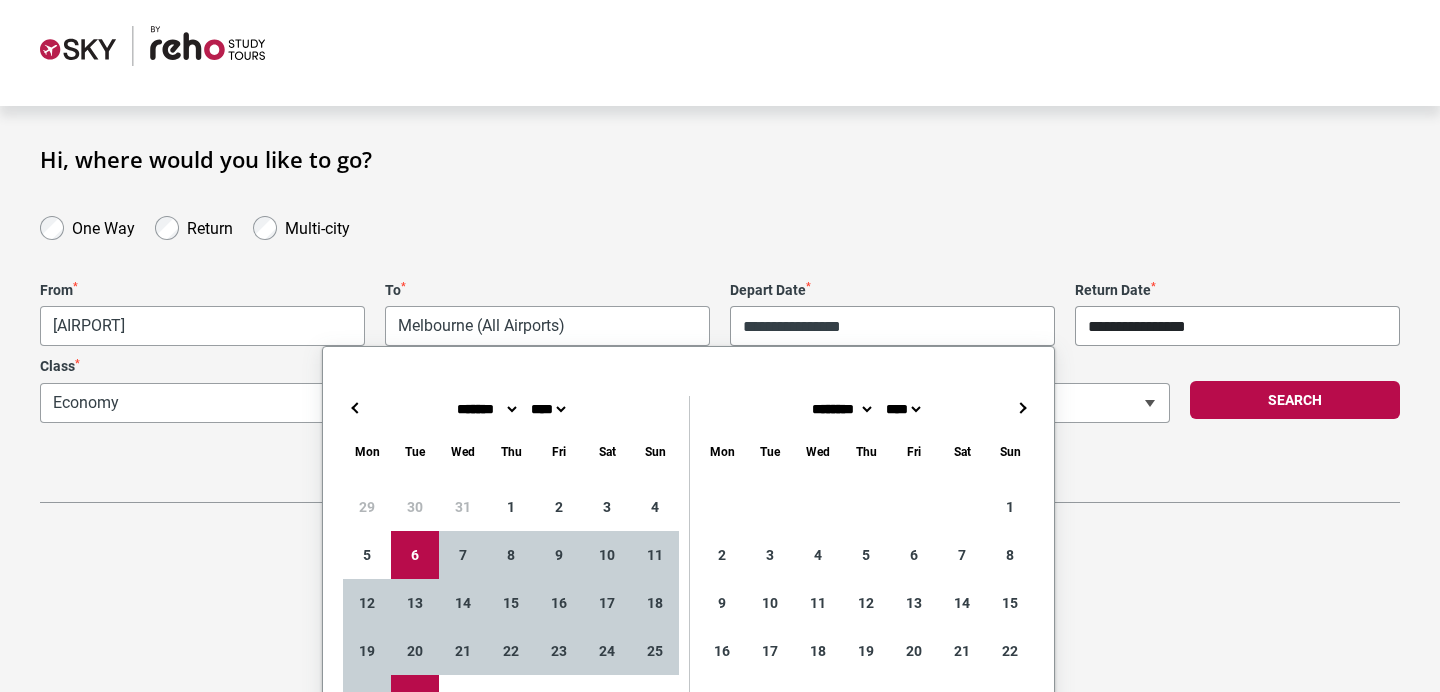 click on "**********" at bounding box center [720, 332] 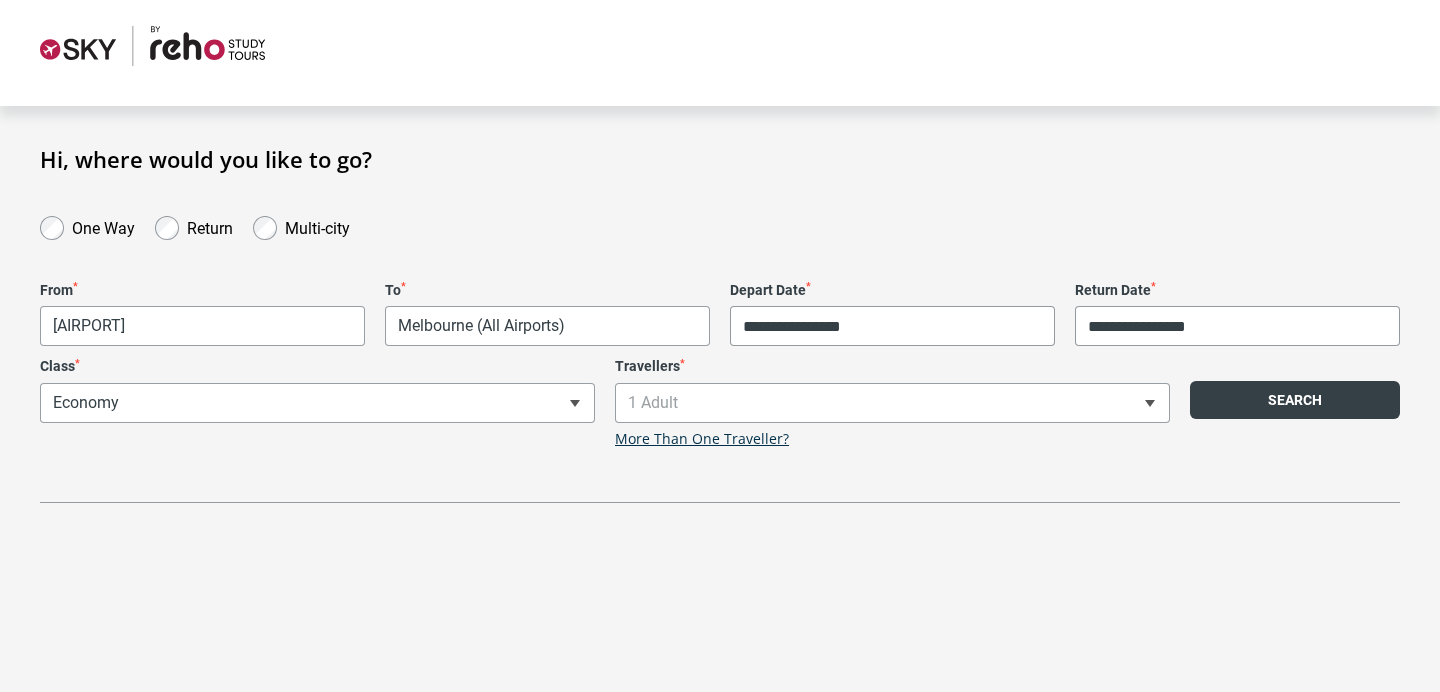click on "Search" at bounding box center (1295, 400) 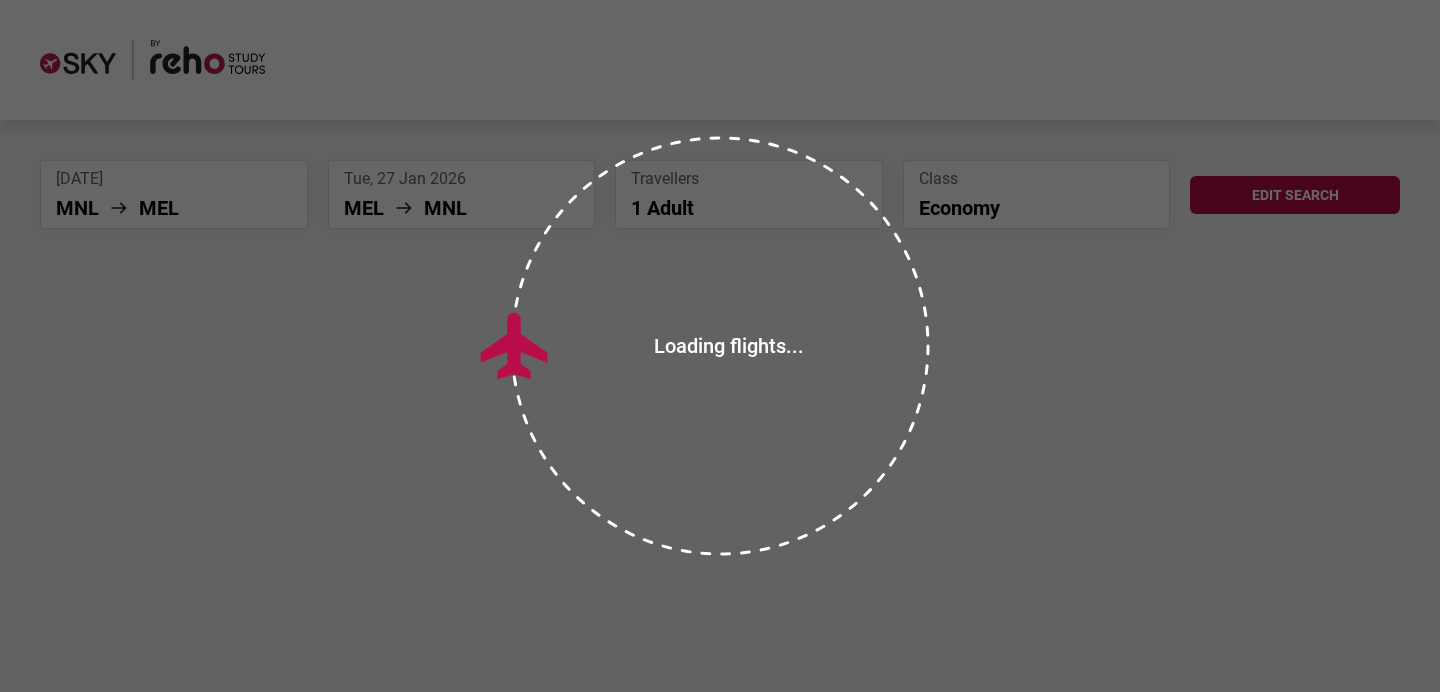scroll, scrollTop: 0, scrollLeft: 0, axis: both 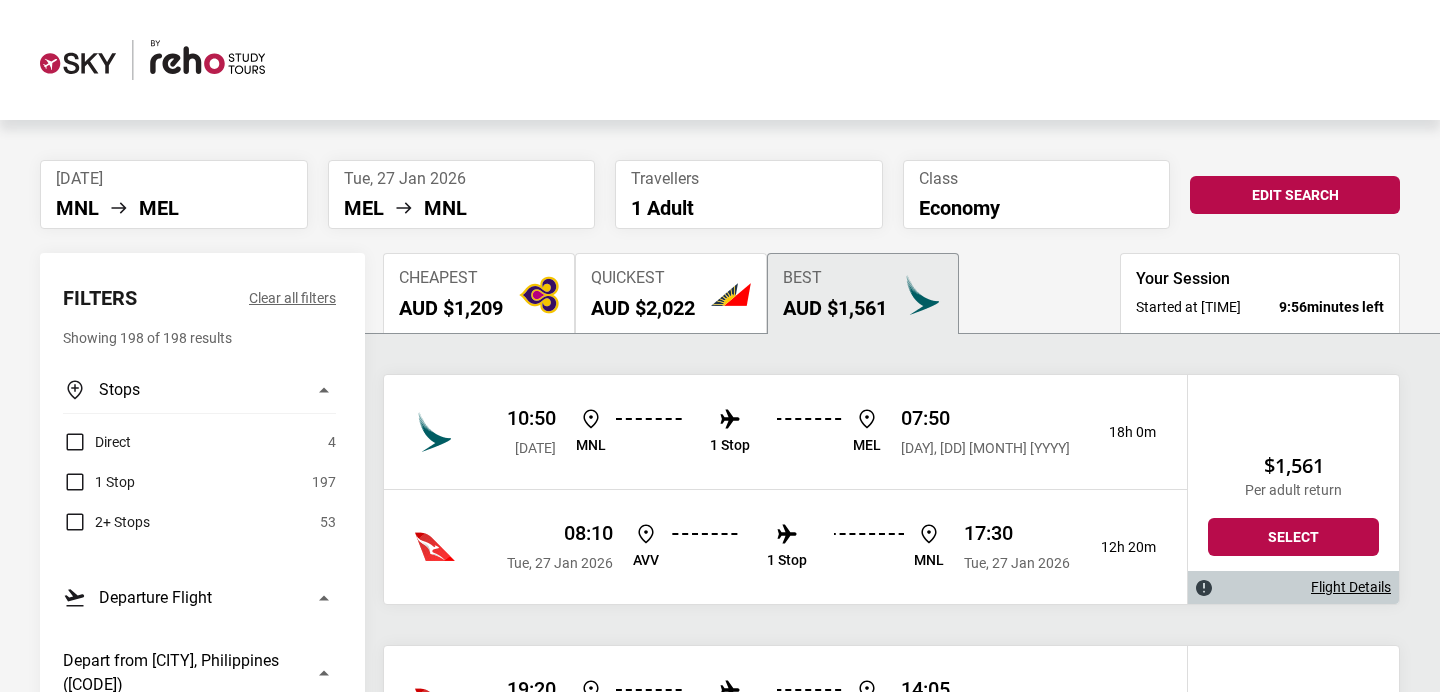 click on "Cheapest" at bounding box center [451, 278] 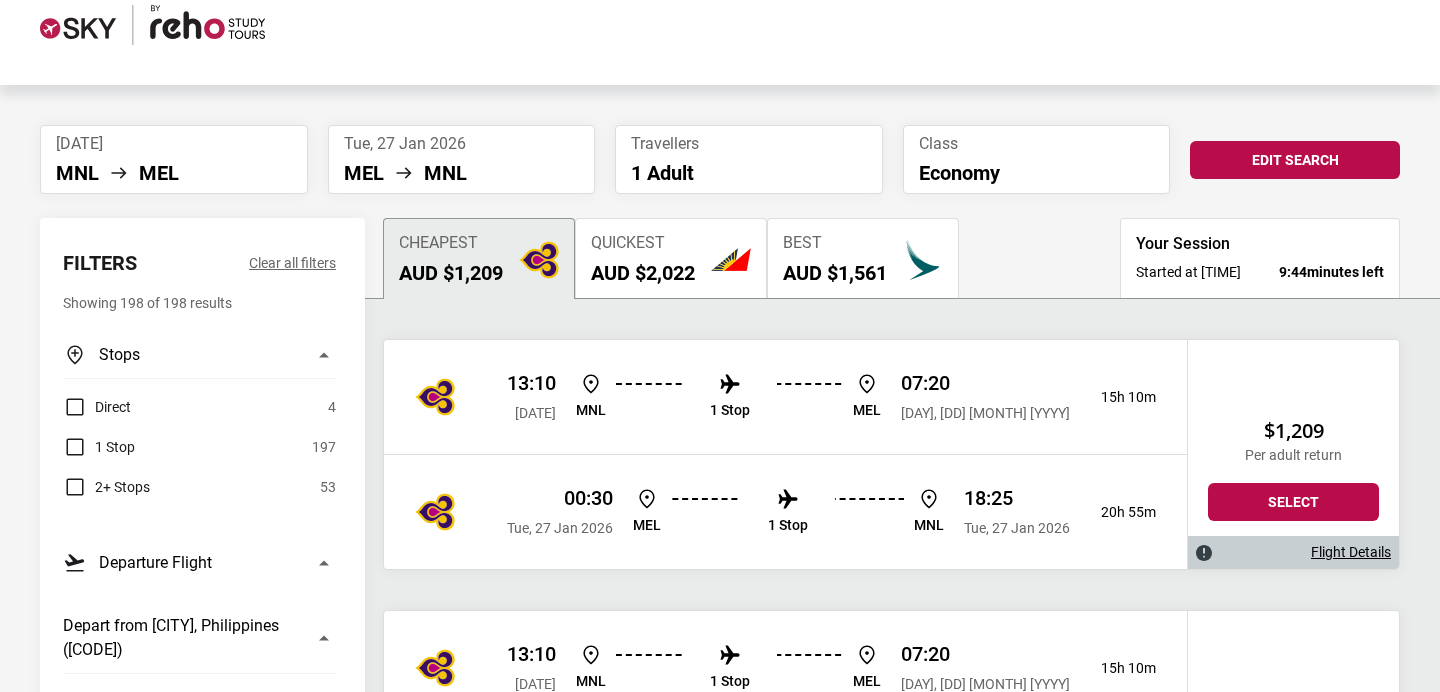 scroll, scrollTop: 0, scrollLeft: 0, axis: both 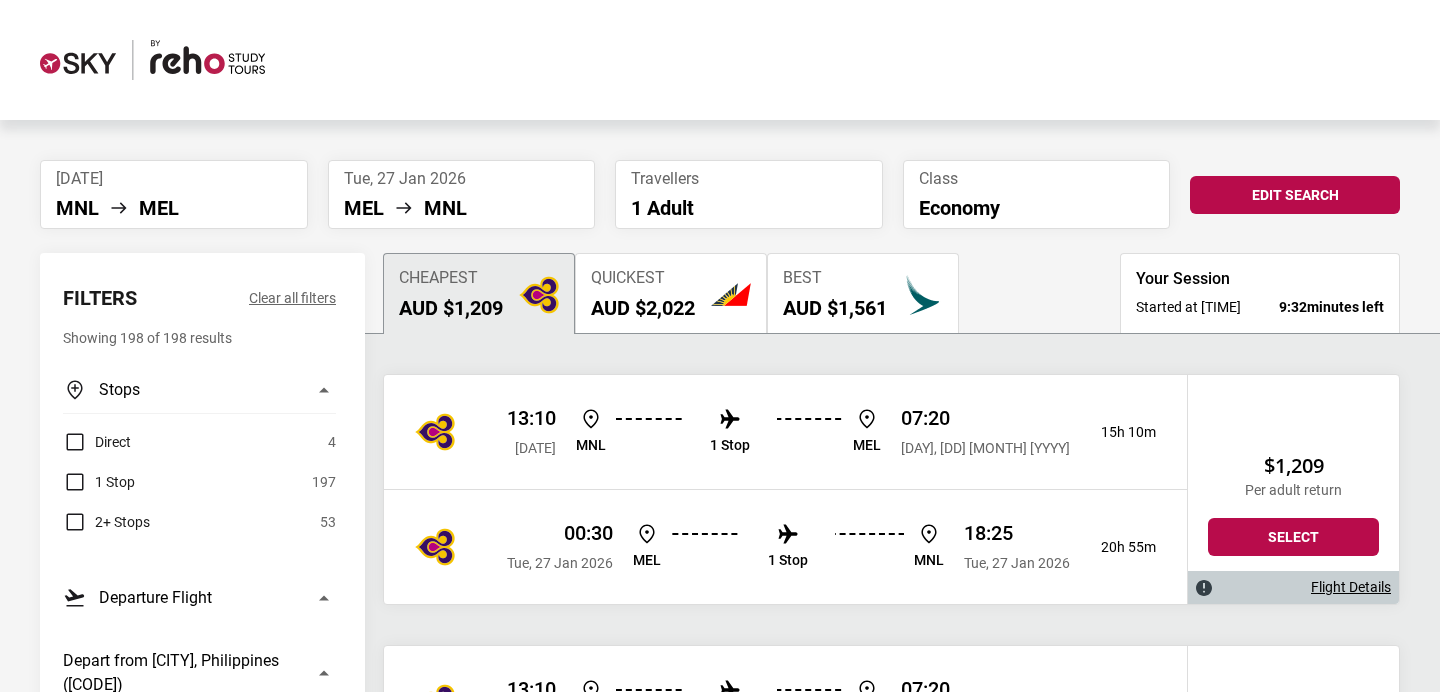 click on "Flight Details" at bounding box center (1351, 587) 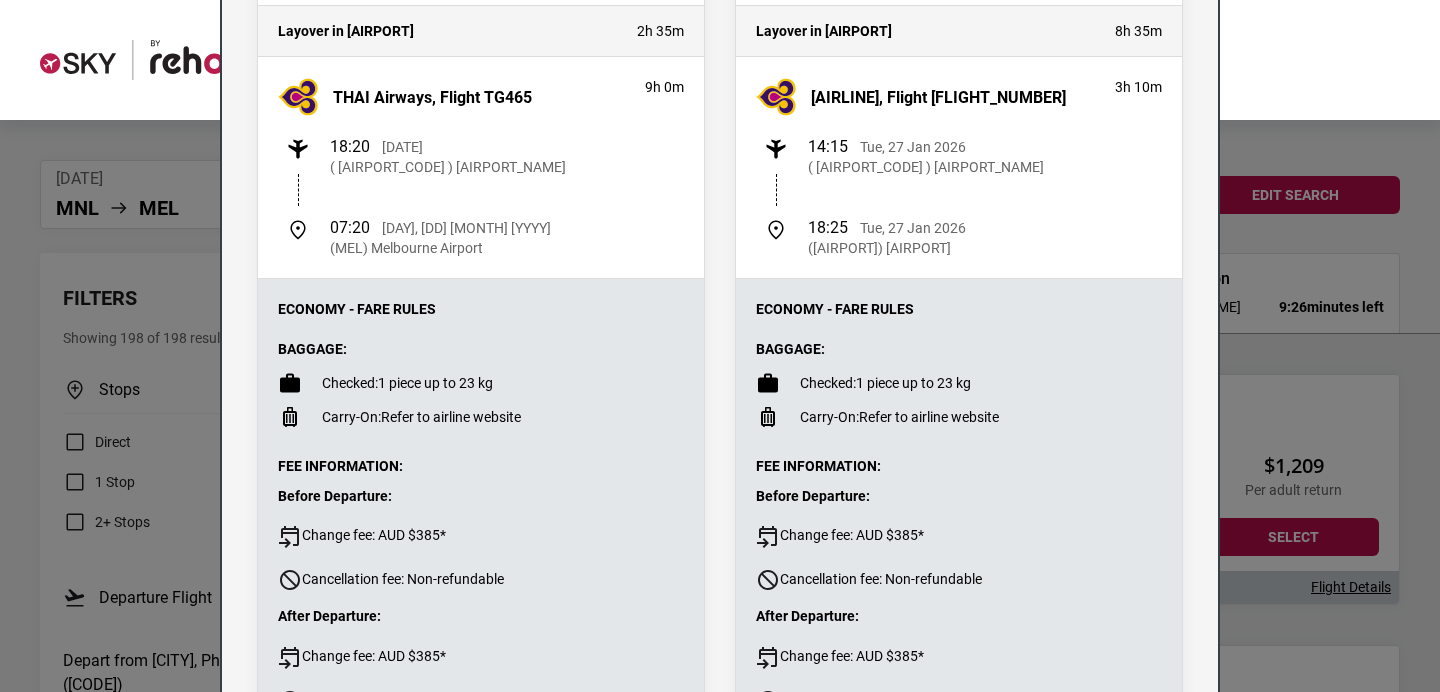 scroll, scrollTop: 0, scrollLeft: 0, axis: both 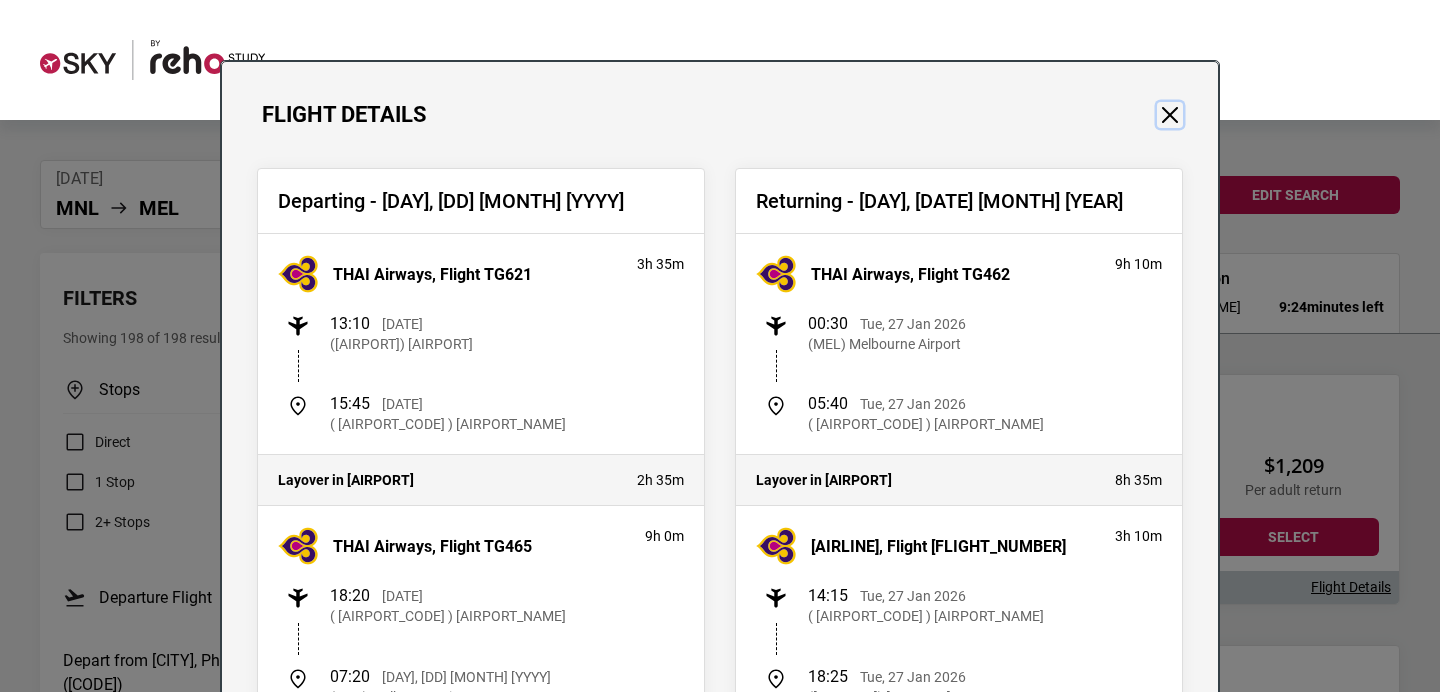 click at bounding box center (1170, 115) 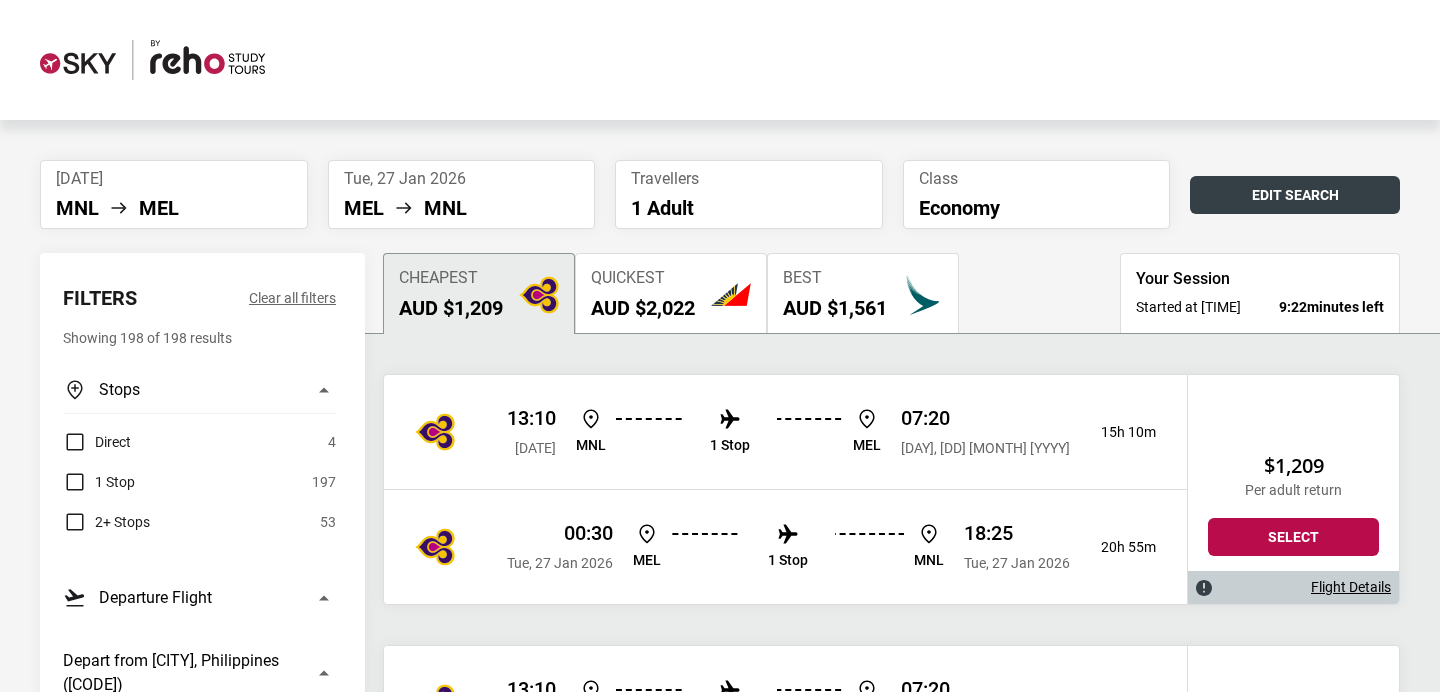click on "Edit Search" at bounding box center [1295, 195] 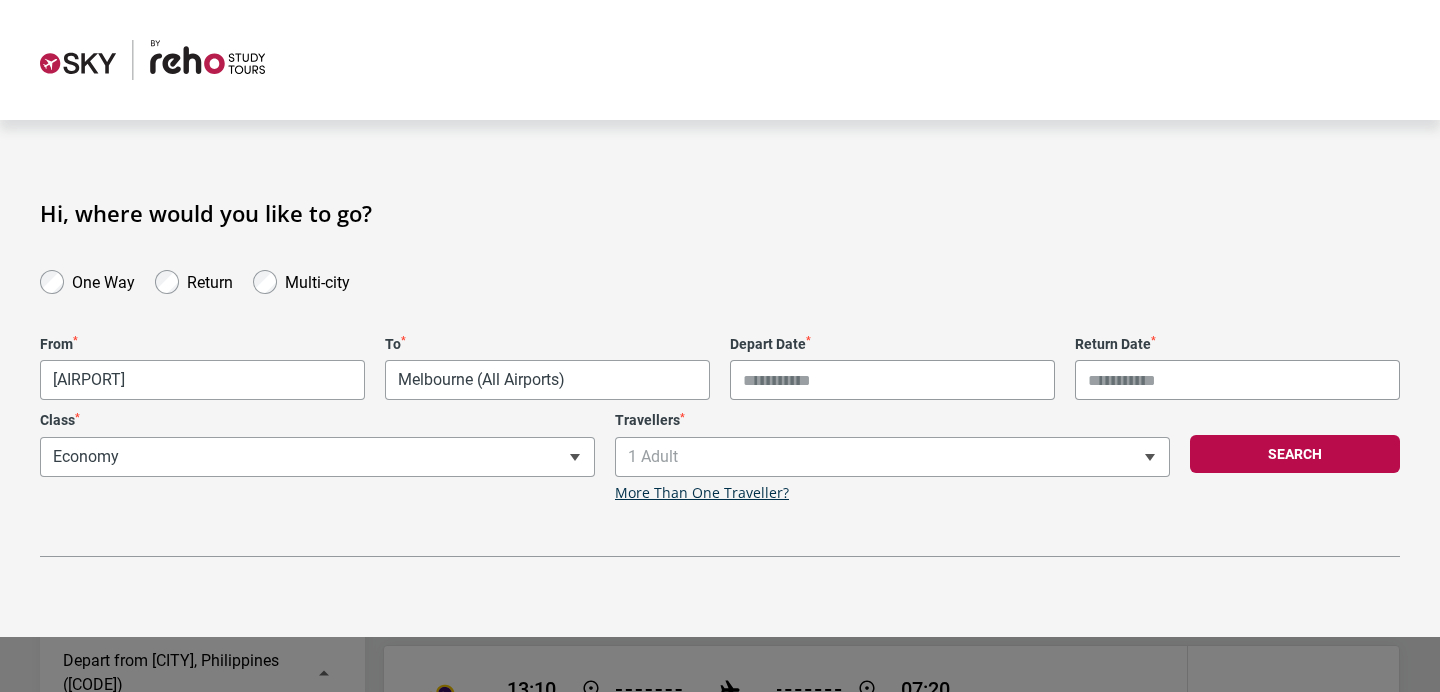 type on "**********" 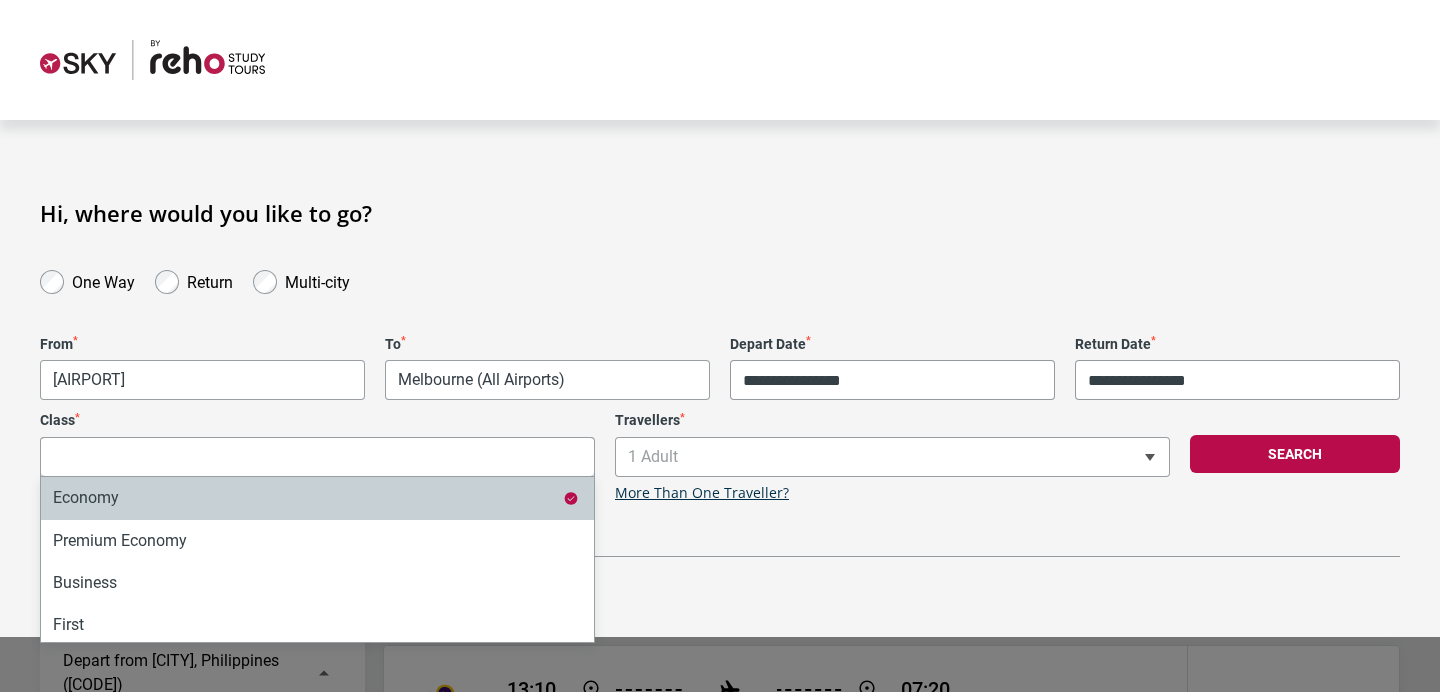 click on "**********" at bounding box center (317, 457) 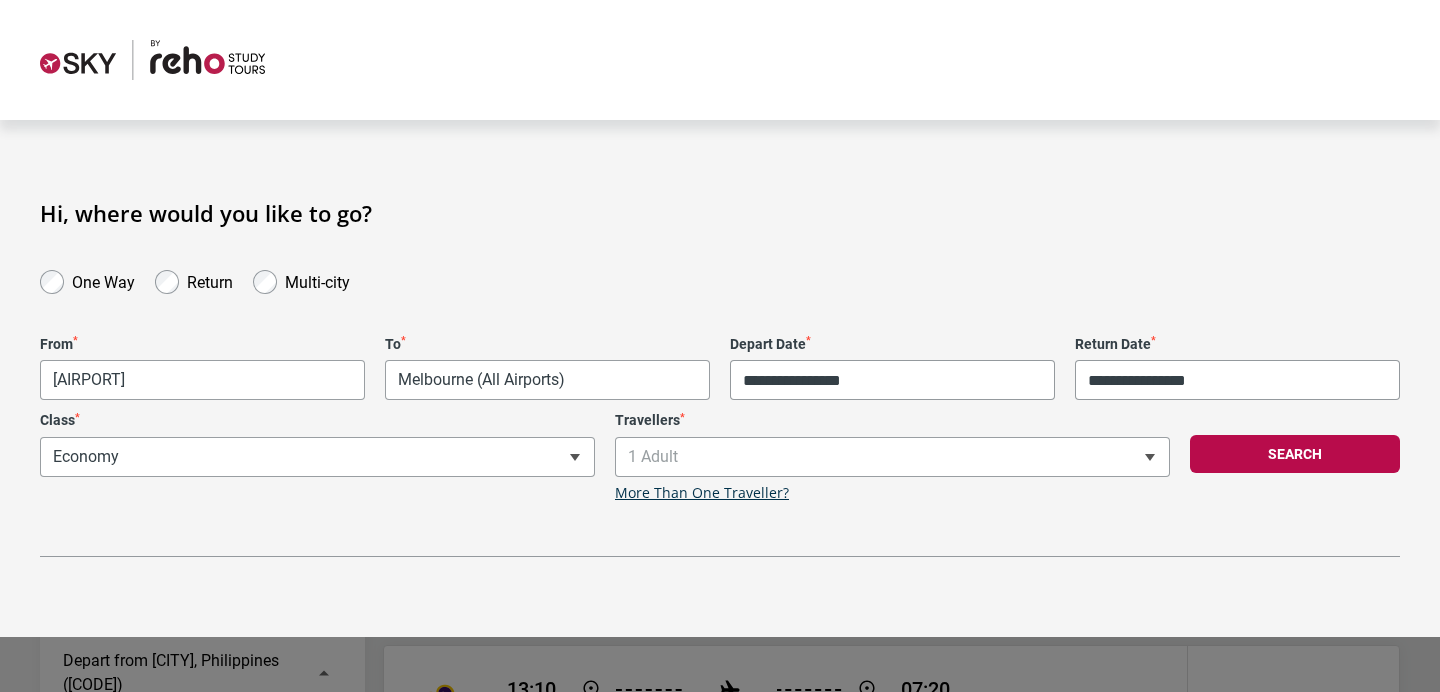 click on "1 Adult" at bounding box center [892, 457] 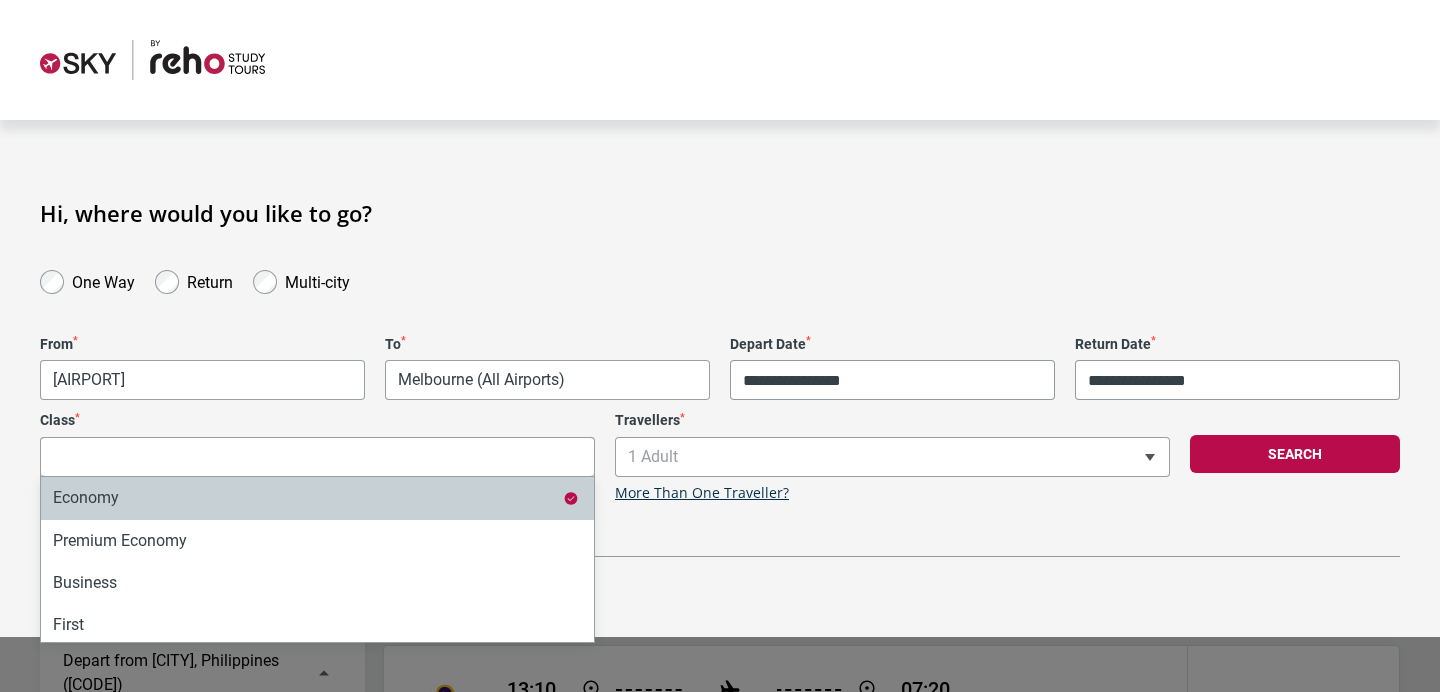 click on "**********" at bounding box center (317, 457) 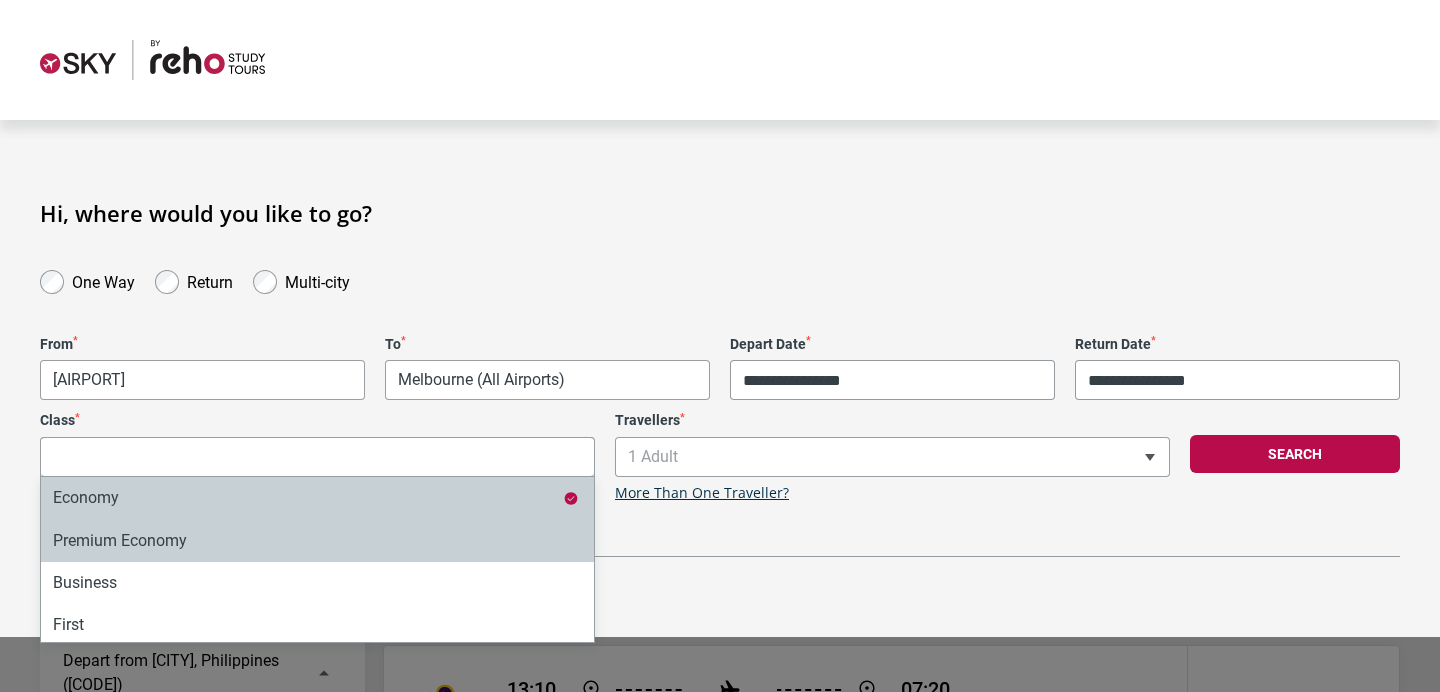 scroll, scrollTop: 5, scrollLeft: 0, axis: vertical 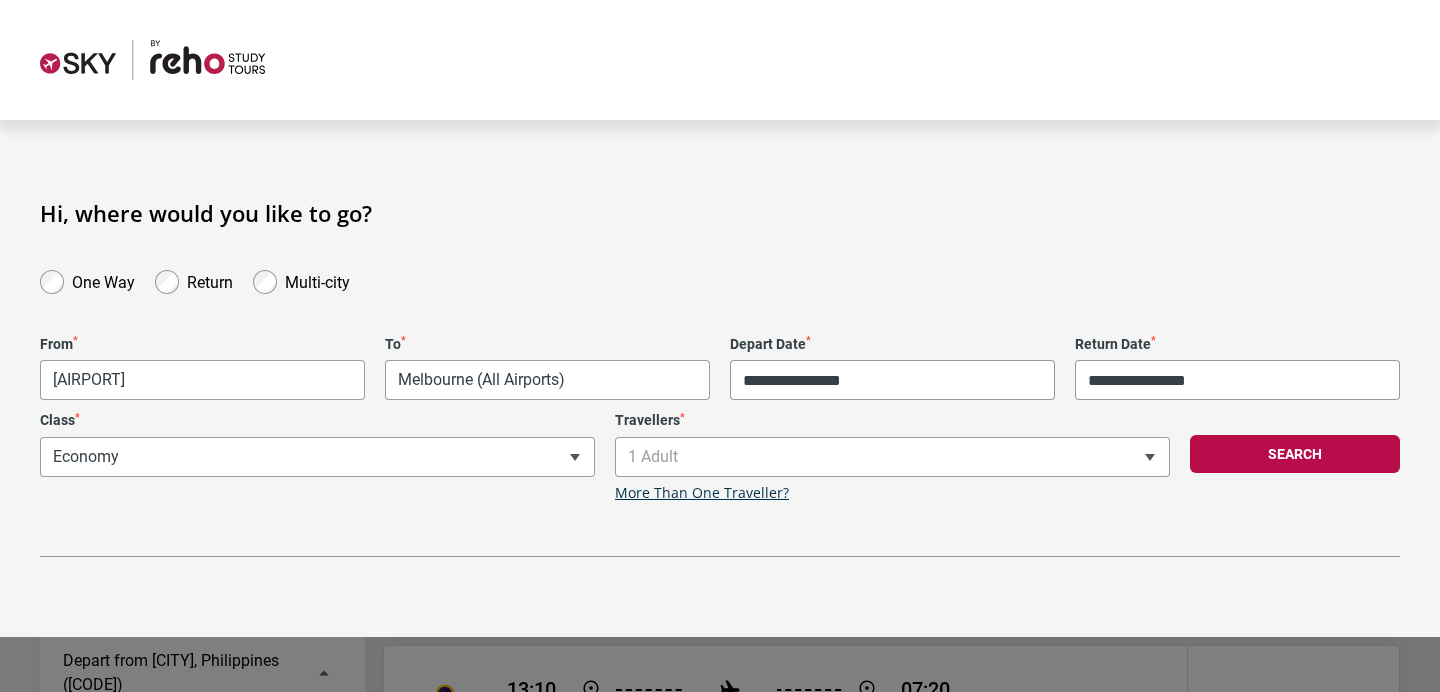 click on "**********" at bounding box center (720, 378) 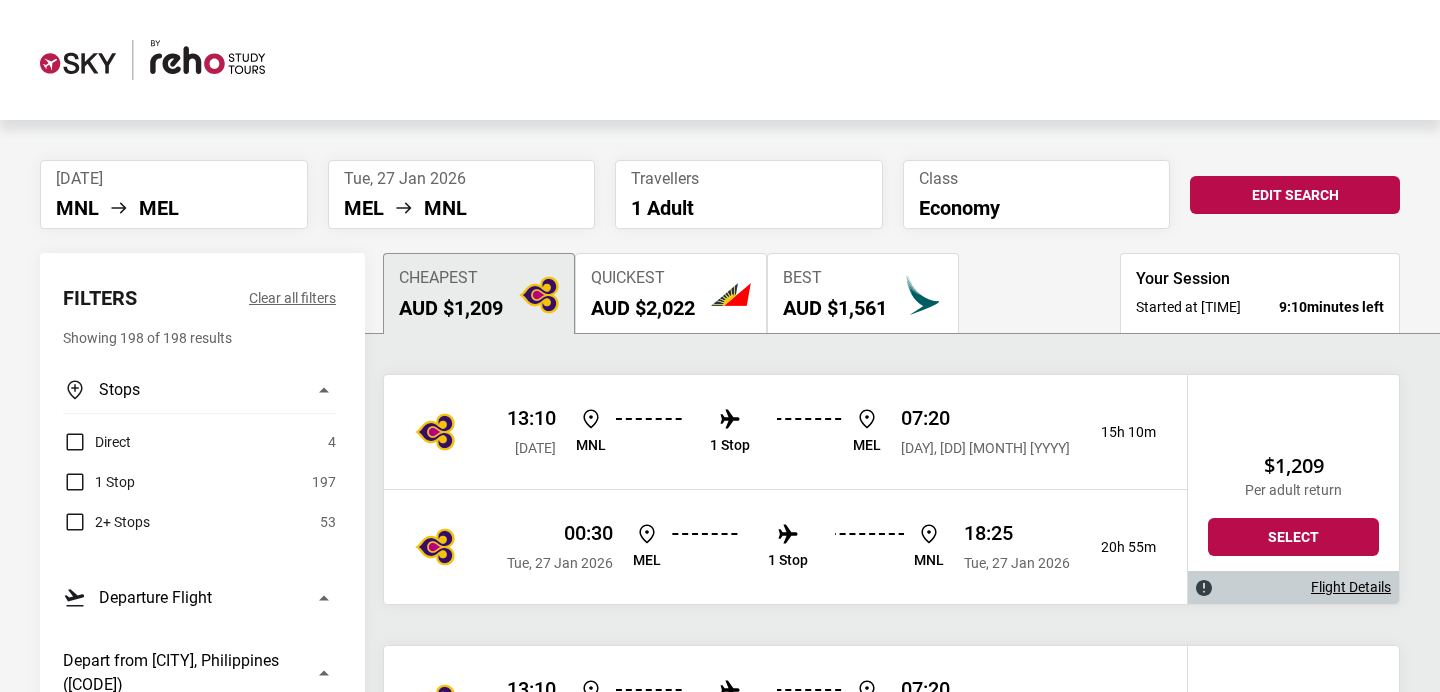 scroll, scrollTop: 14, scrollLeft: 0, axis: vertical 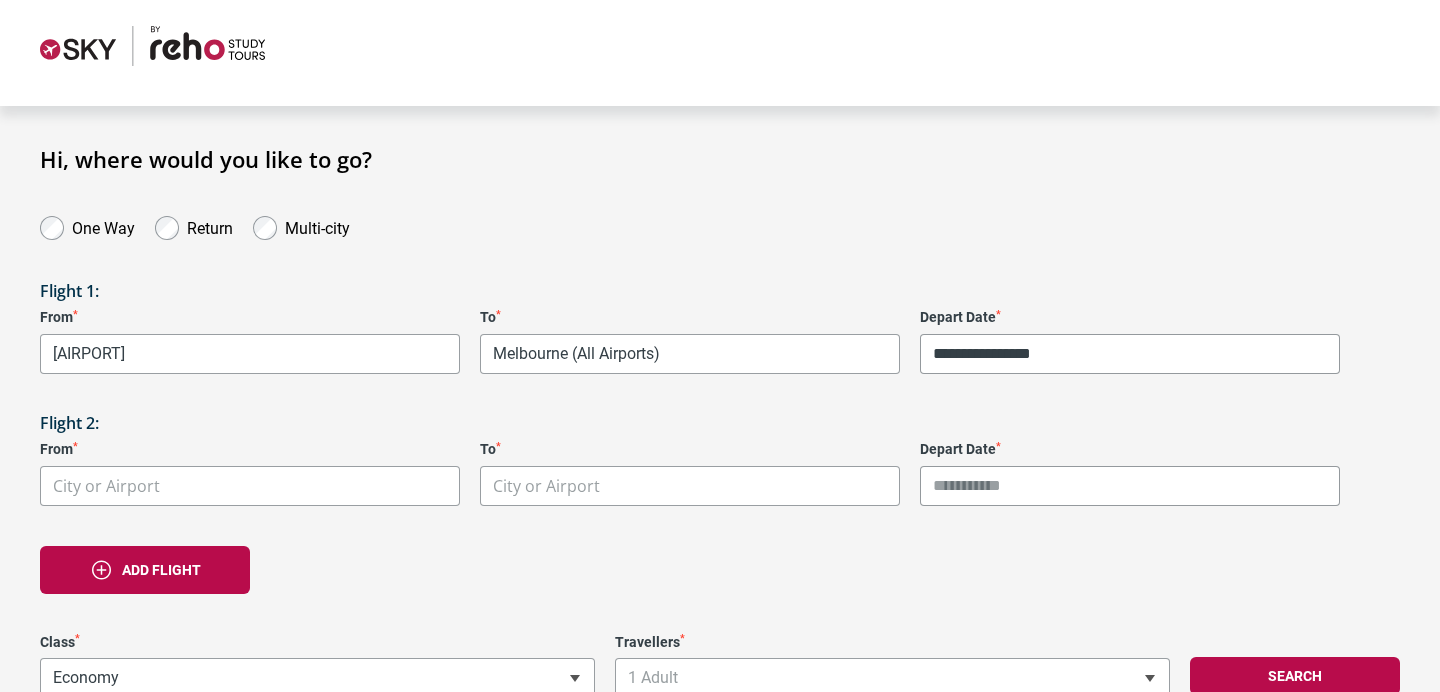 click on "One Way     Return     Multi-city" at bounding box center (720, 226) 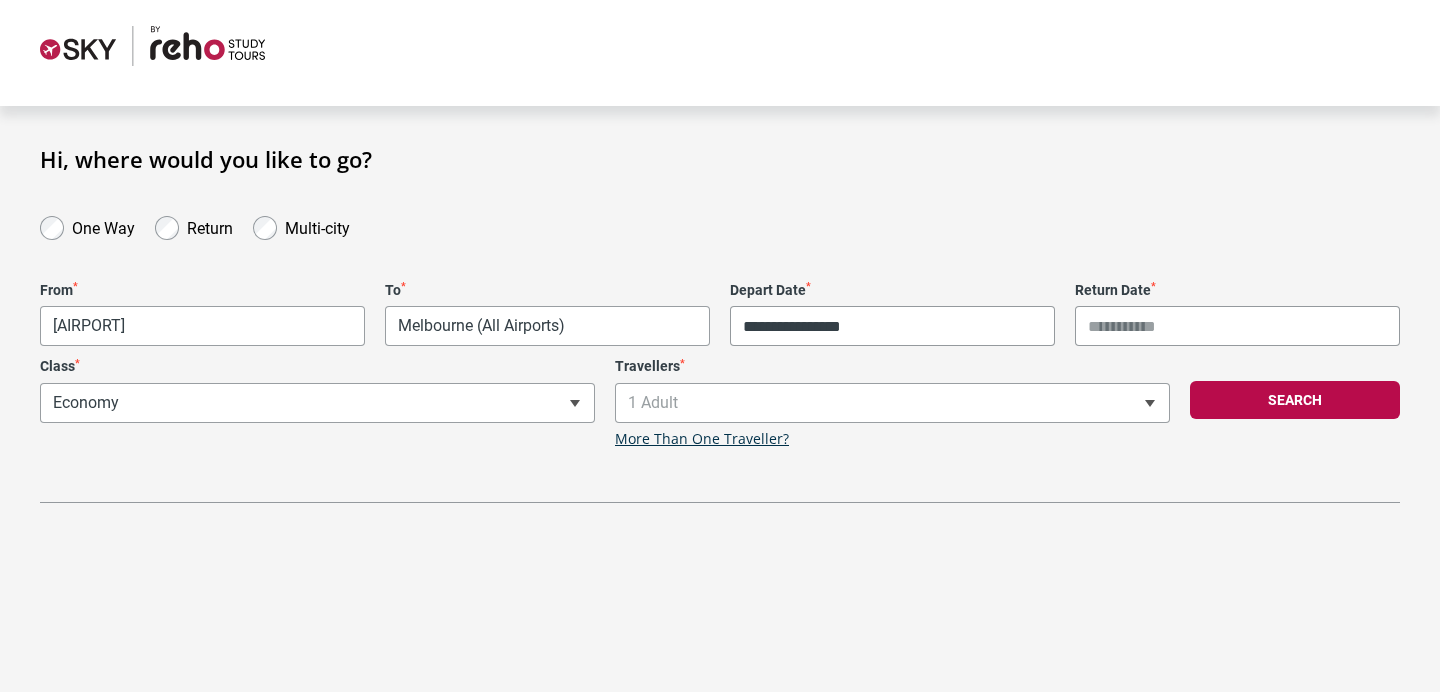 click on "**********" at bounding box center (720, 332) 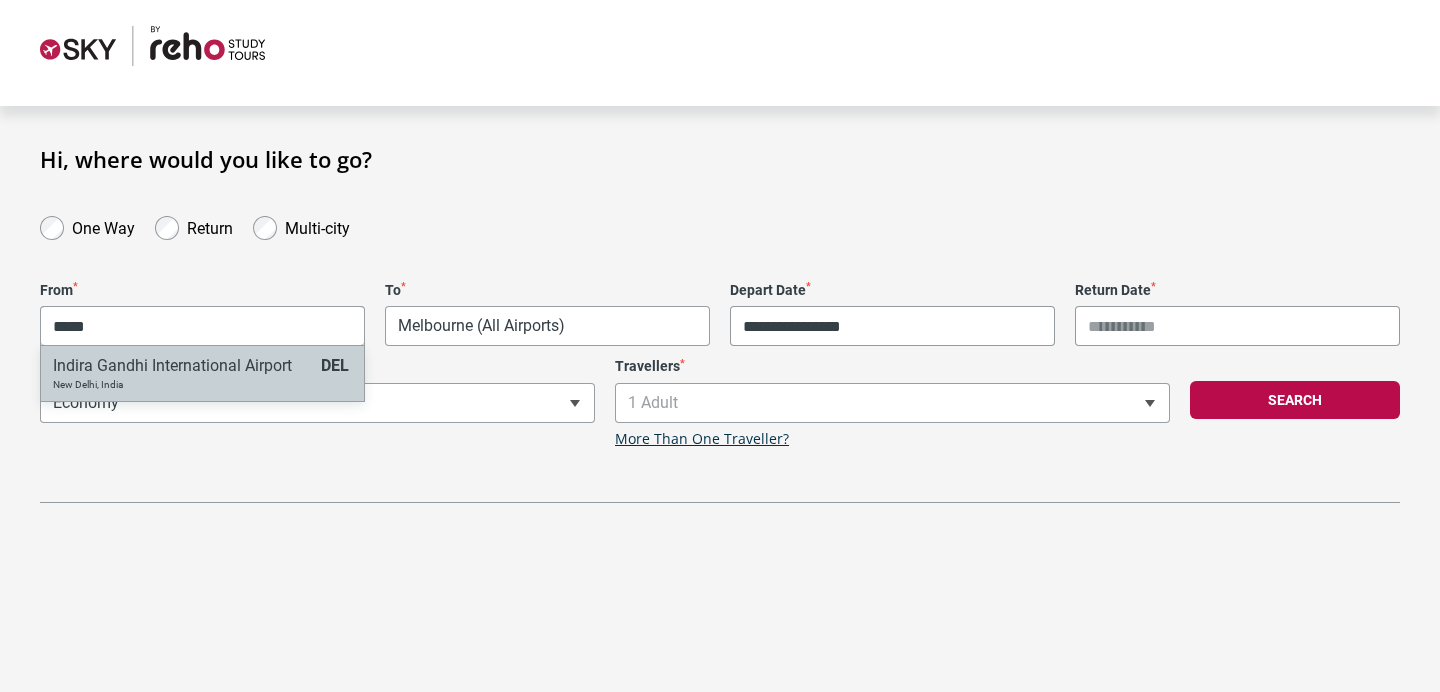 type on "*****" 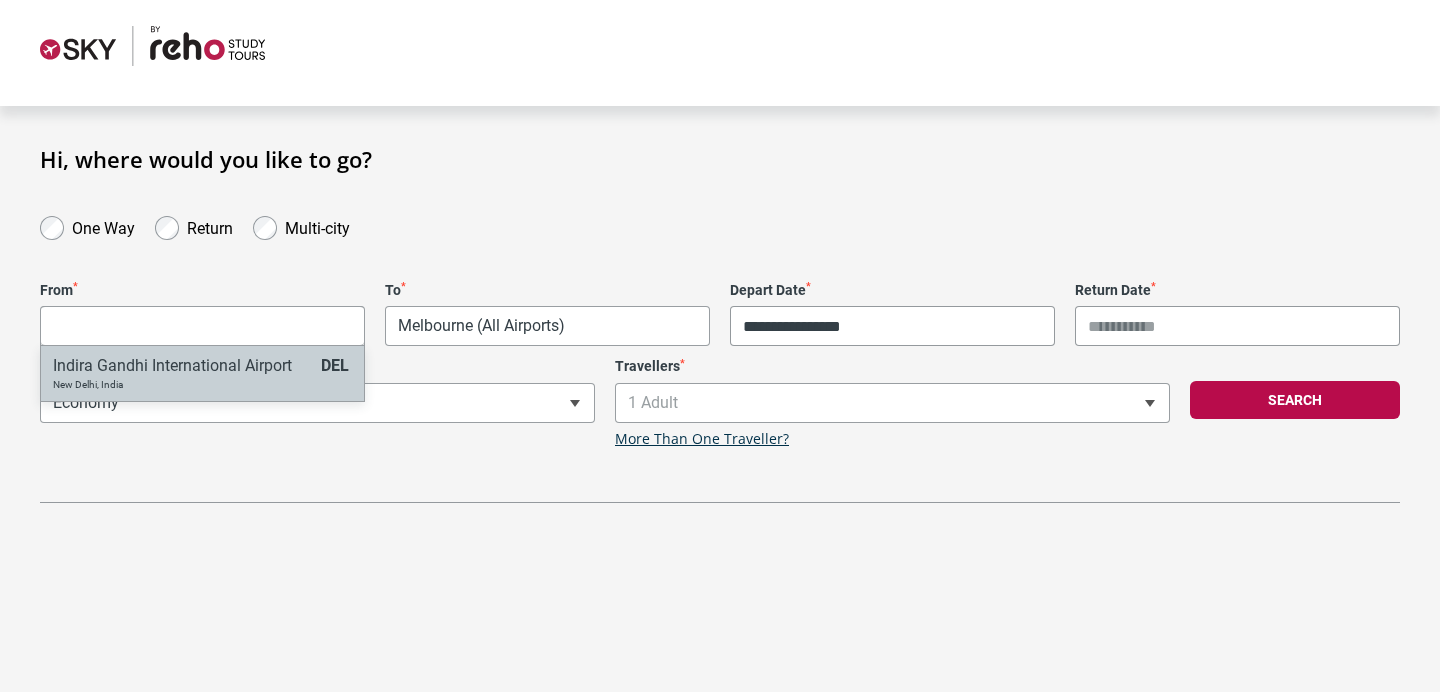 select on "DELA" 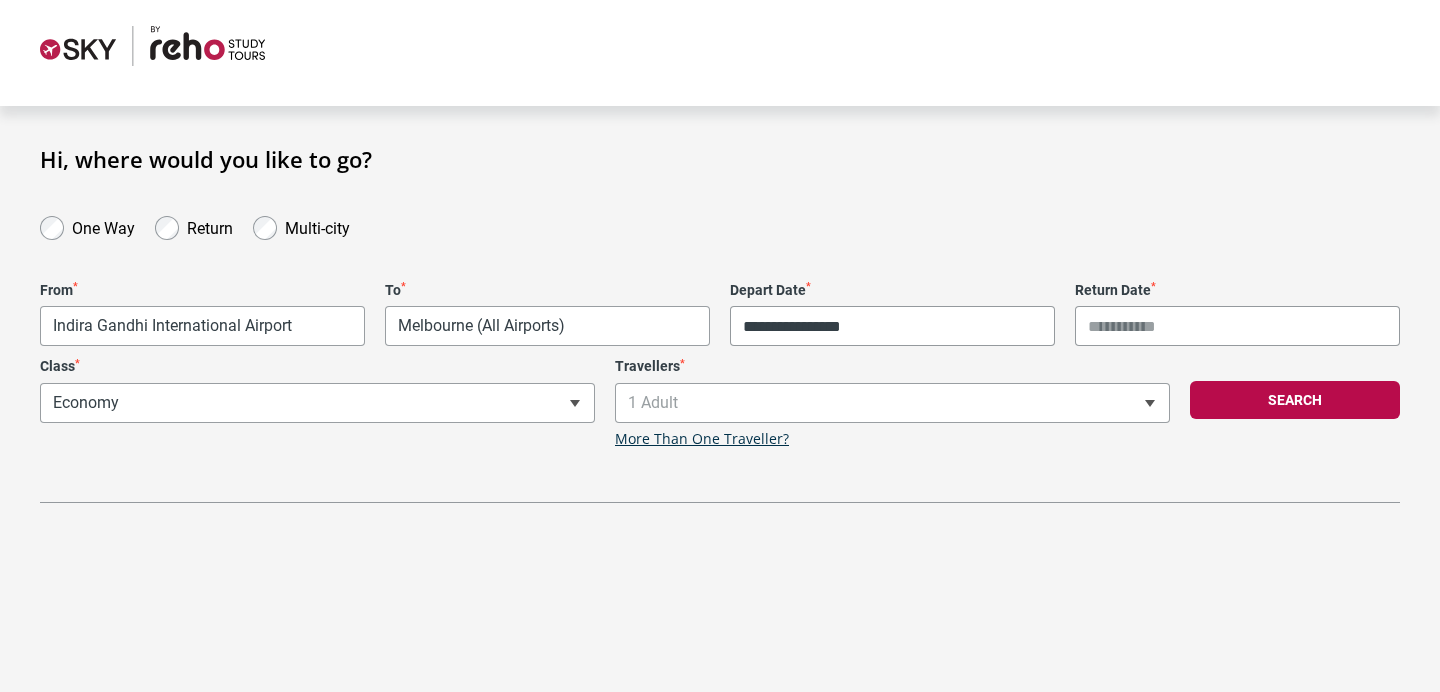 click on "**********" at bounding box center (720, 332) 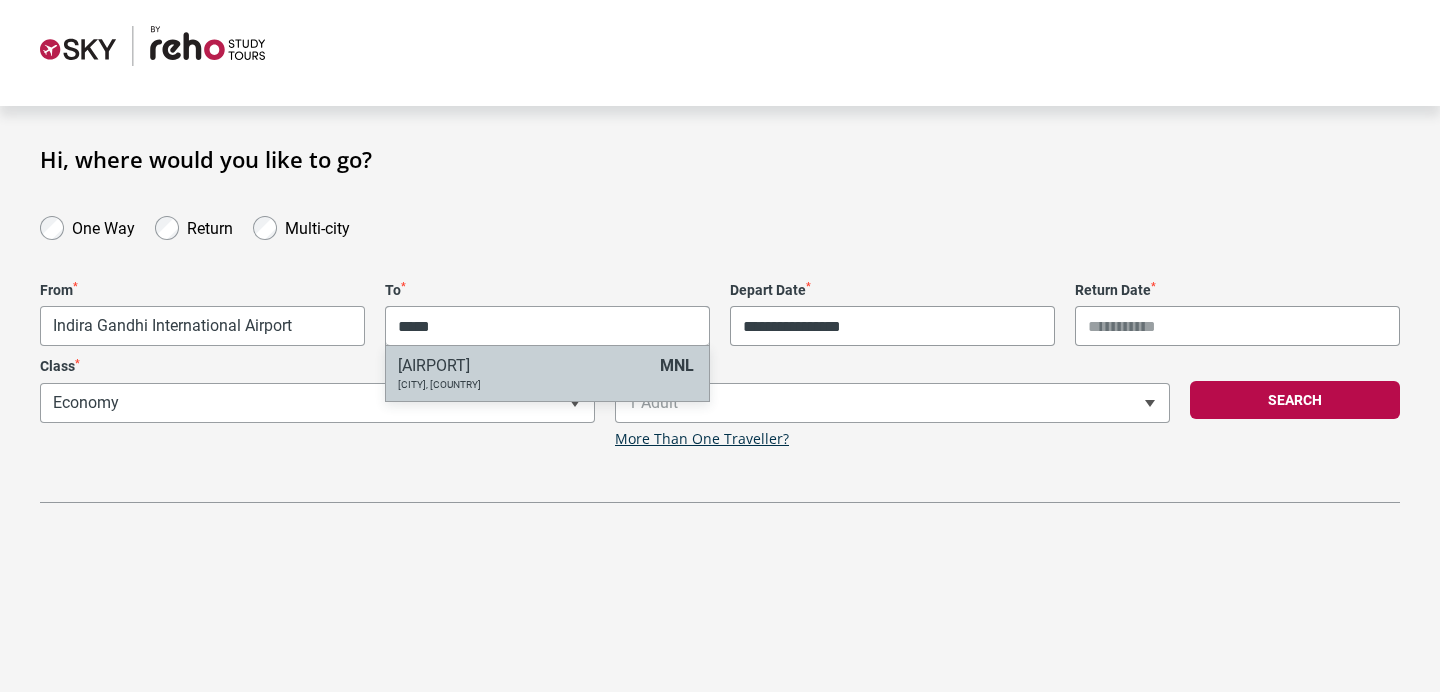 type on "*****" 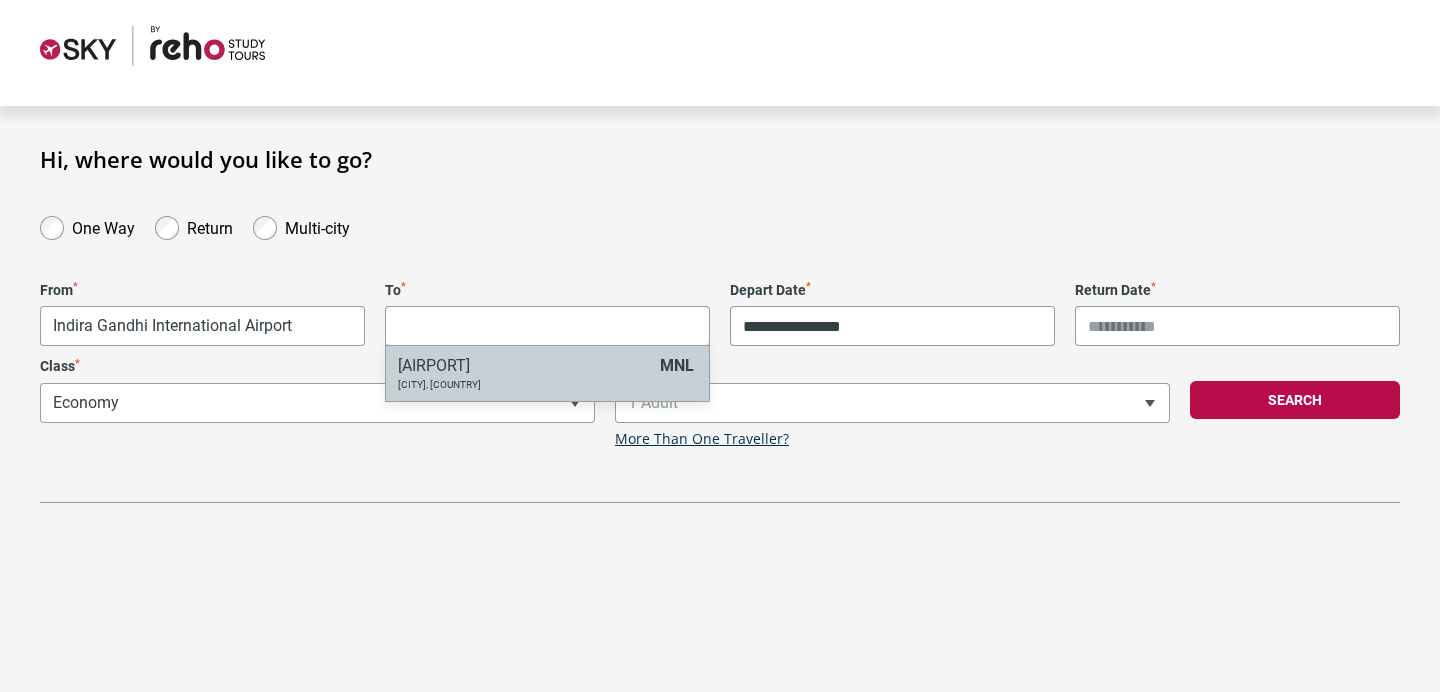 select on "MNLA" 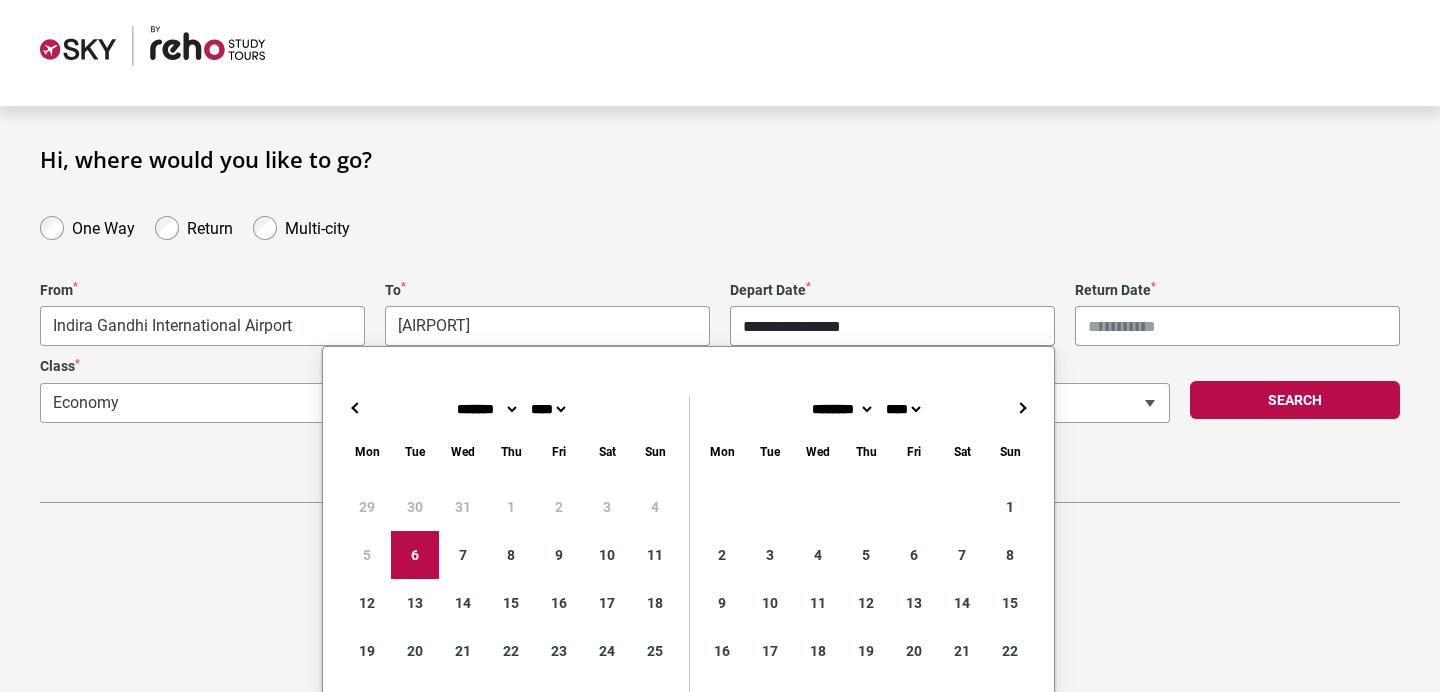 click on "**********" at bounding box center [892, 326] 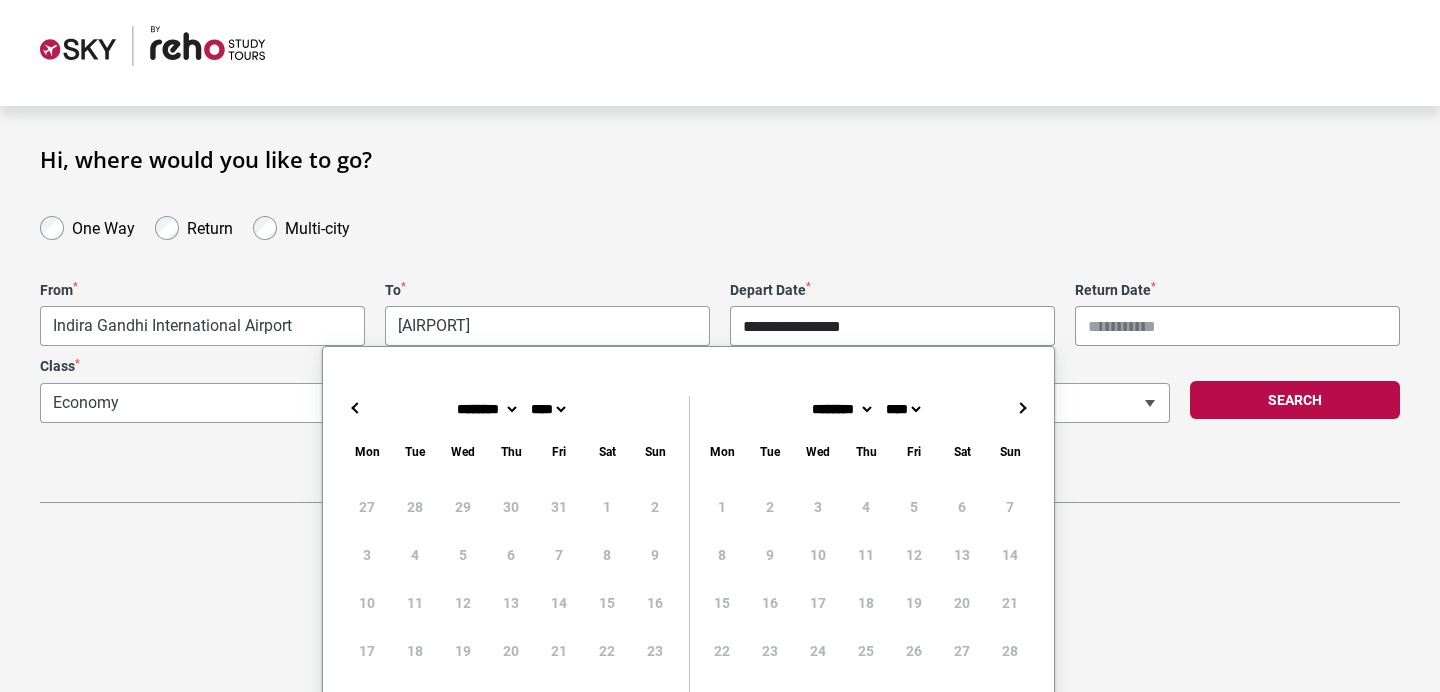 click on "←" at bounding box center [355, 408] 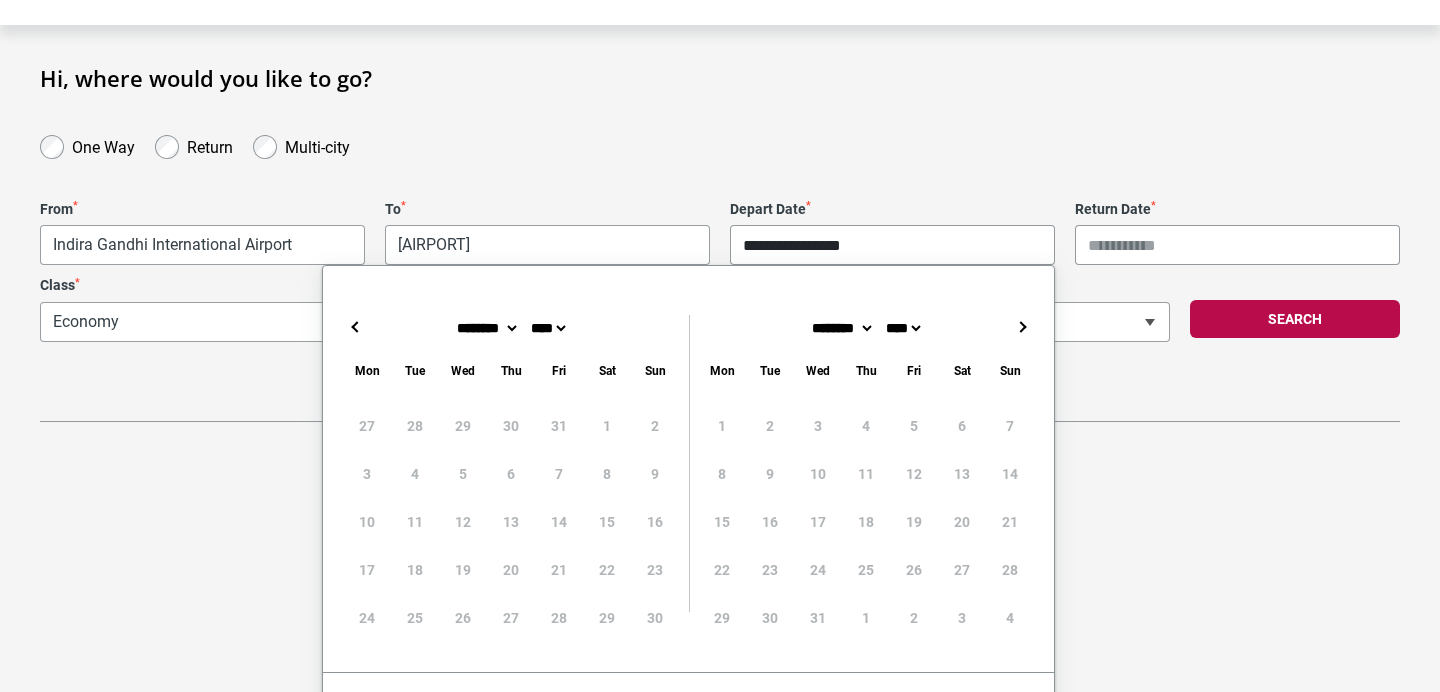 scroll, scrollTop: 153, scrollLeft: 0, axis: vertical 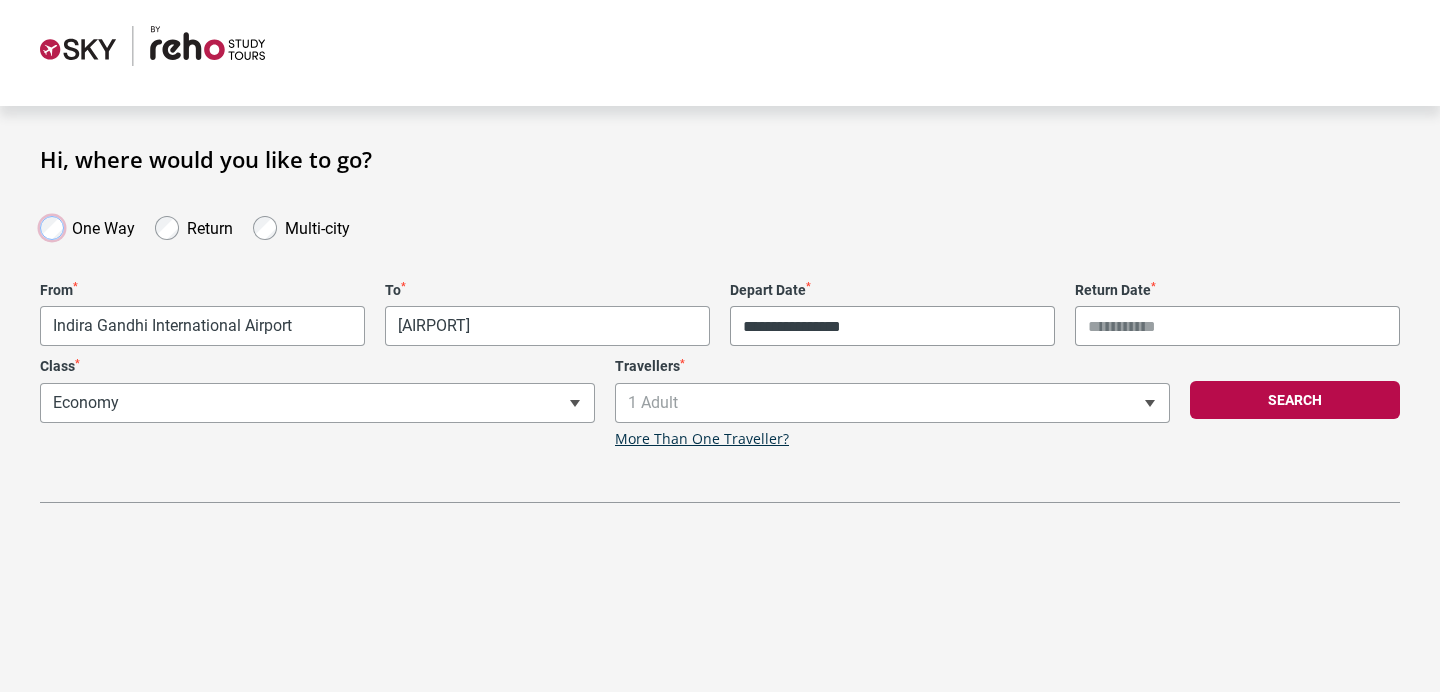 click on "**********" at bounding box center (720, 332) 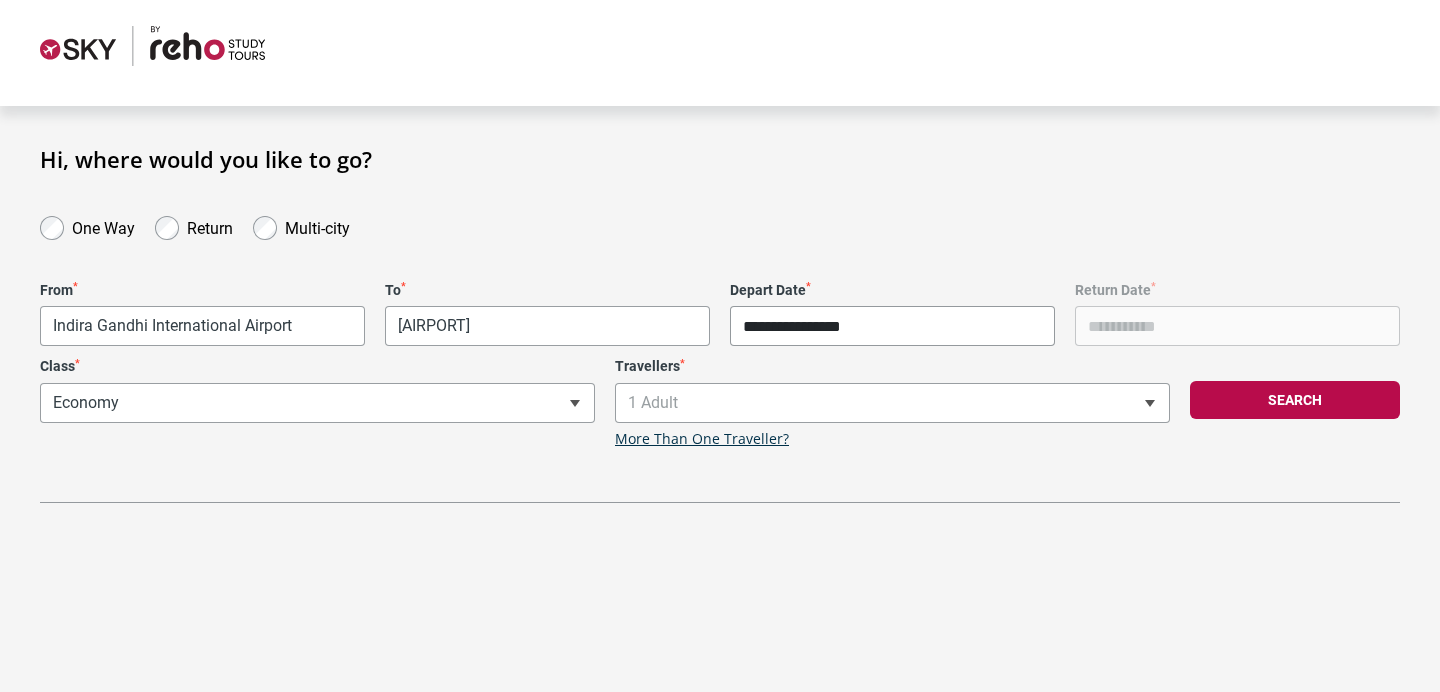 click on "**********" at bounding box center [892, 326] 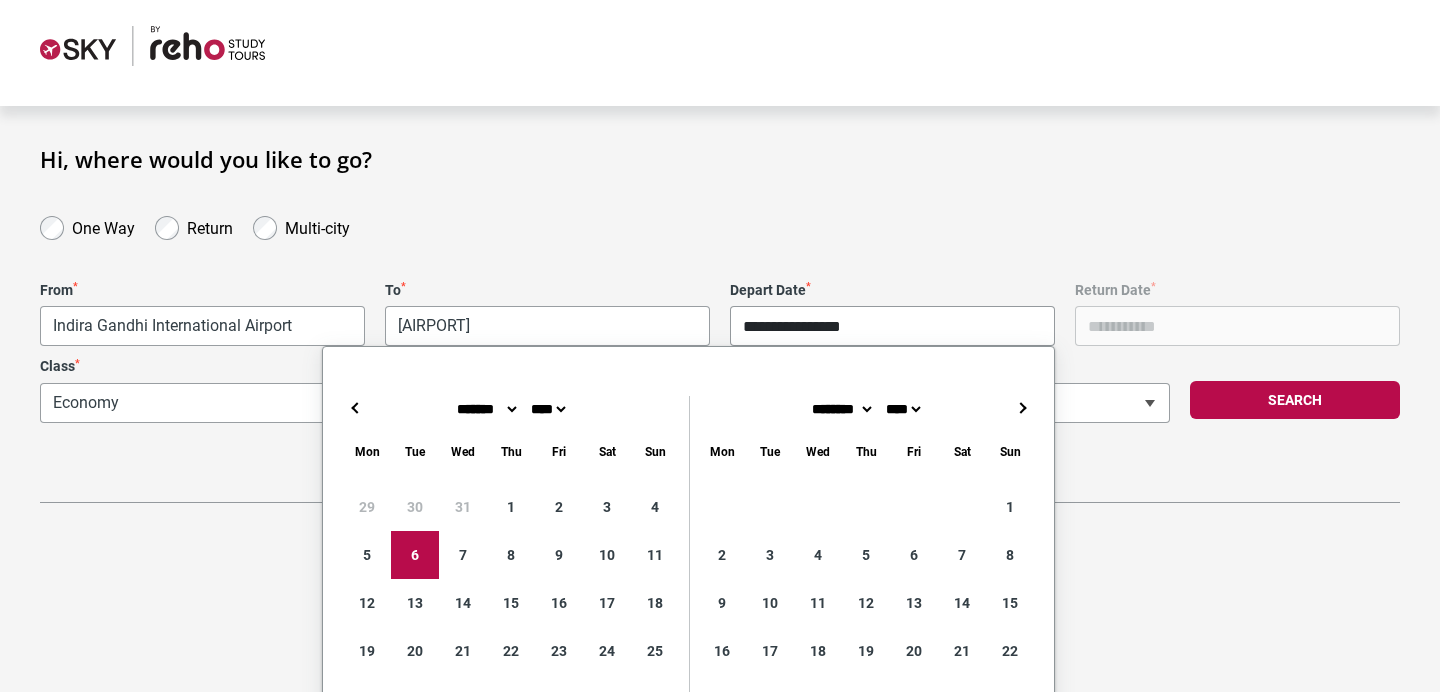 click on "←" at bounding box center [355, 408] 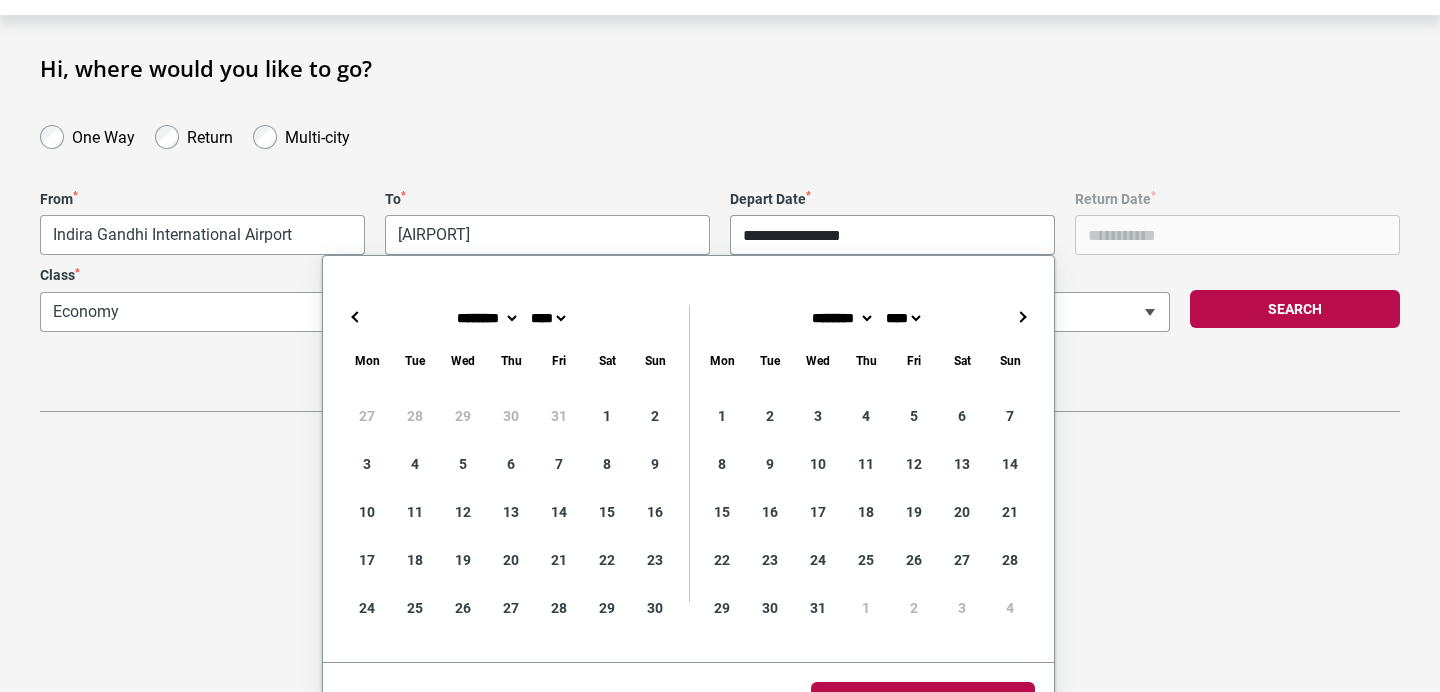 scroll, scrollTop: 109, scrollLeft: 0, axis: vertical 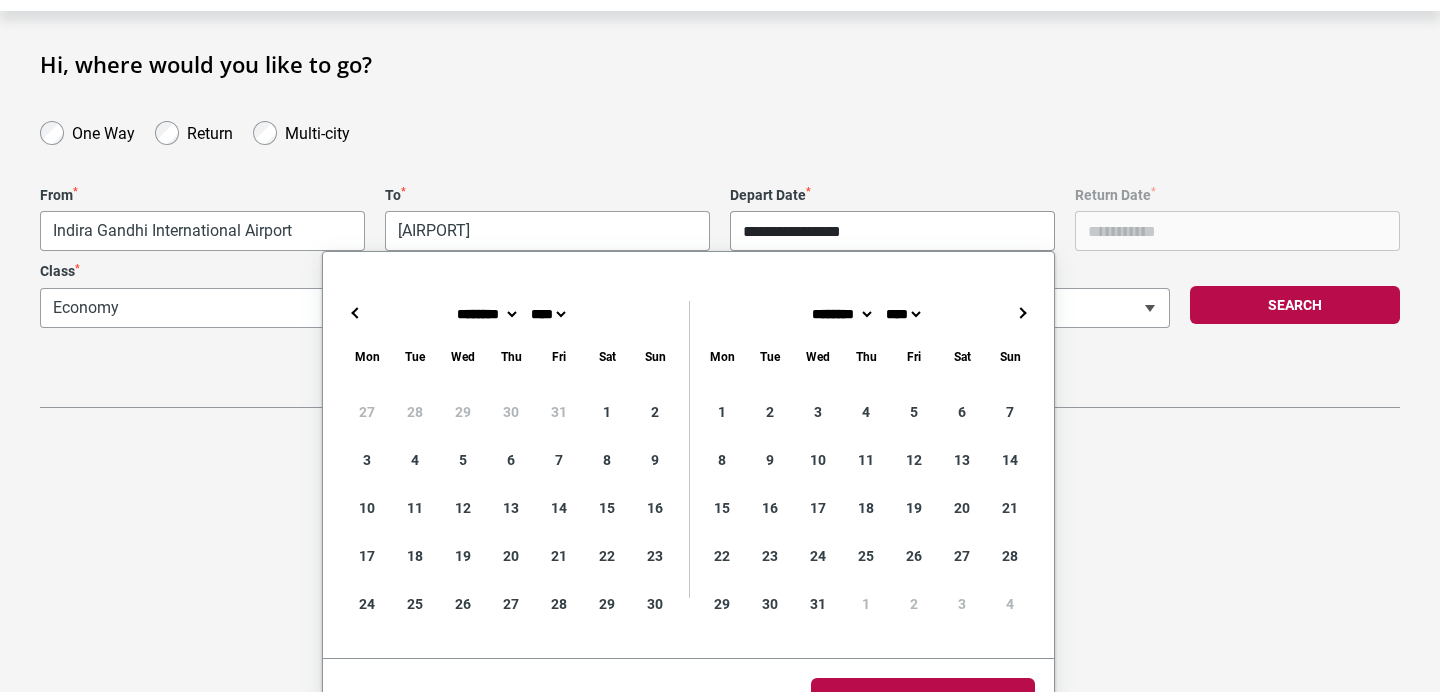 type on "**********" 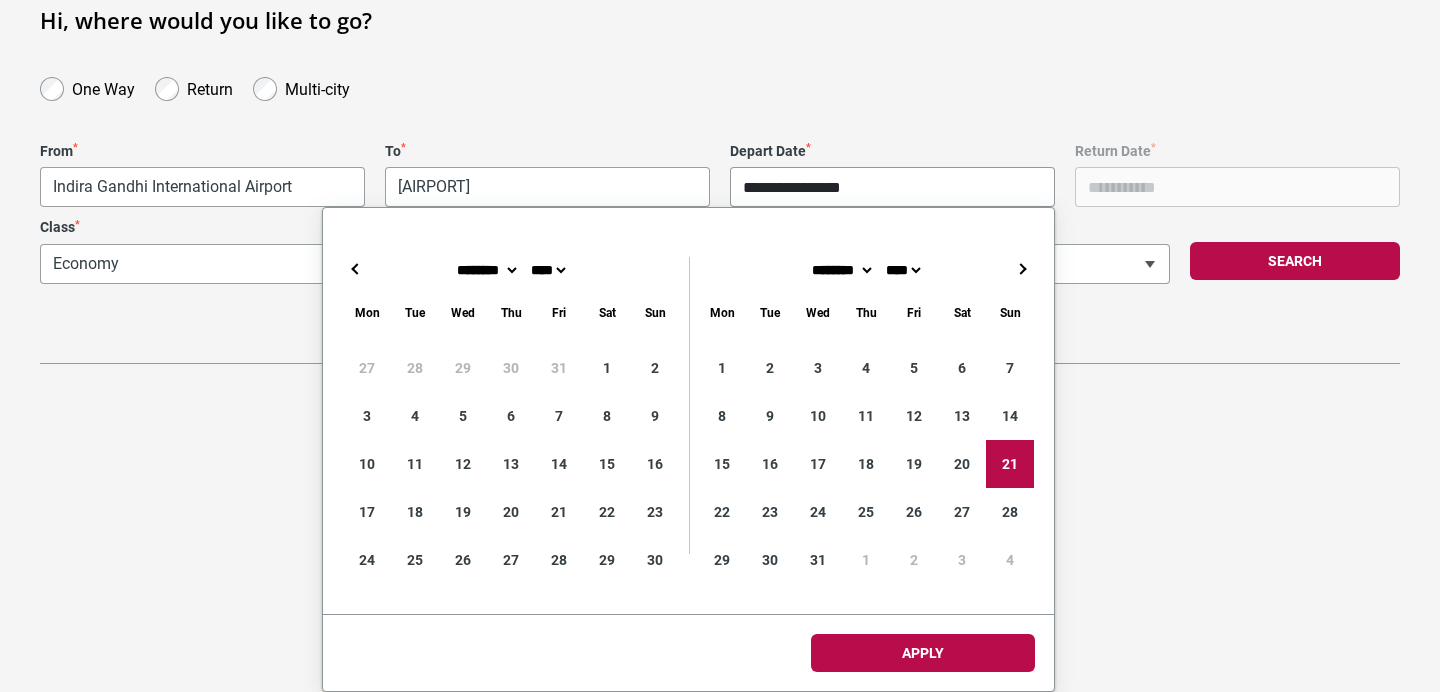 scroll, scrollTop: 14, scrollLeft: 0, axis: vertical 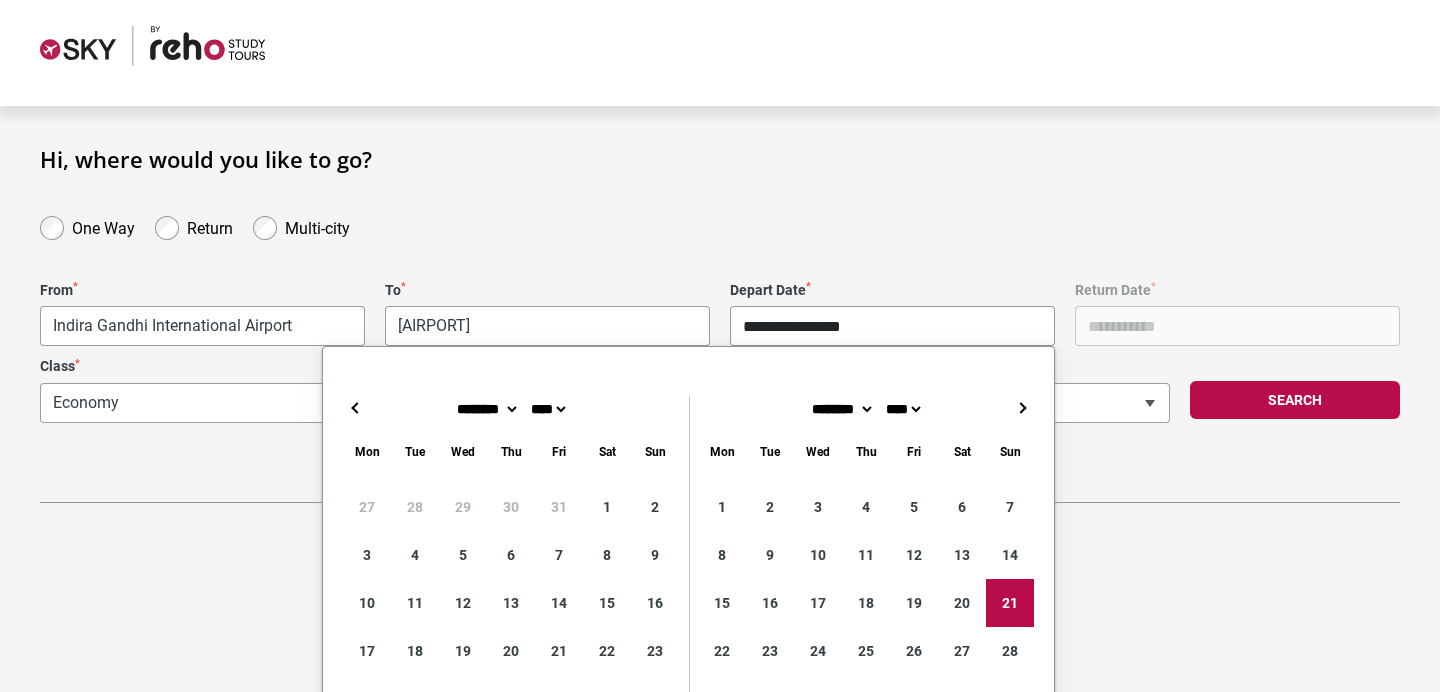 click on "**********" at bounding box center (720, 332) 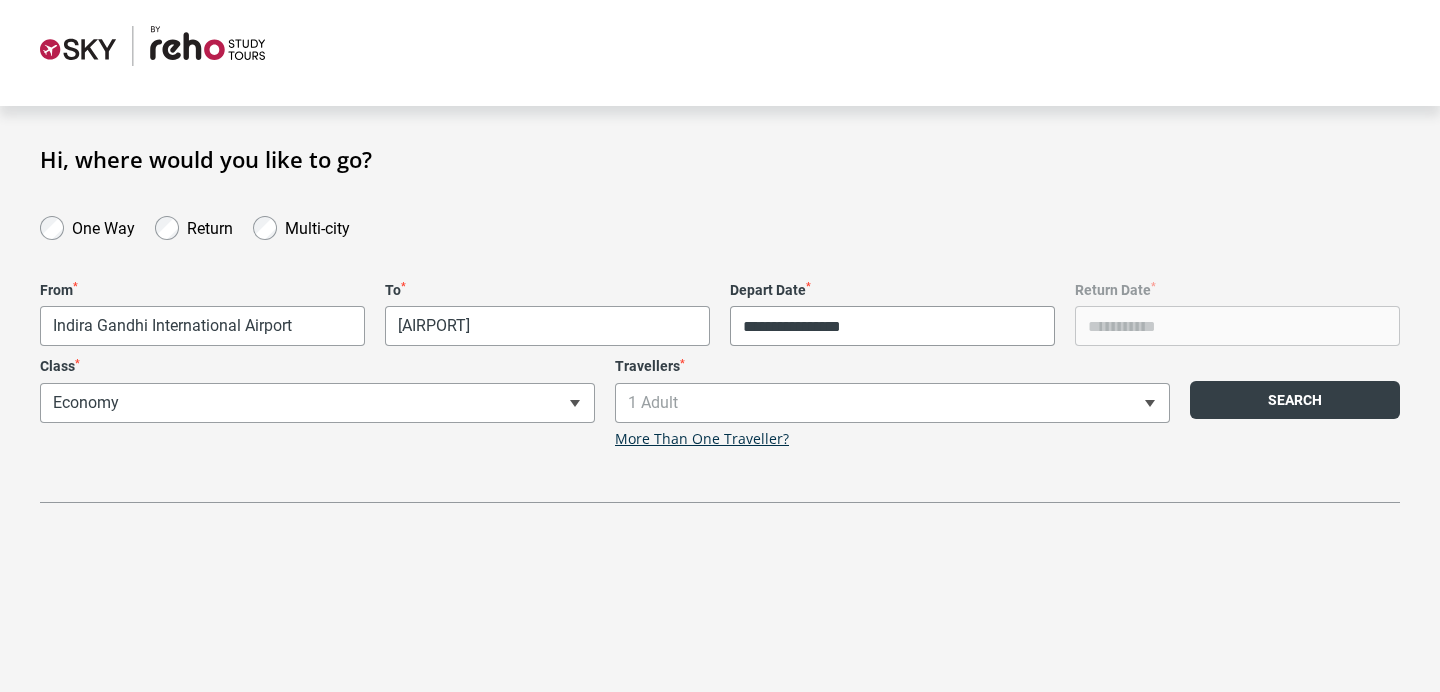 click on "Search" at bounding box center [1295, 400] 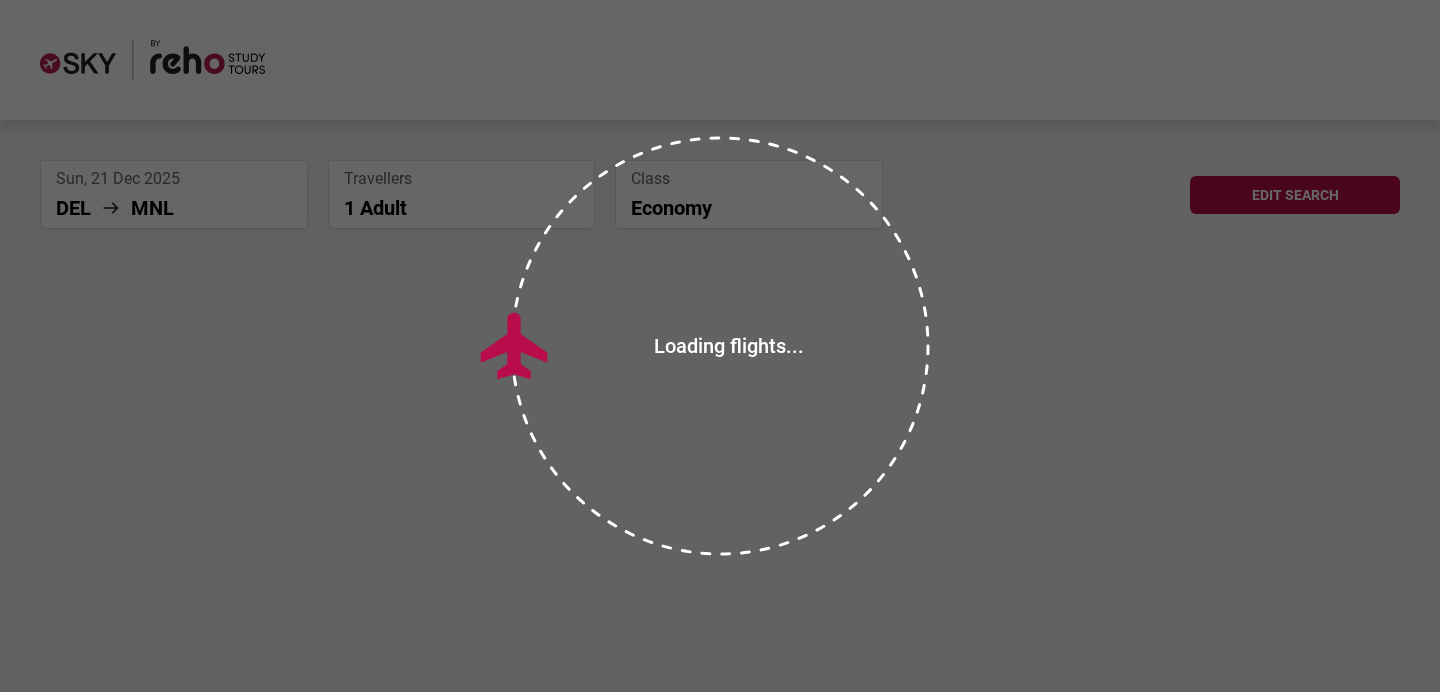 scroll, scrollTop: 0, scrollLeft: 0, axis: both 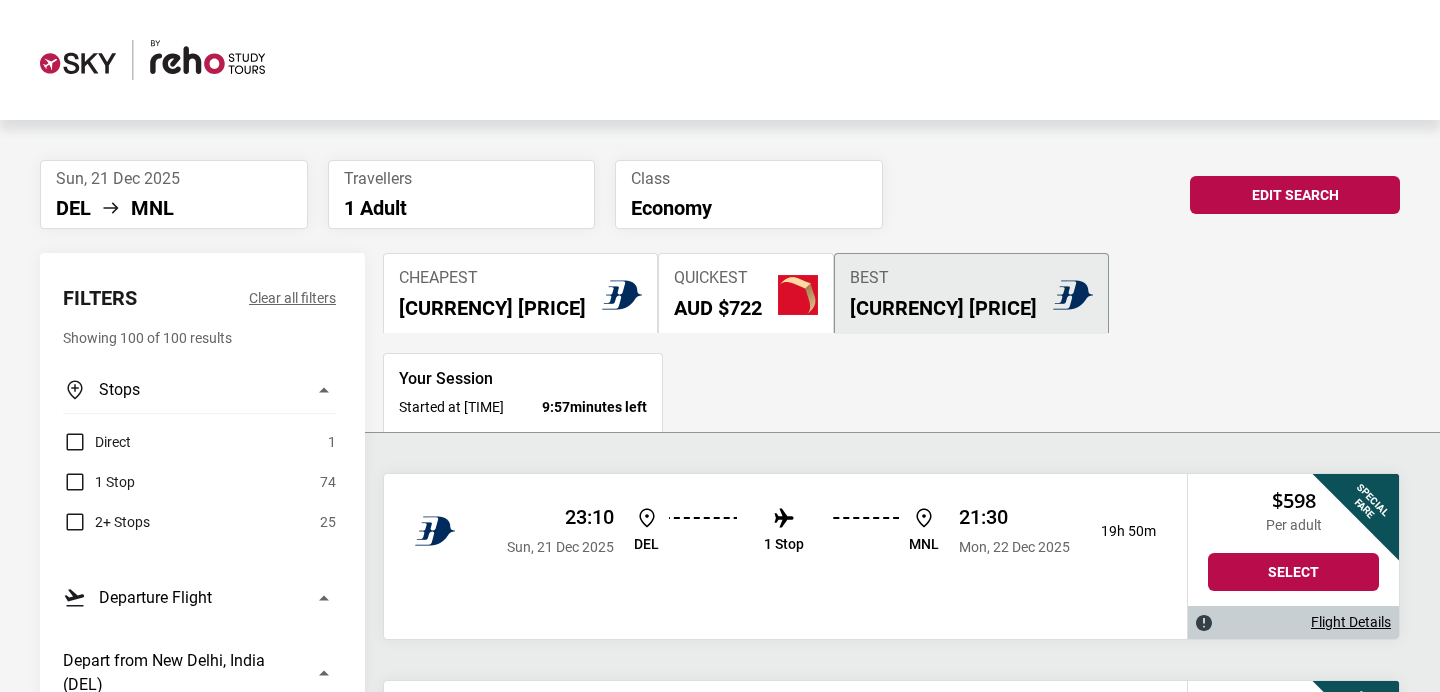 click on "Cheapest   AUD $598" at bounding box center (520, 293) 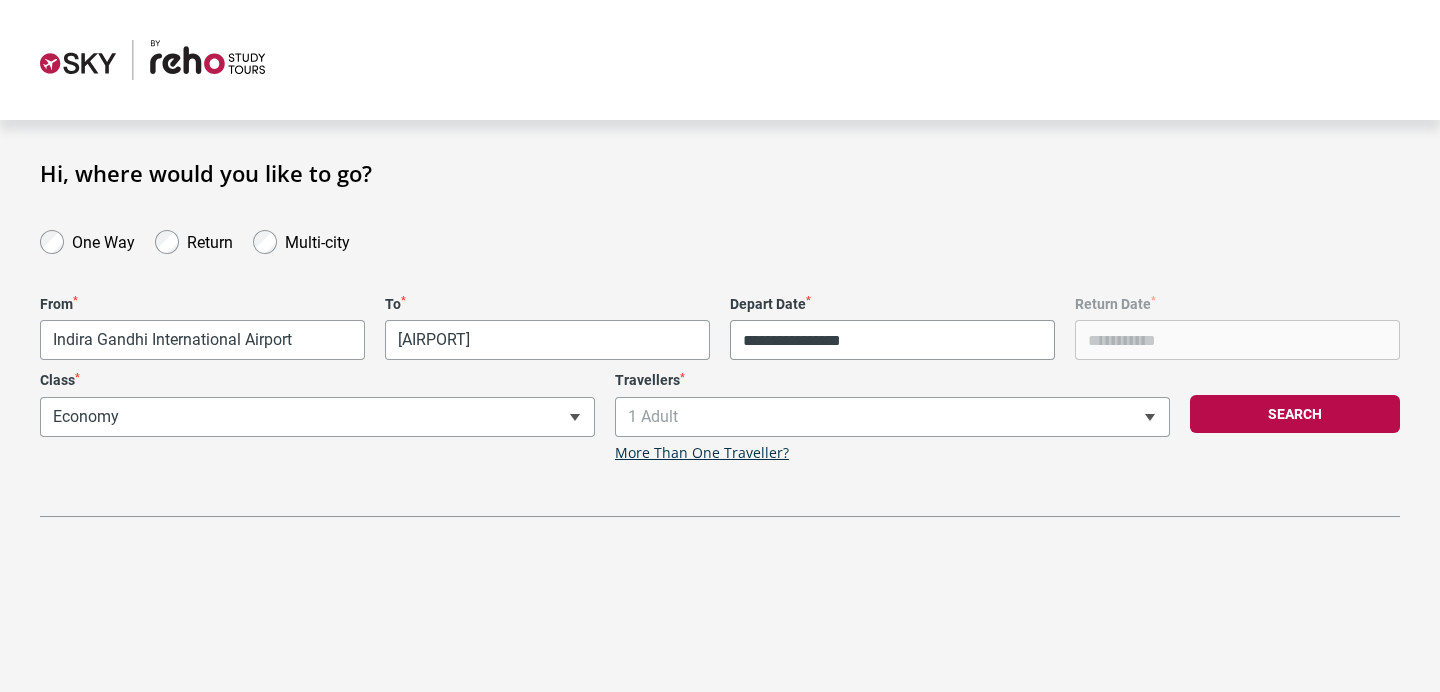 scroll, scrollTop: 14, scrollLeft: 0, axis: vertical 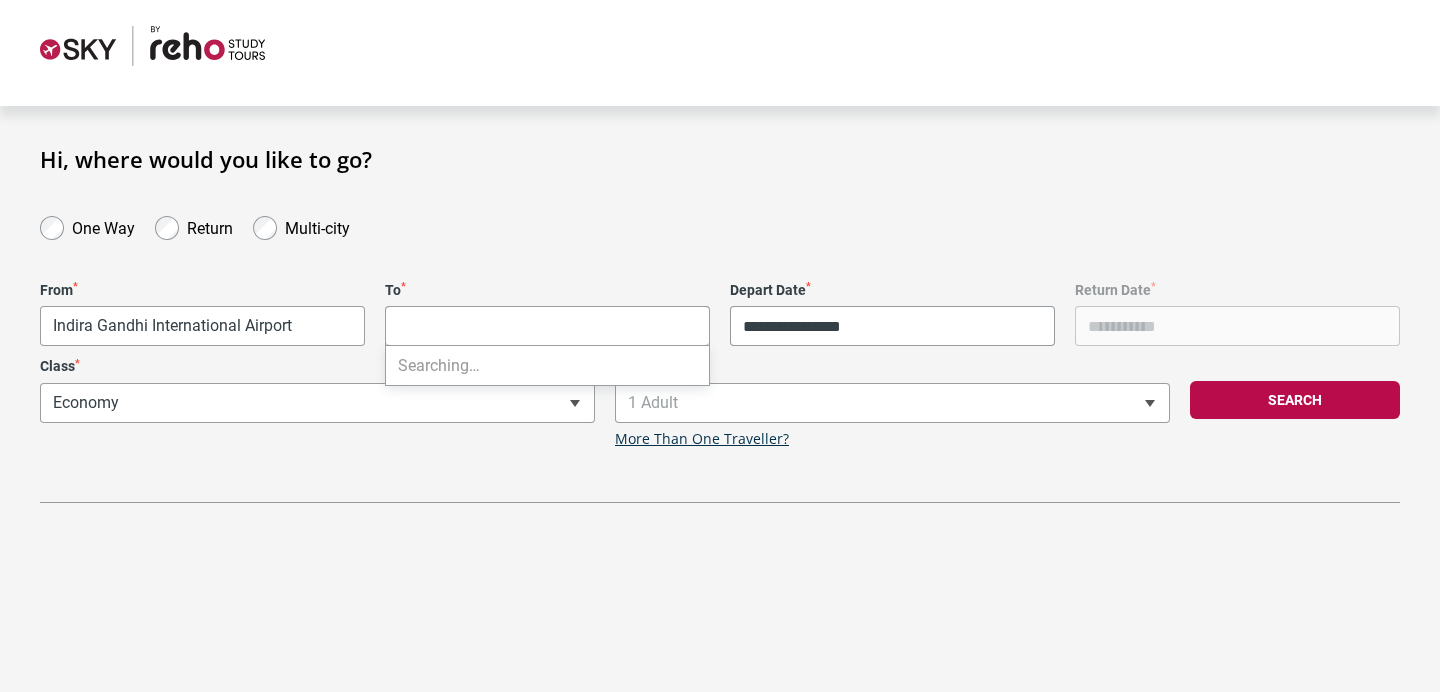 click on "**********" at bounding box center [720, 332] 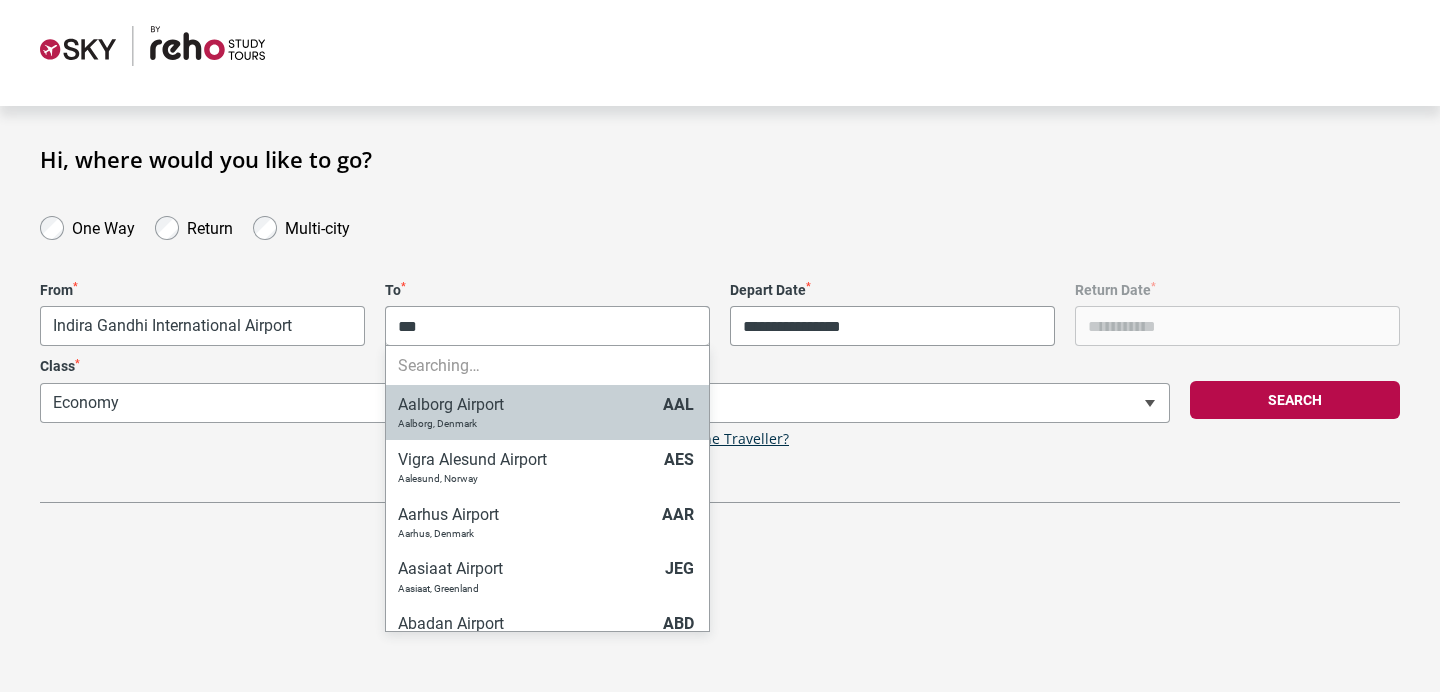 type on "****" 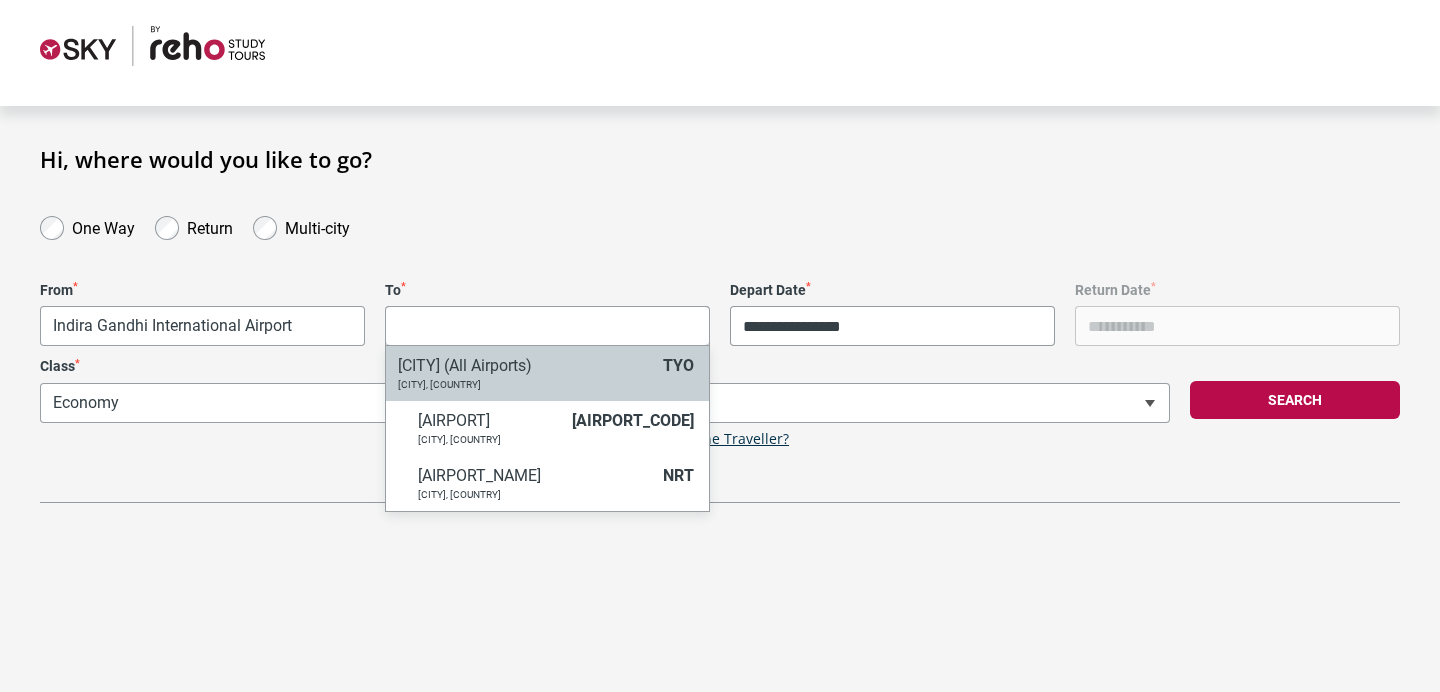 select on "TYOC" 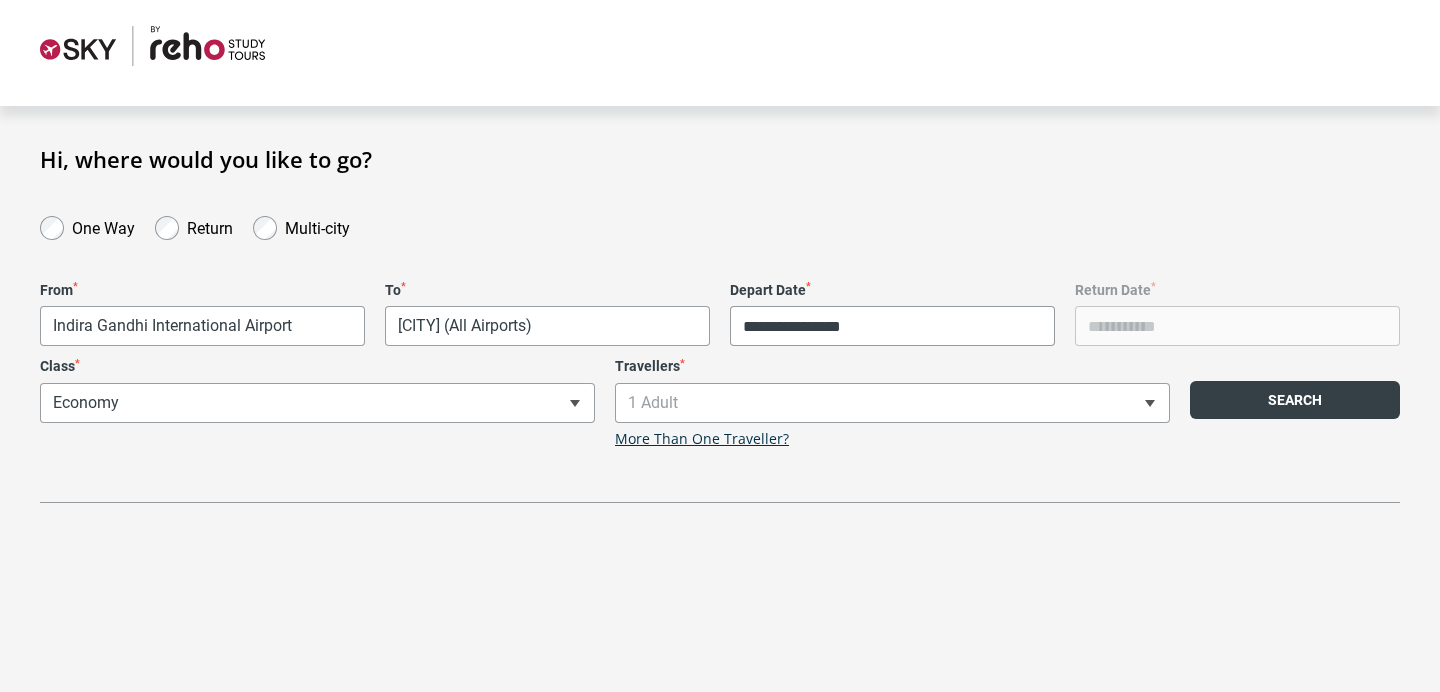 click on "Search" at bounding box center (1295, 400) 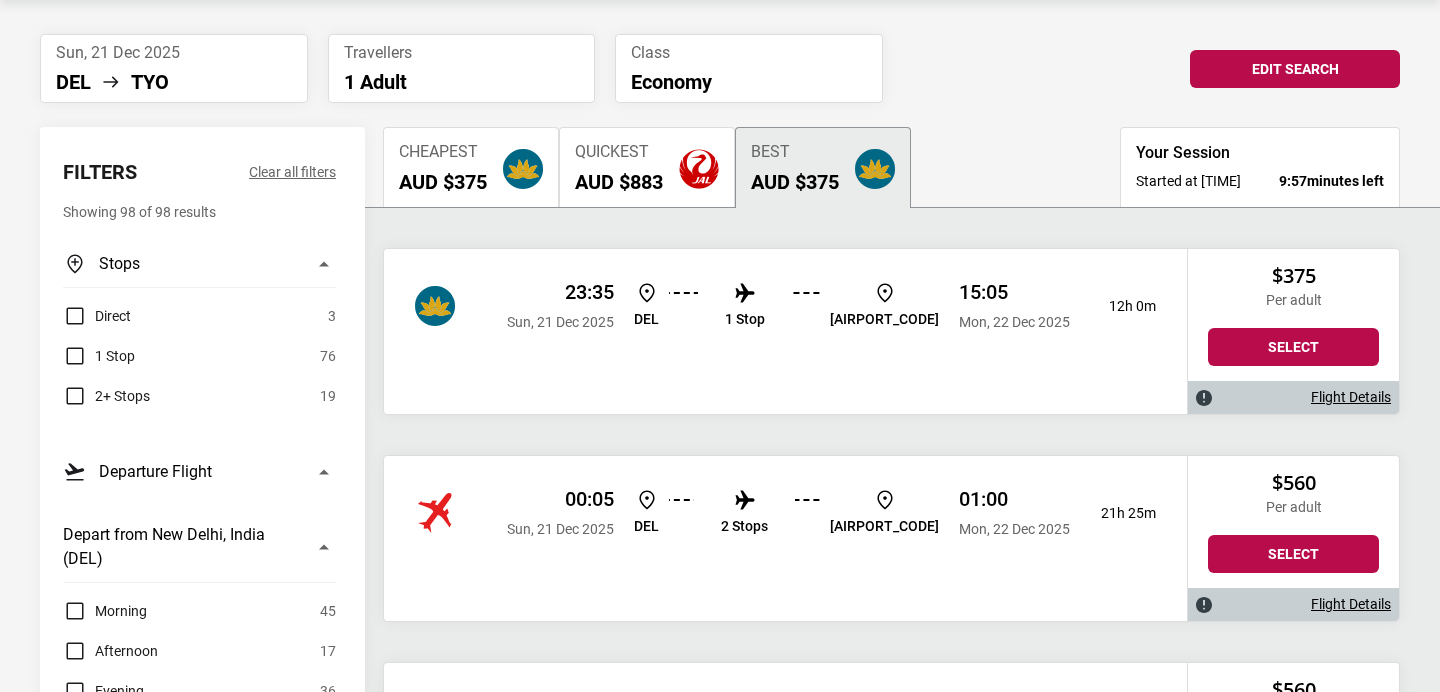 scroll, scrollTop: 145, scrollLeft: 0, axis: vertical 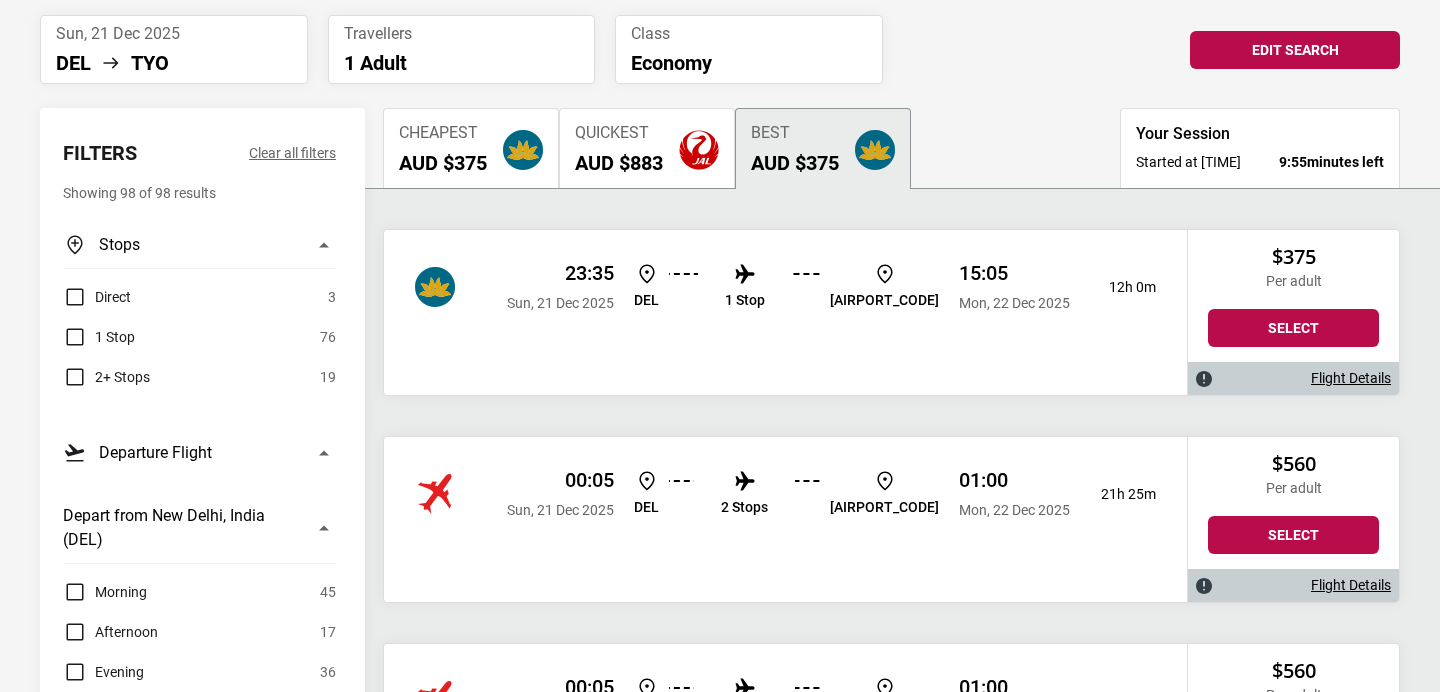 click on "Cheapest   AUD $375" at bounding box center [471, 148] 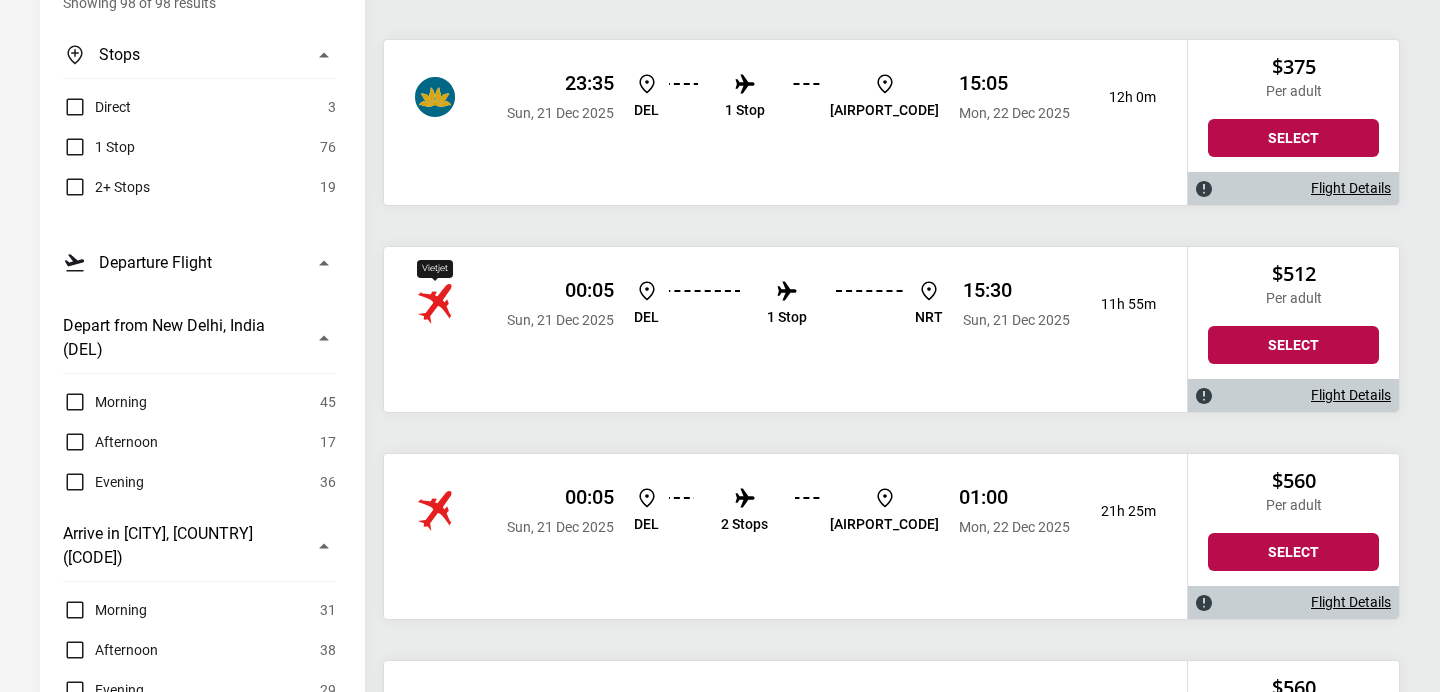 scroll, scrollTop: 0, scrollLeft: 0, axis: both 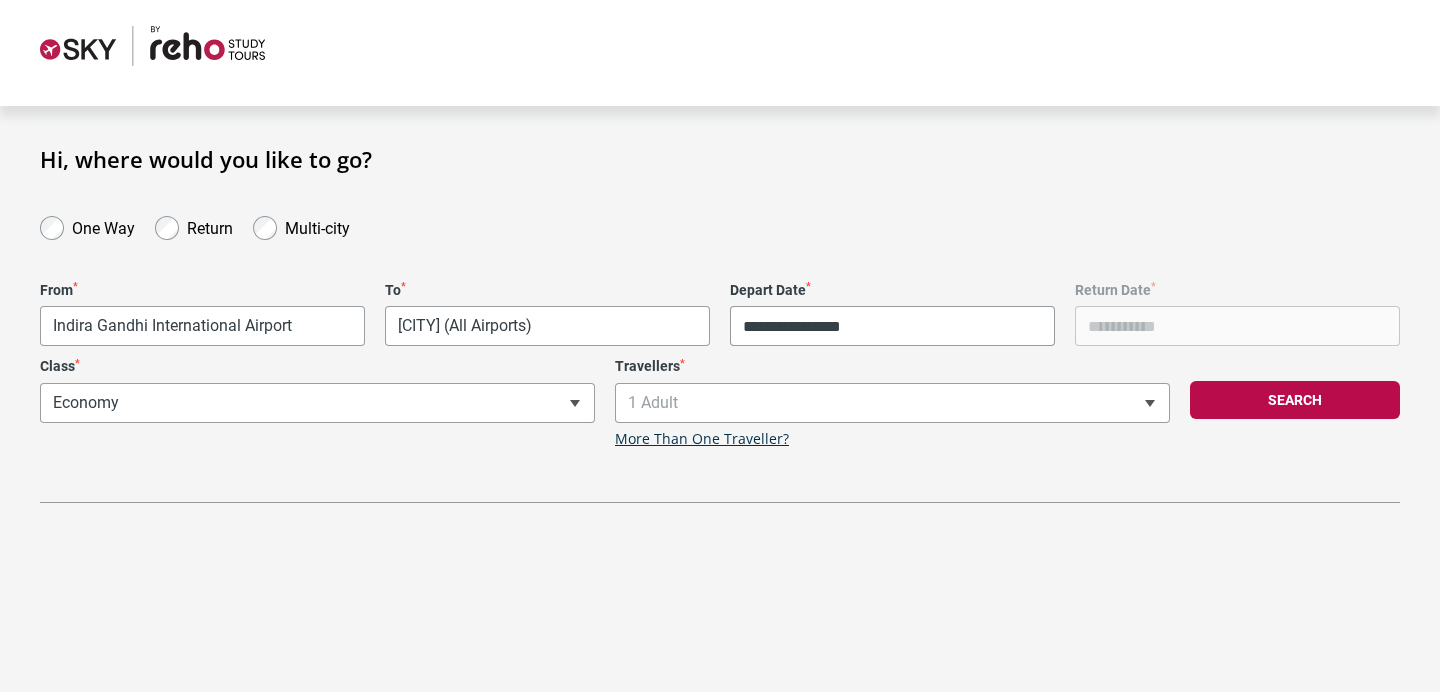 click on "**********" at bounding box center [720, 332] 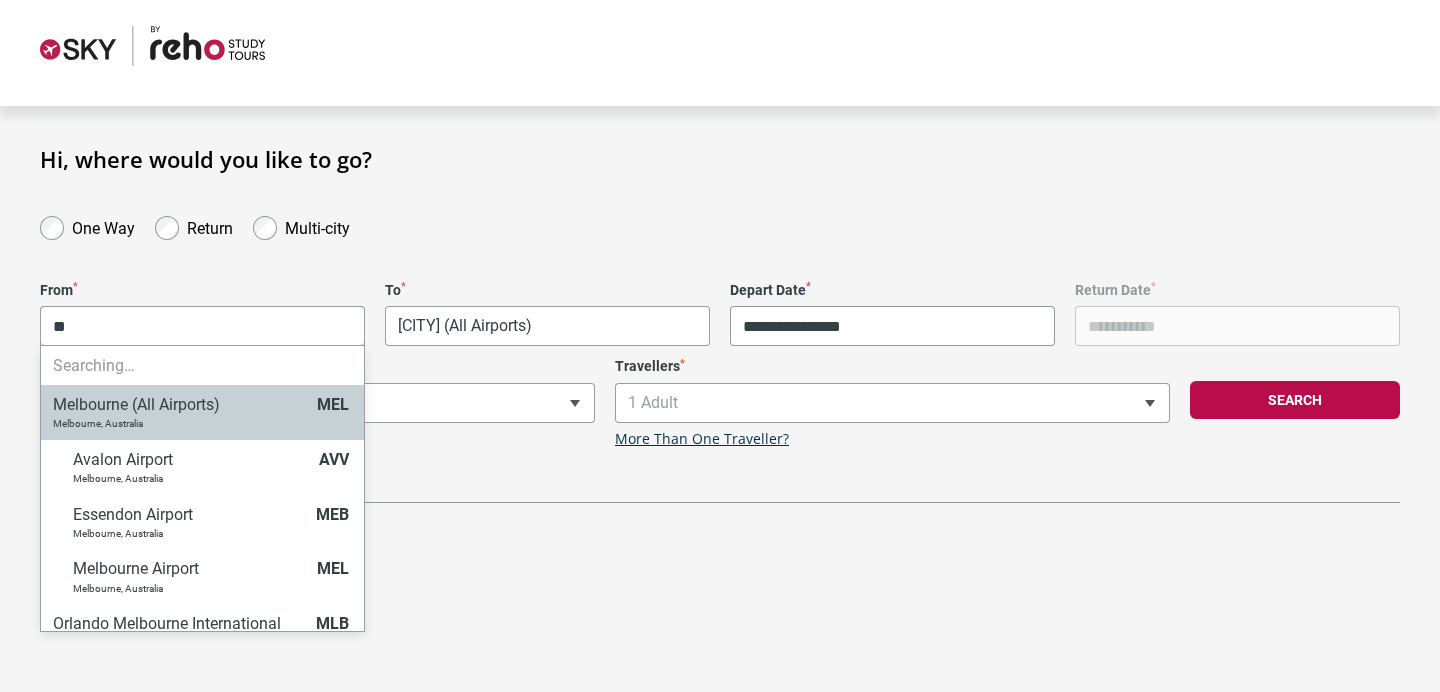 type on "*" 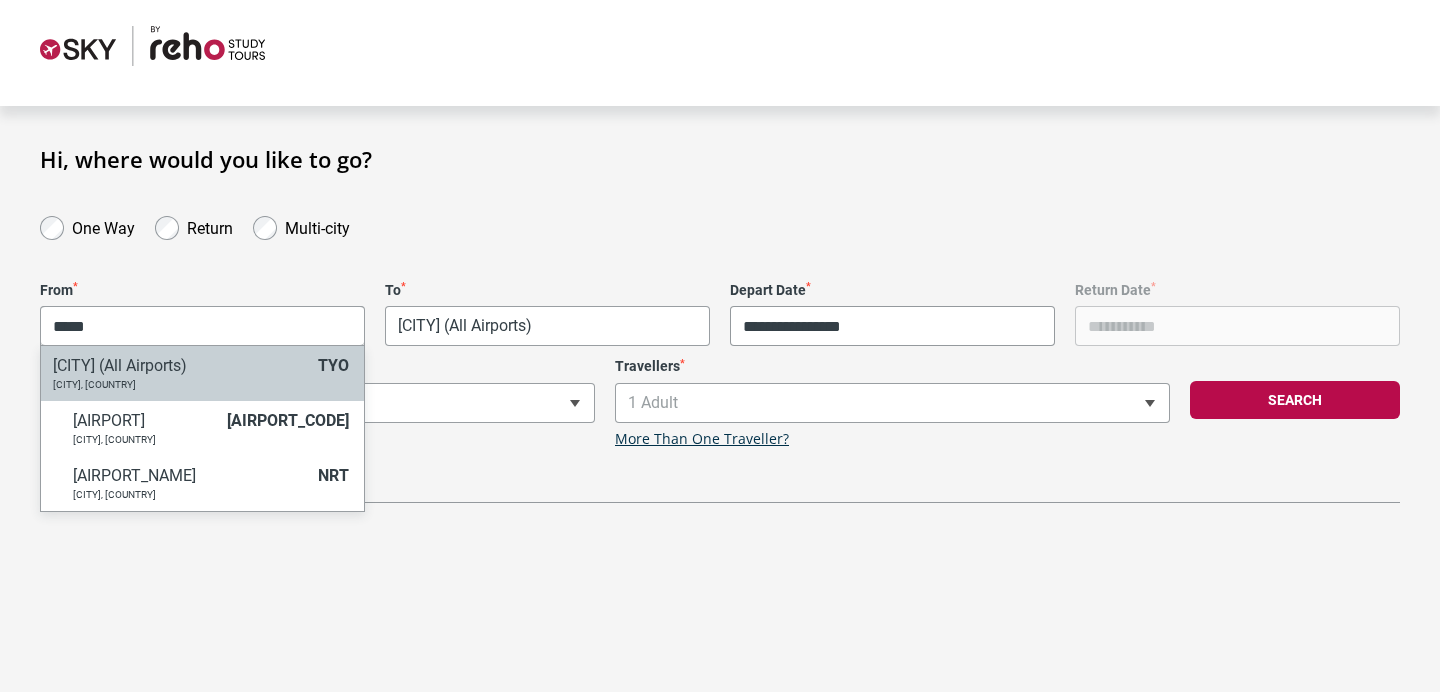 type on "*****" 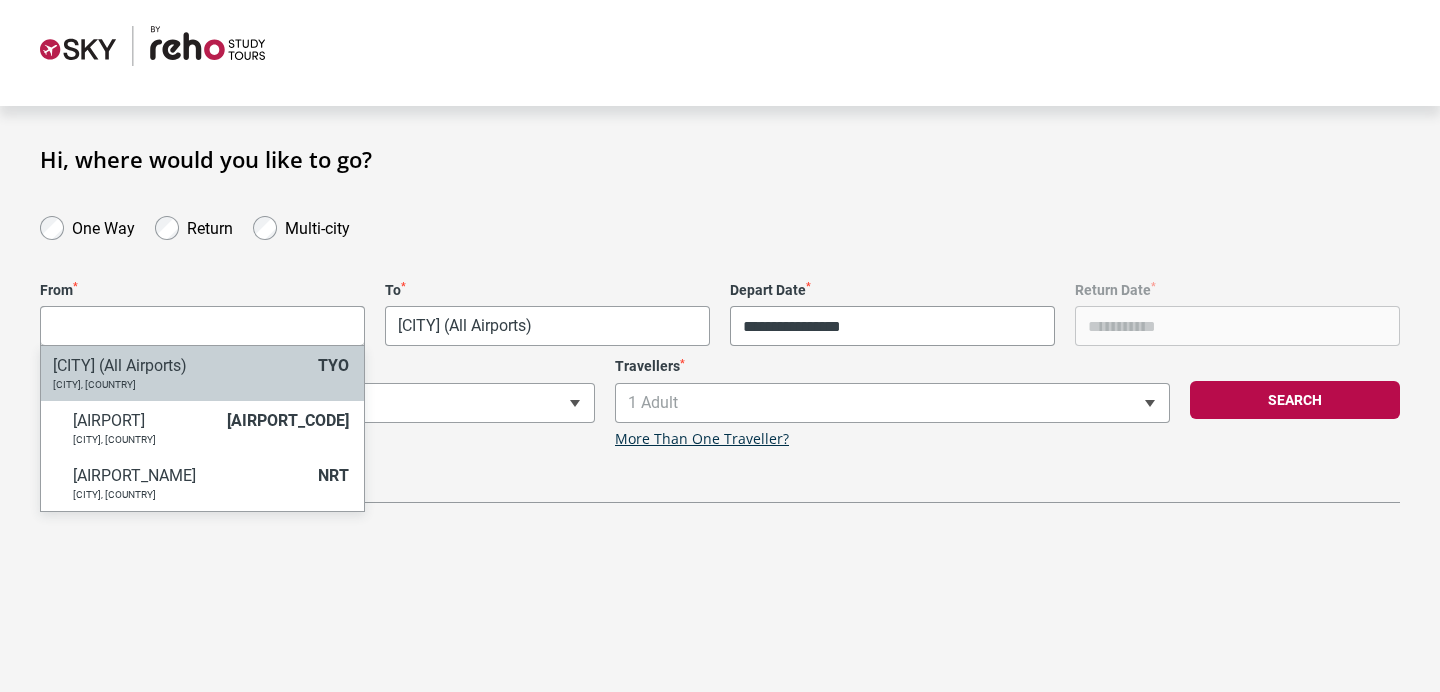 select on "TYOC" 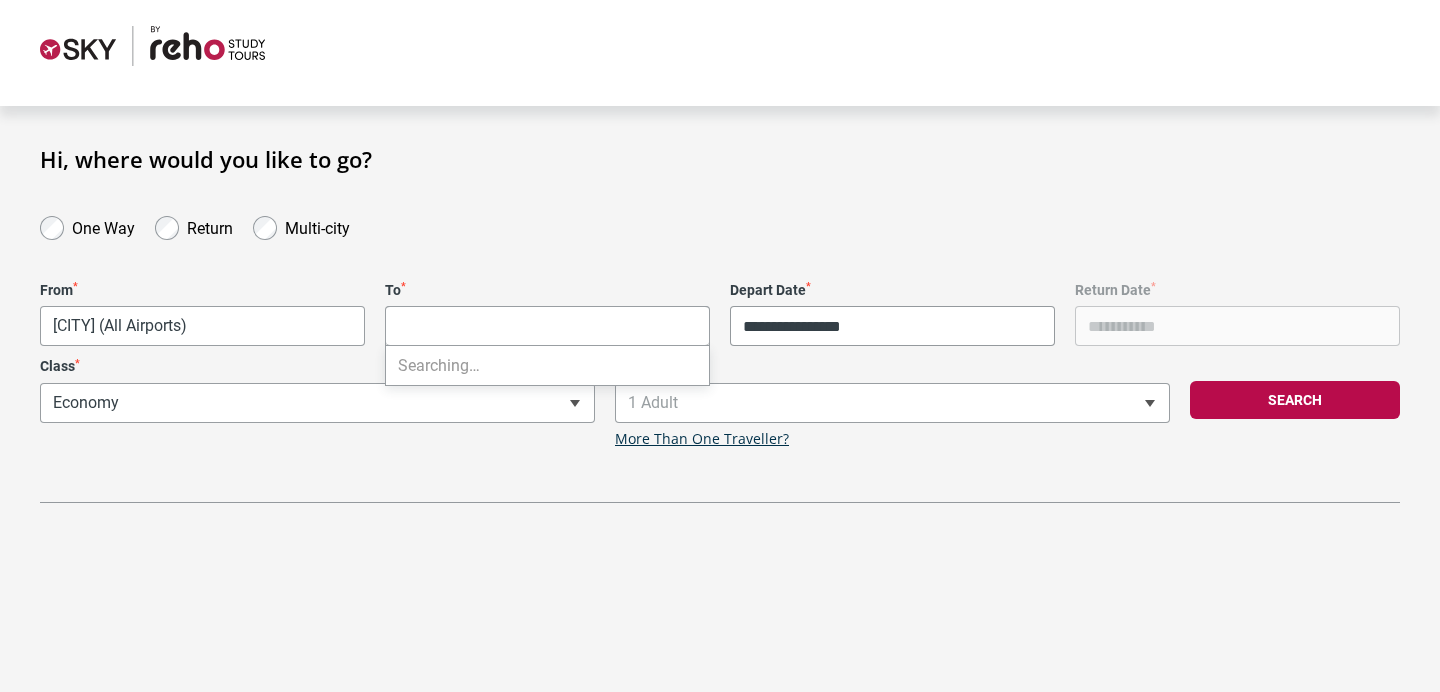 click on "**********" at bounding box center [720, 332] 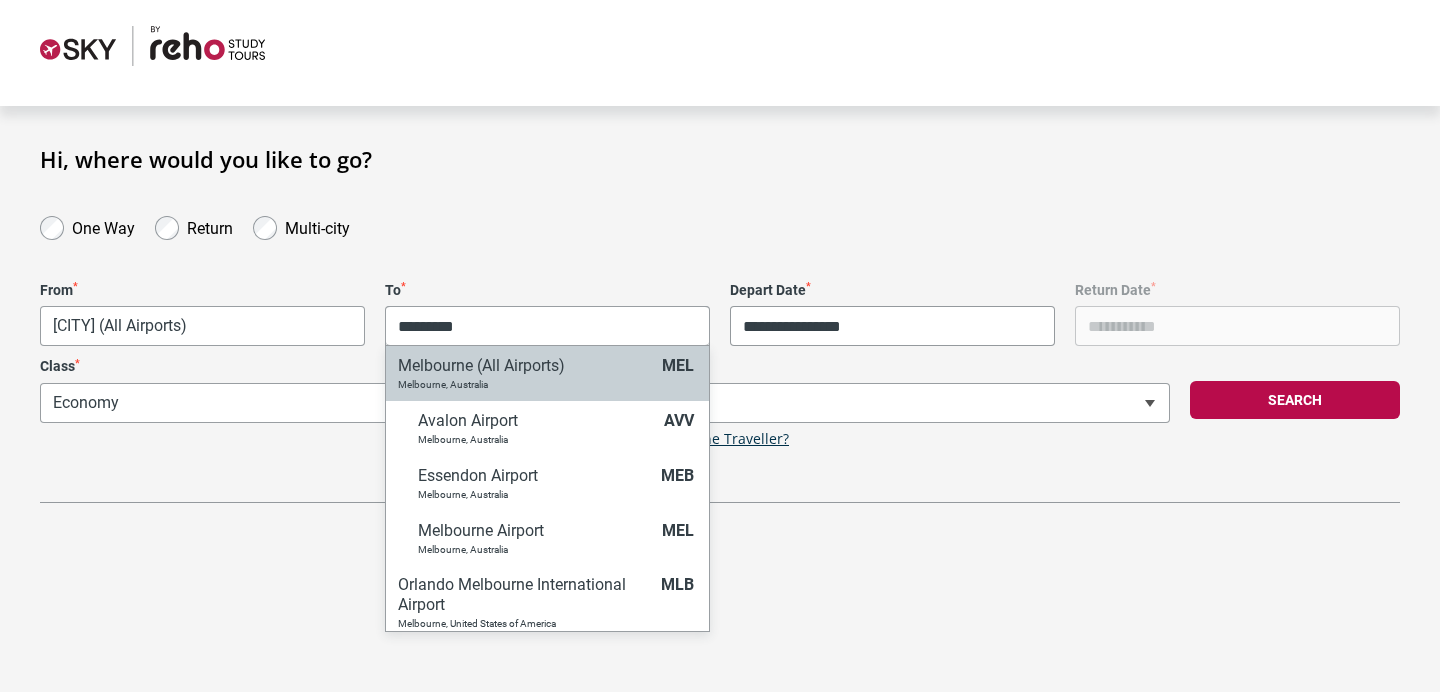 type on "*********" 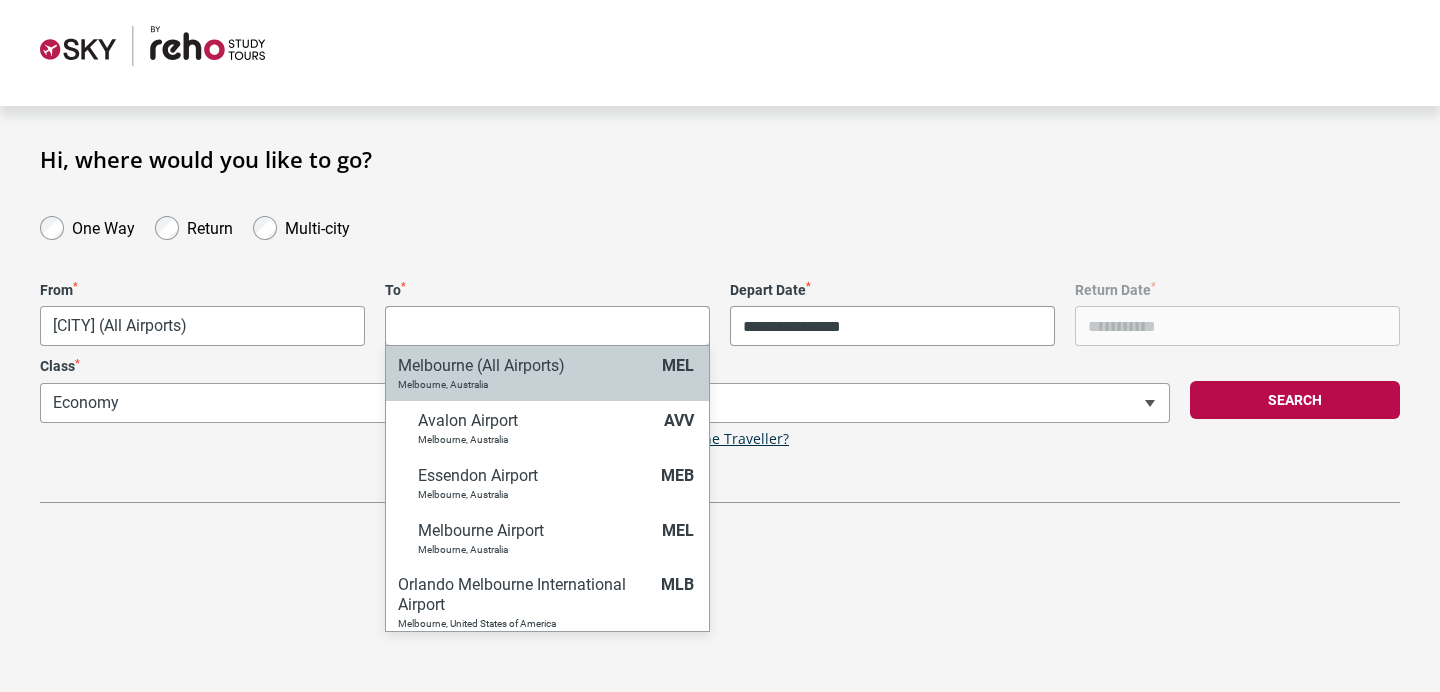 select on "MELC" 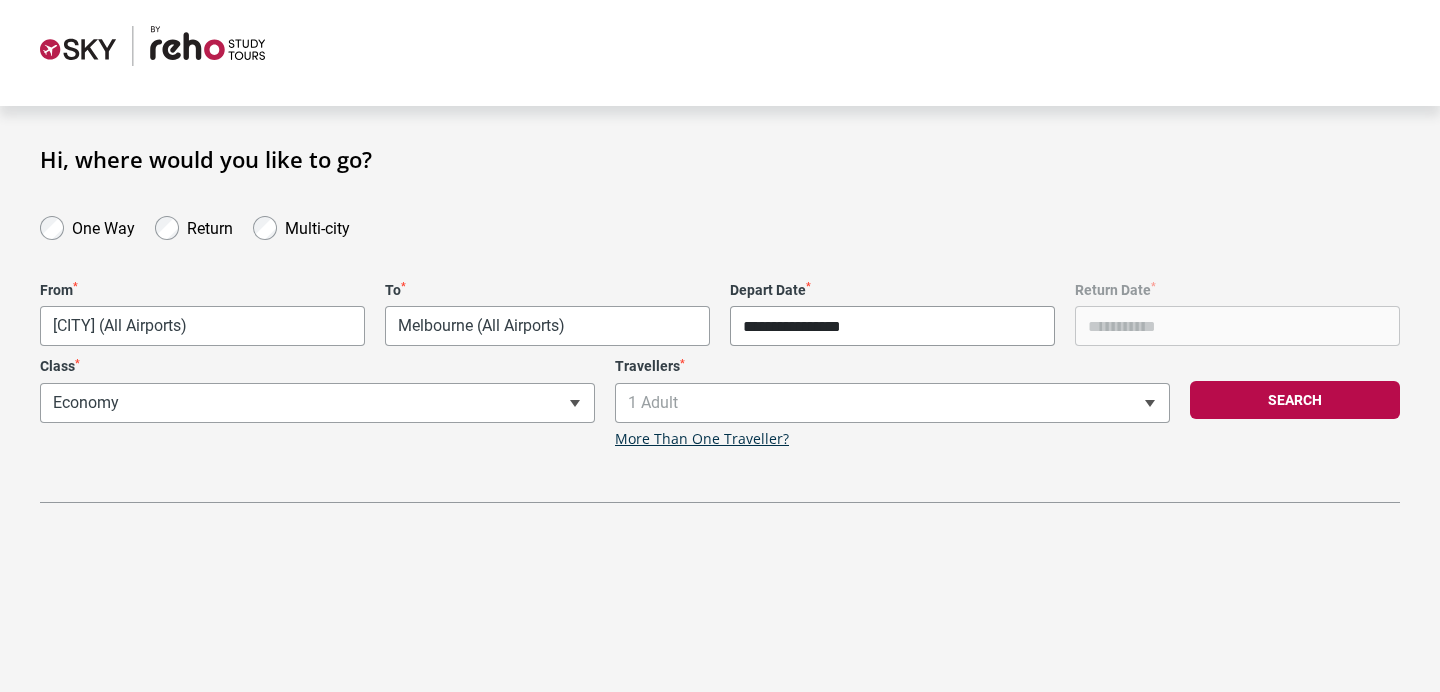click on "**********" at bounding box center (892, 326) 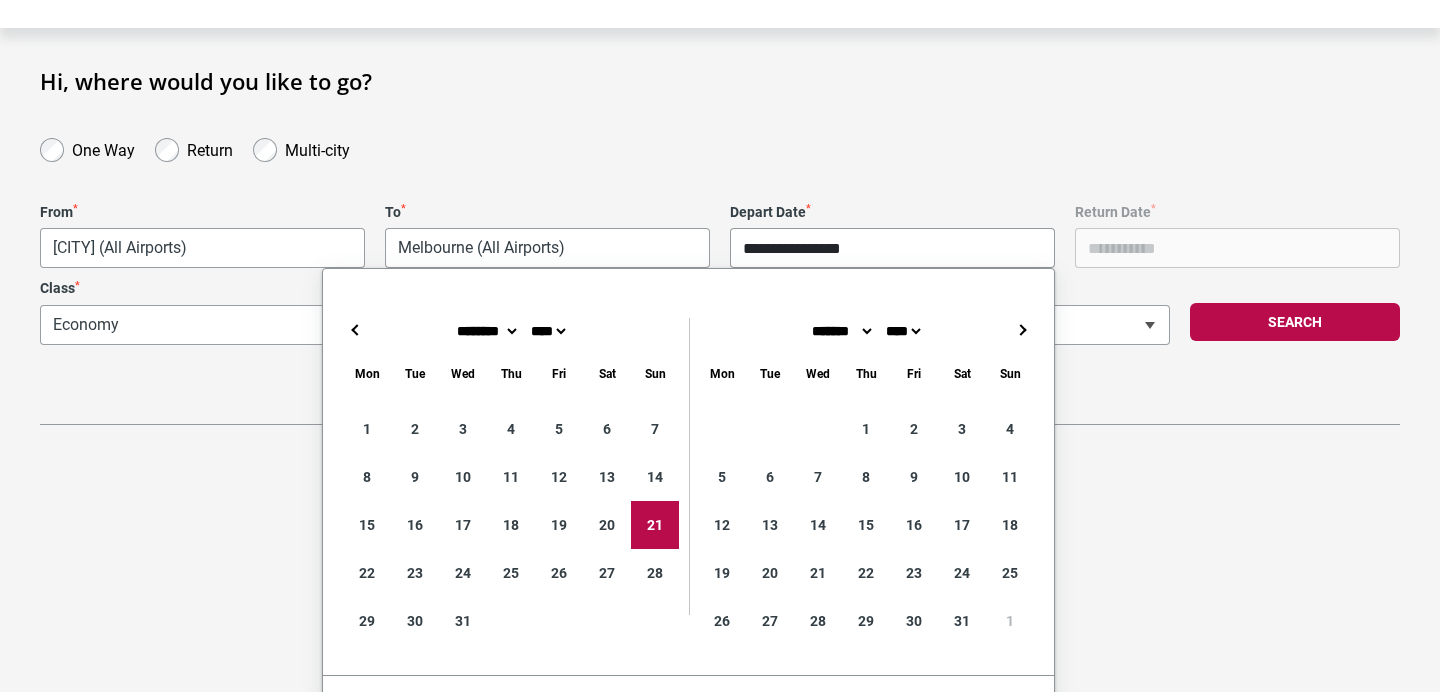 scroll, scrollTop: 126, scrollLeft: 0, axis: vertical 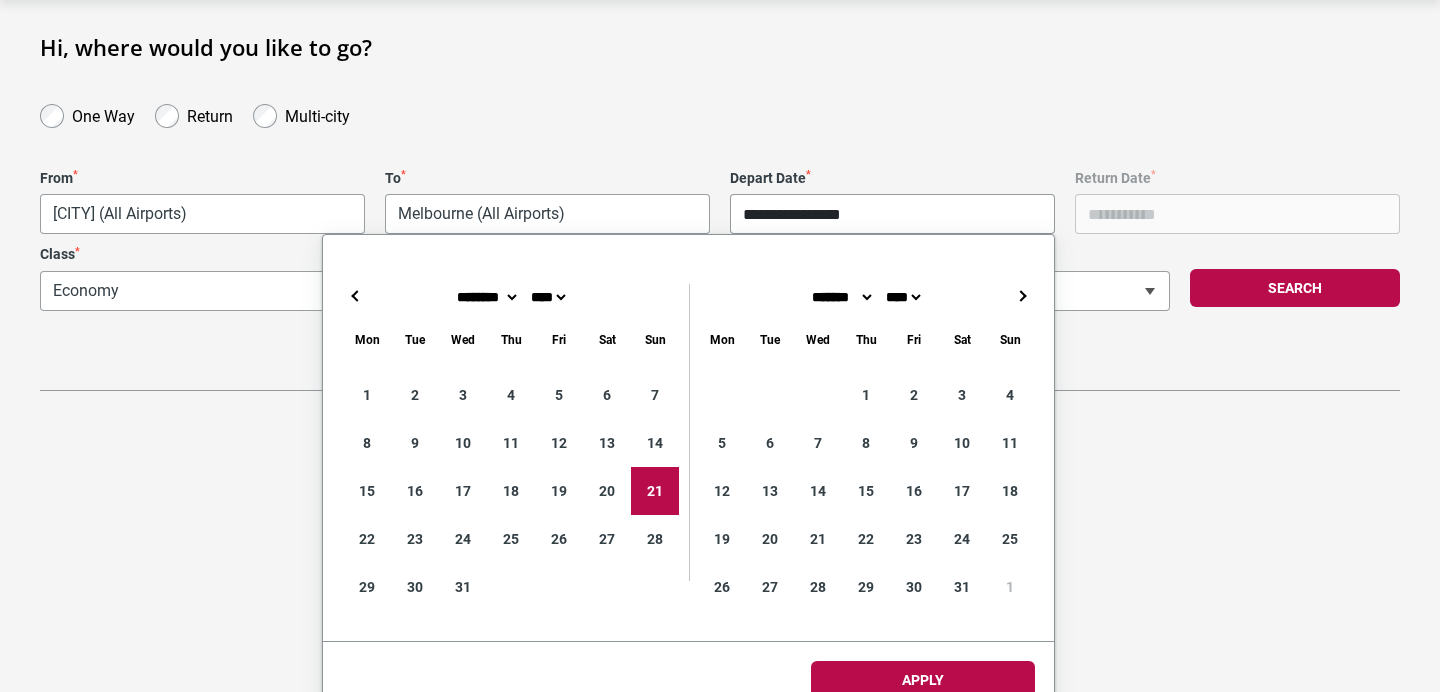 type on "**********" 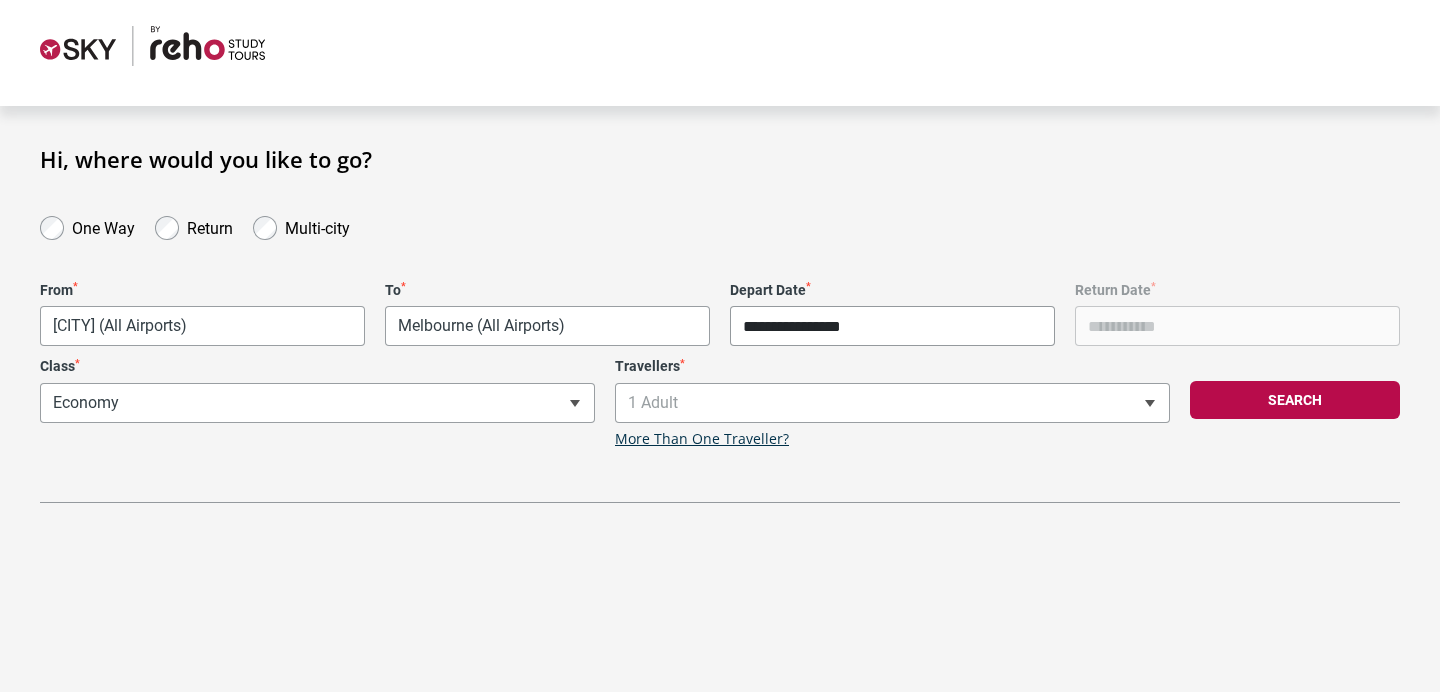 click on "**********" at bounding box center (720, 332) 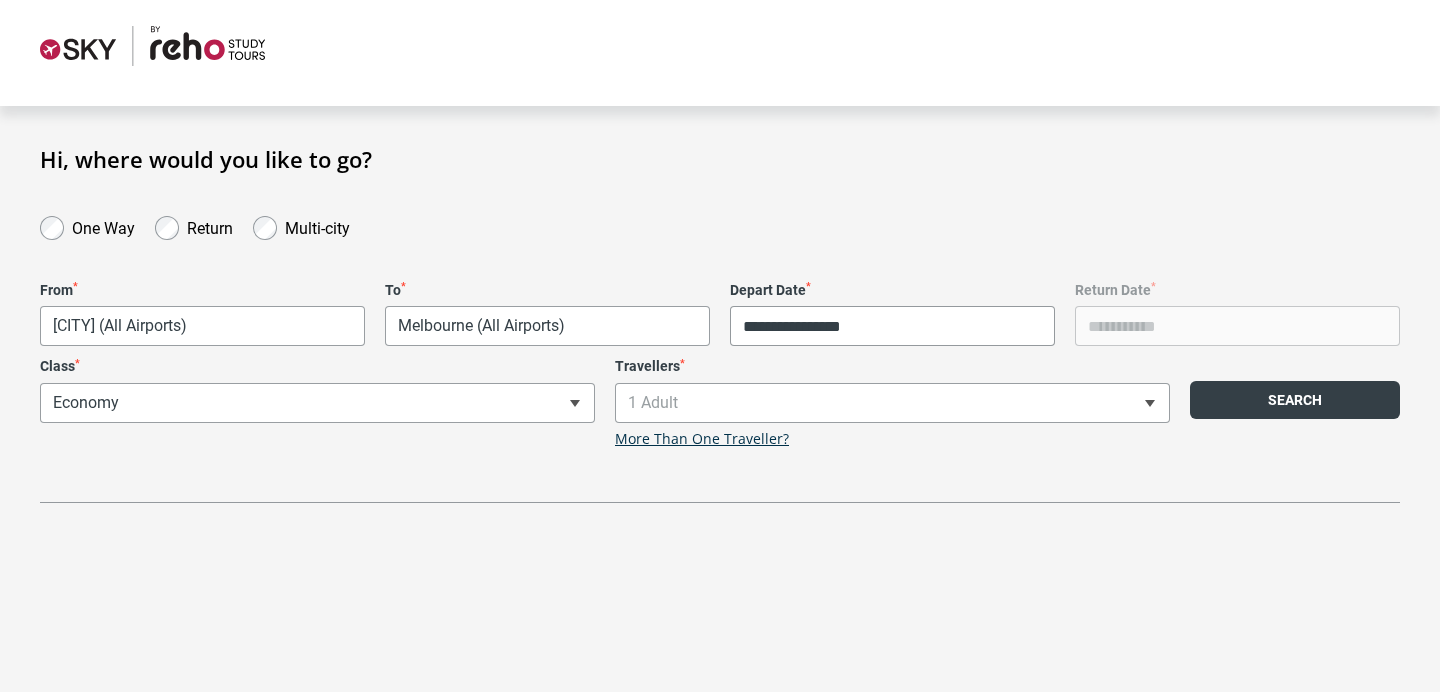 click on "Search" at bounding box center [1295, 400] 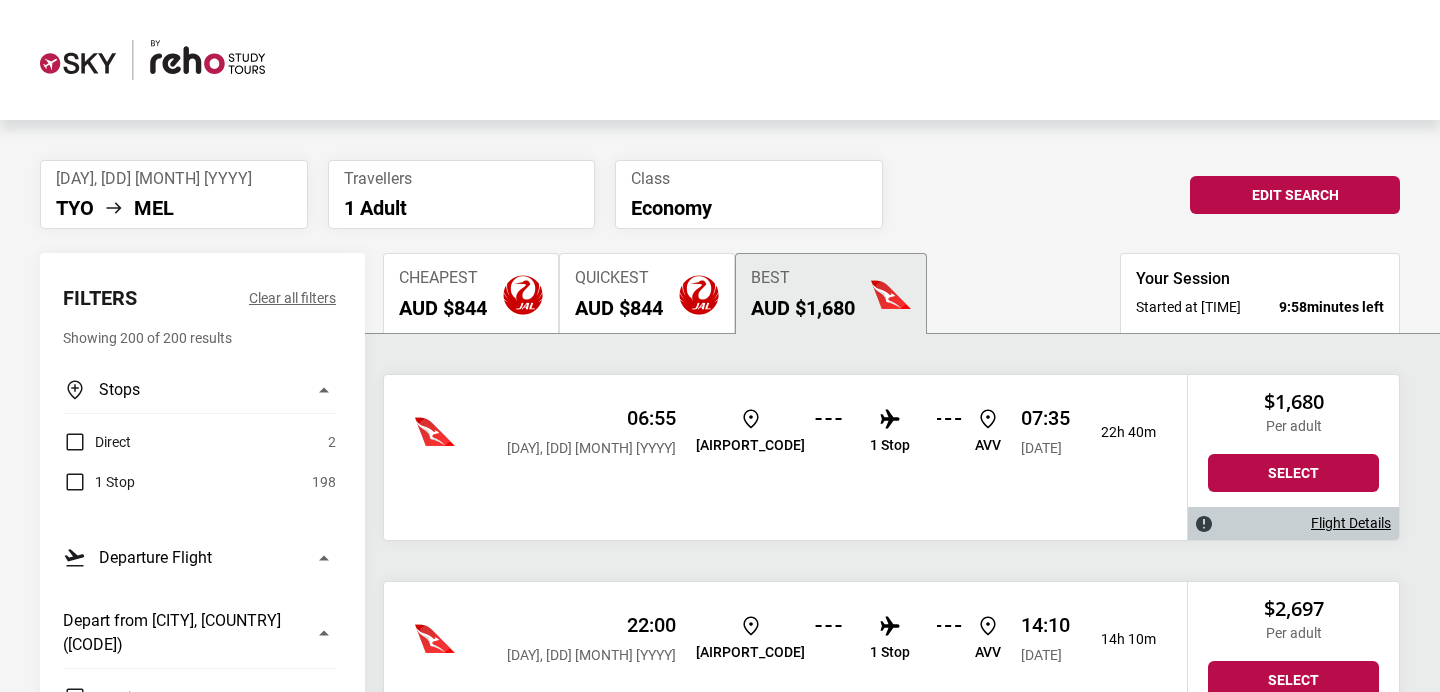 click on "Cheapest   AUD $844" at bounding box center [471, 293] 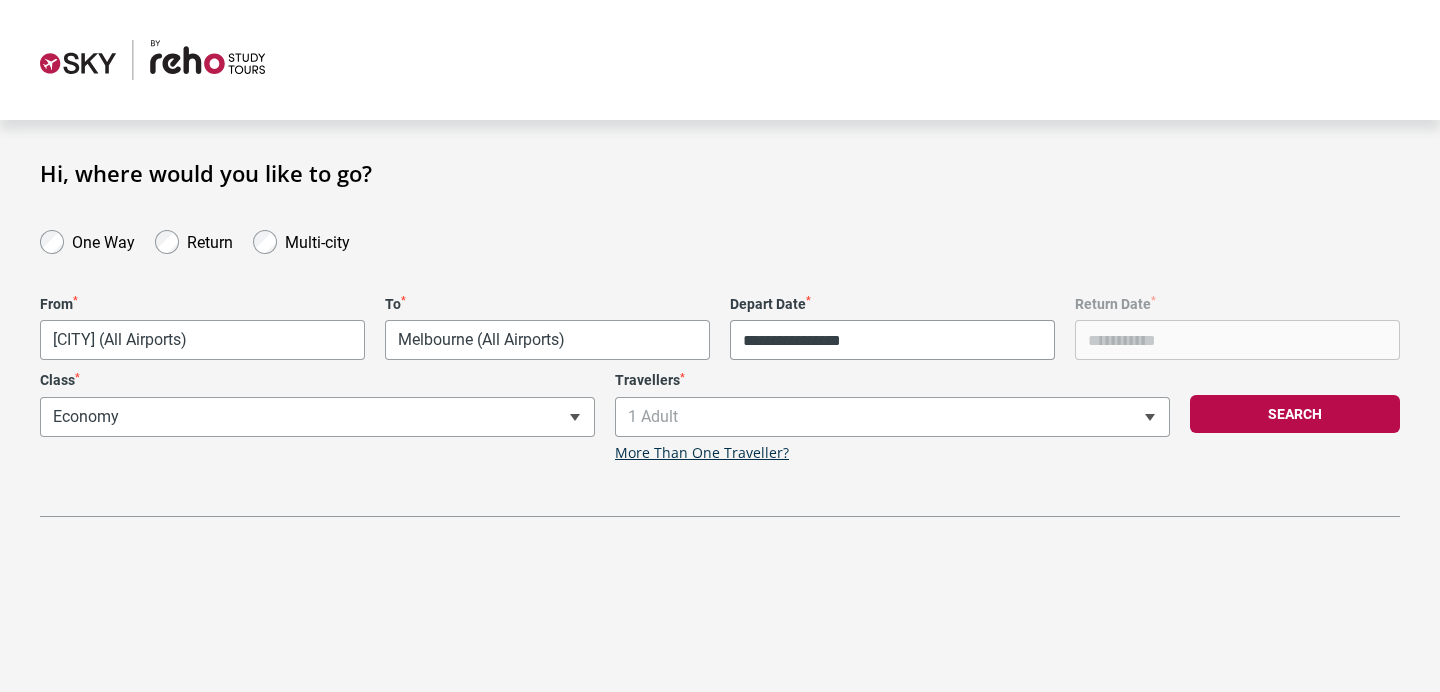 scroll, scrollTop: 14, scrollLeft: 0, axis: vertical 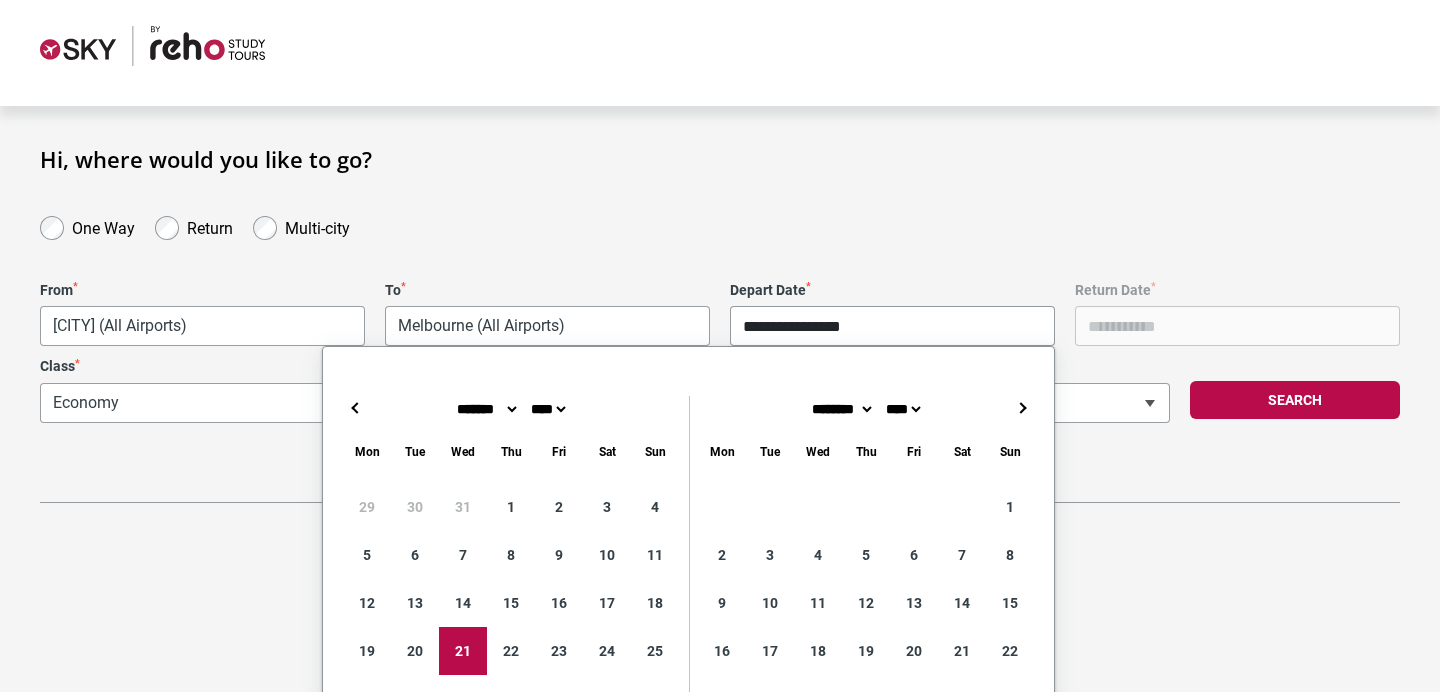 click on "**********" at bounding box center (892, 326) 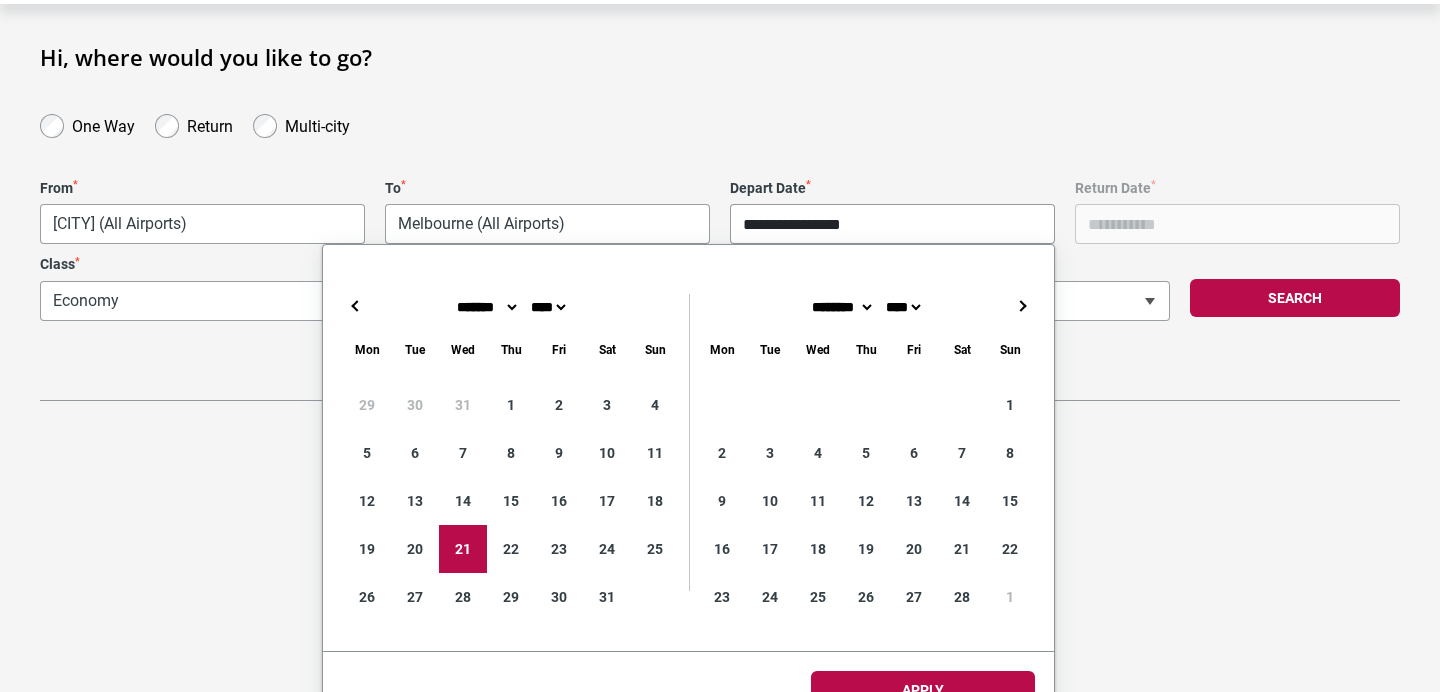 scroll, scrollTop: 136, scrollLeft: 0, axis: vertical 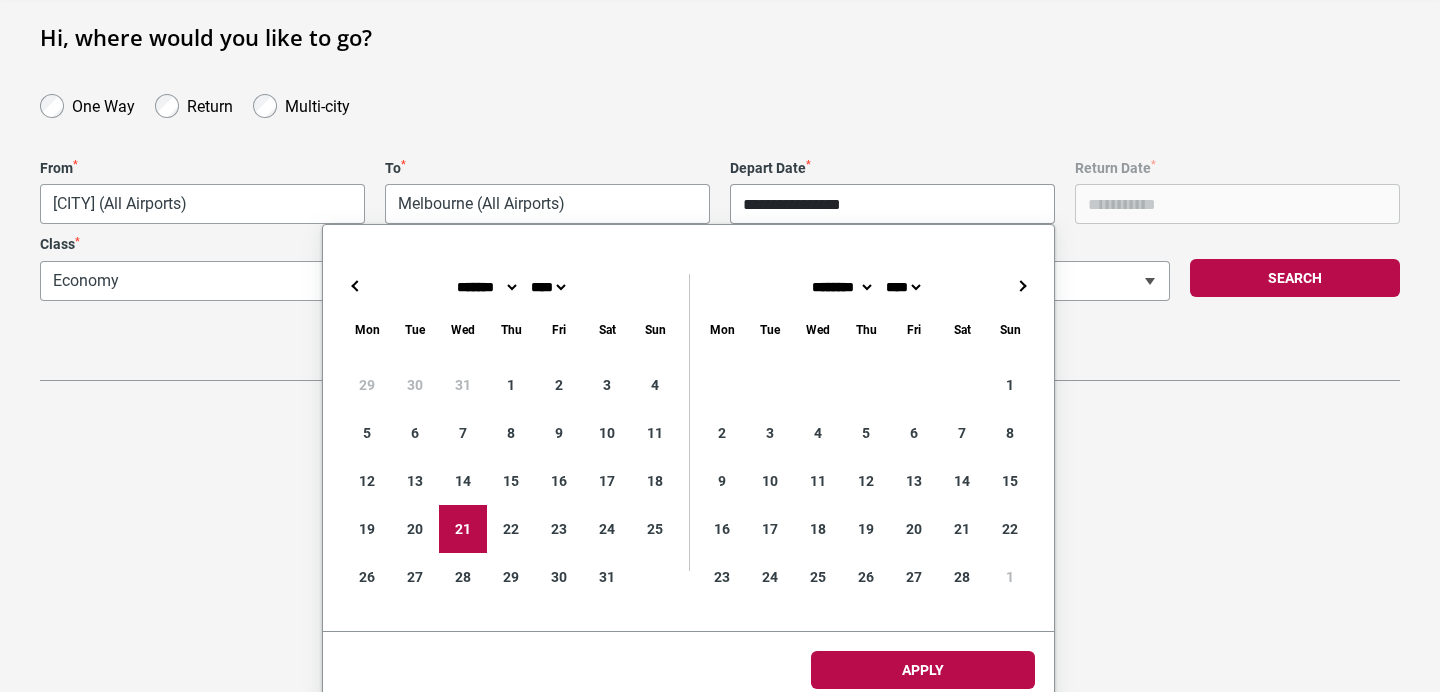 type on "**********" 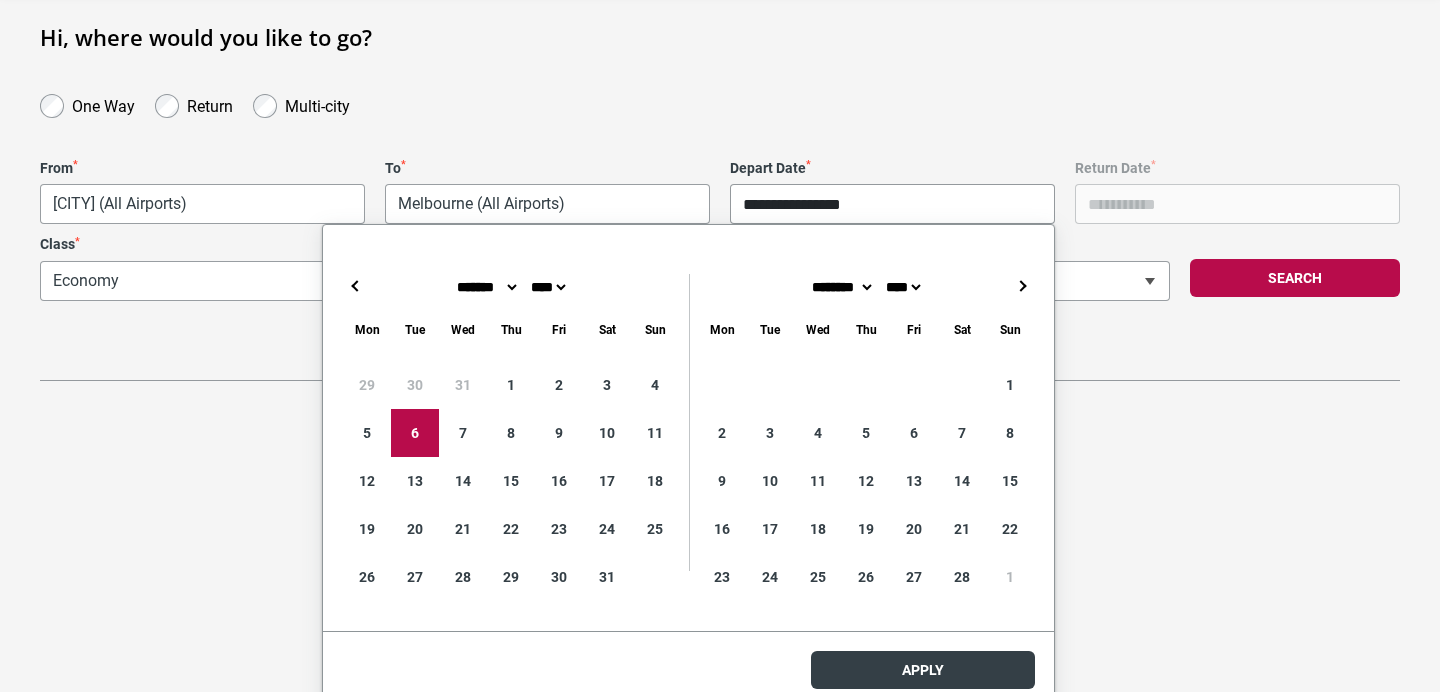 click on "**********" at bounding box center (720, 210) 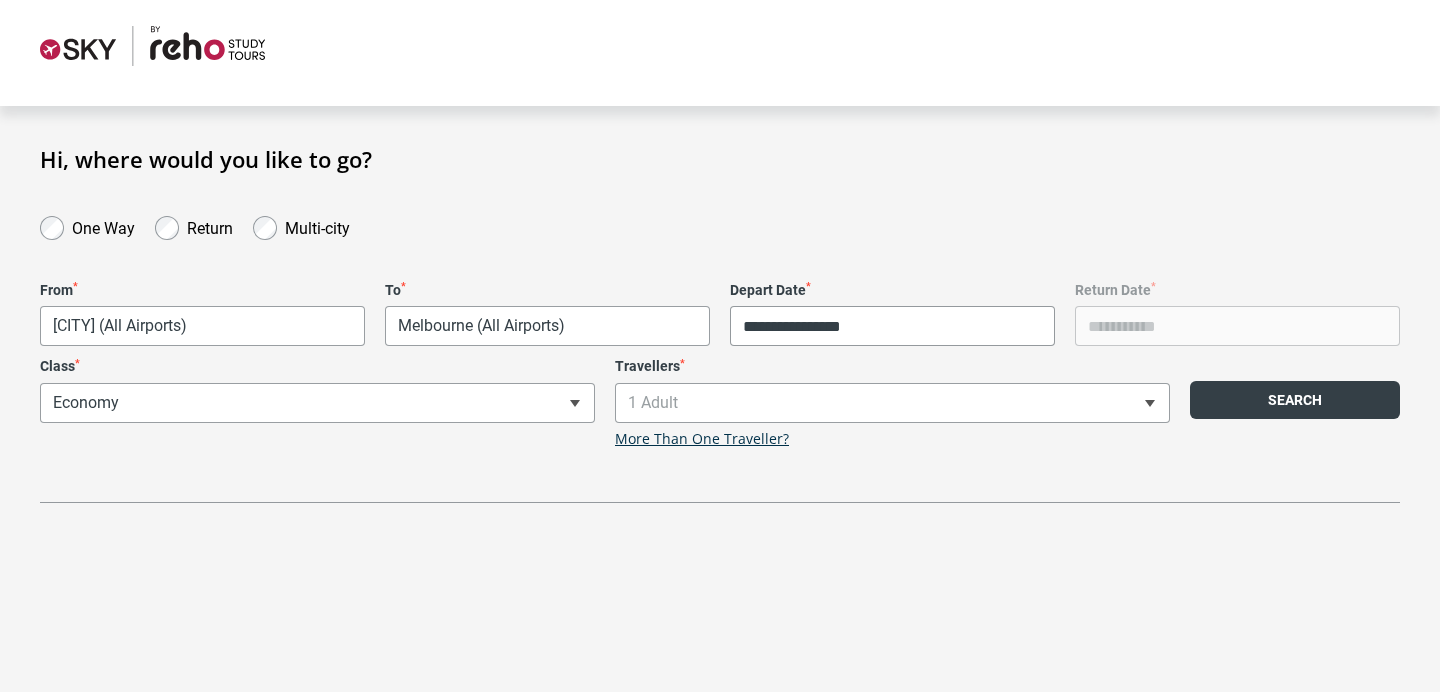 click on "Search" at bounding box center (1295, 400) 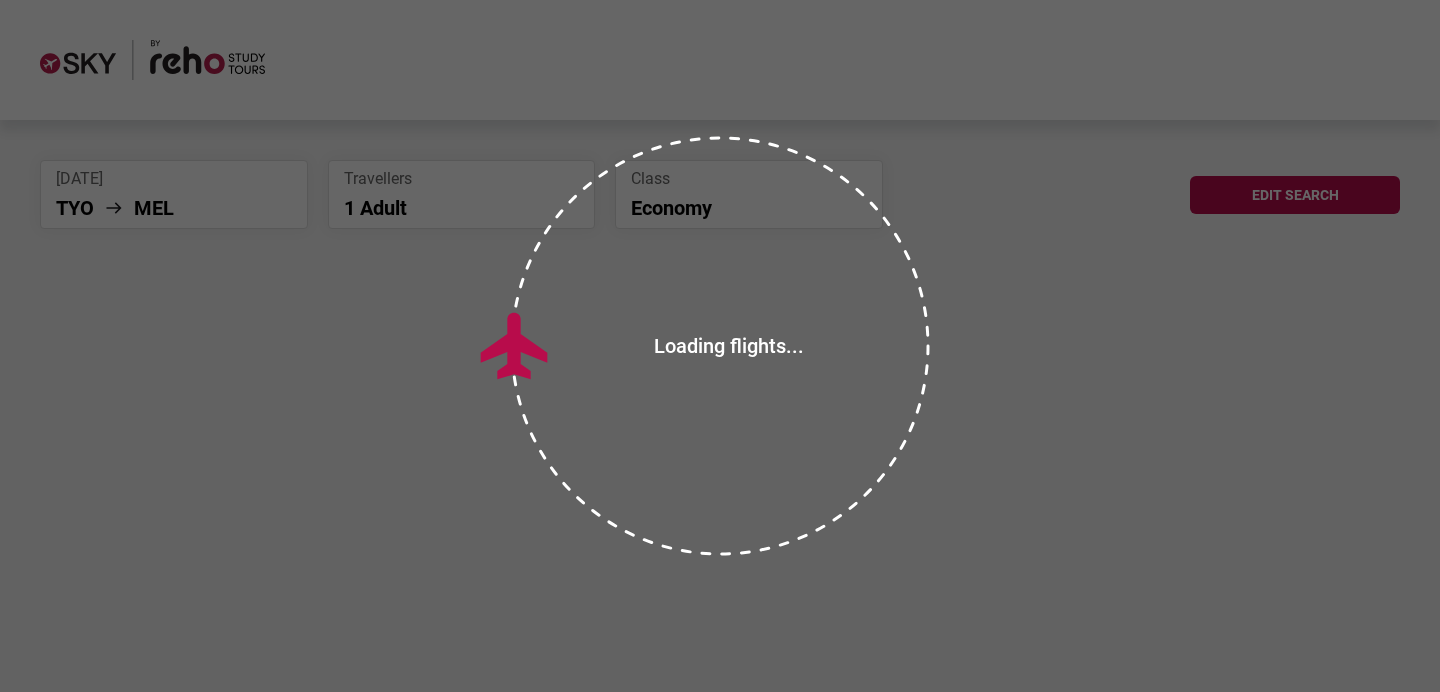 scroll, scrollTop: 0, scrollLeft: 0, axis: both 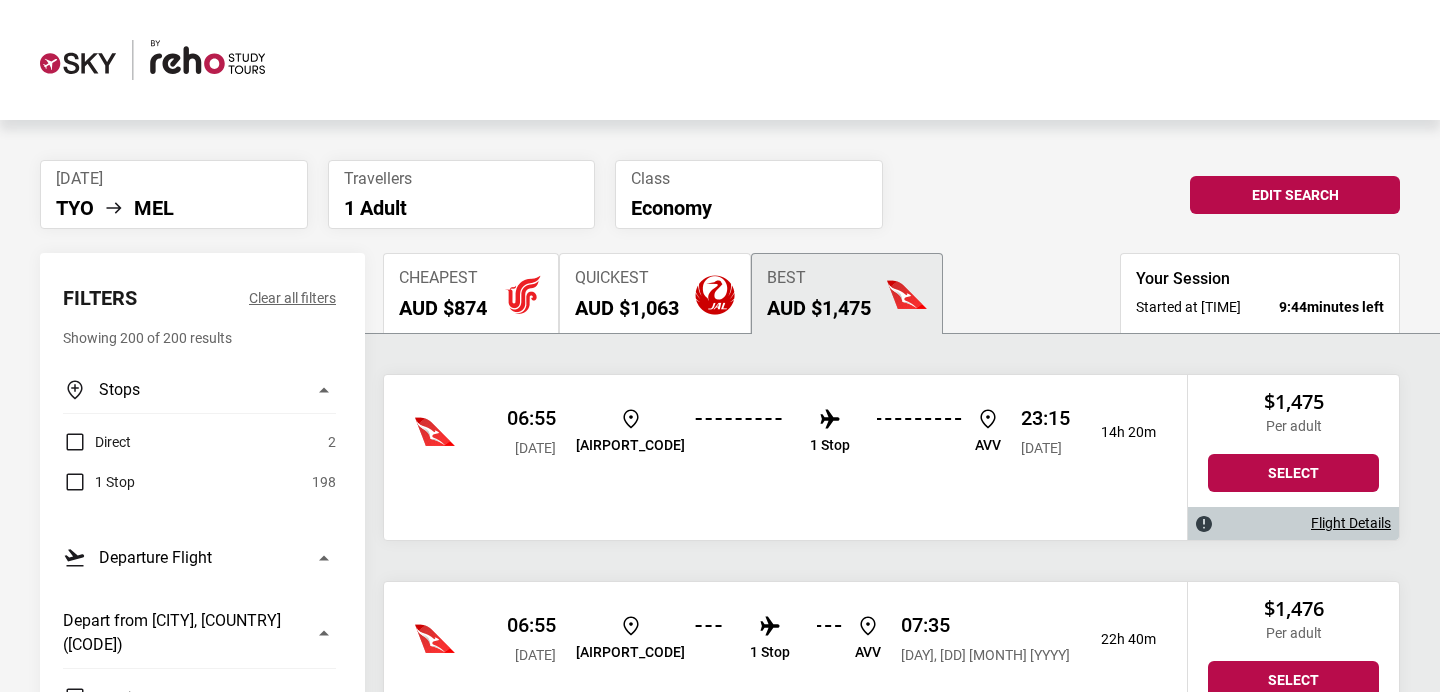 click on "Cheapest   AUD $874" at bounding box center (471, 293) 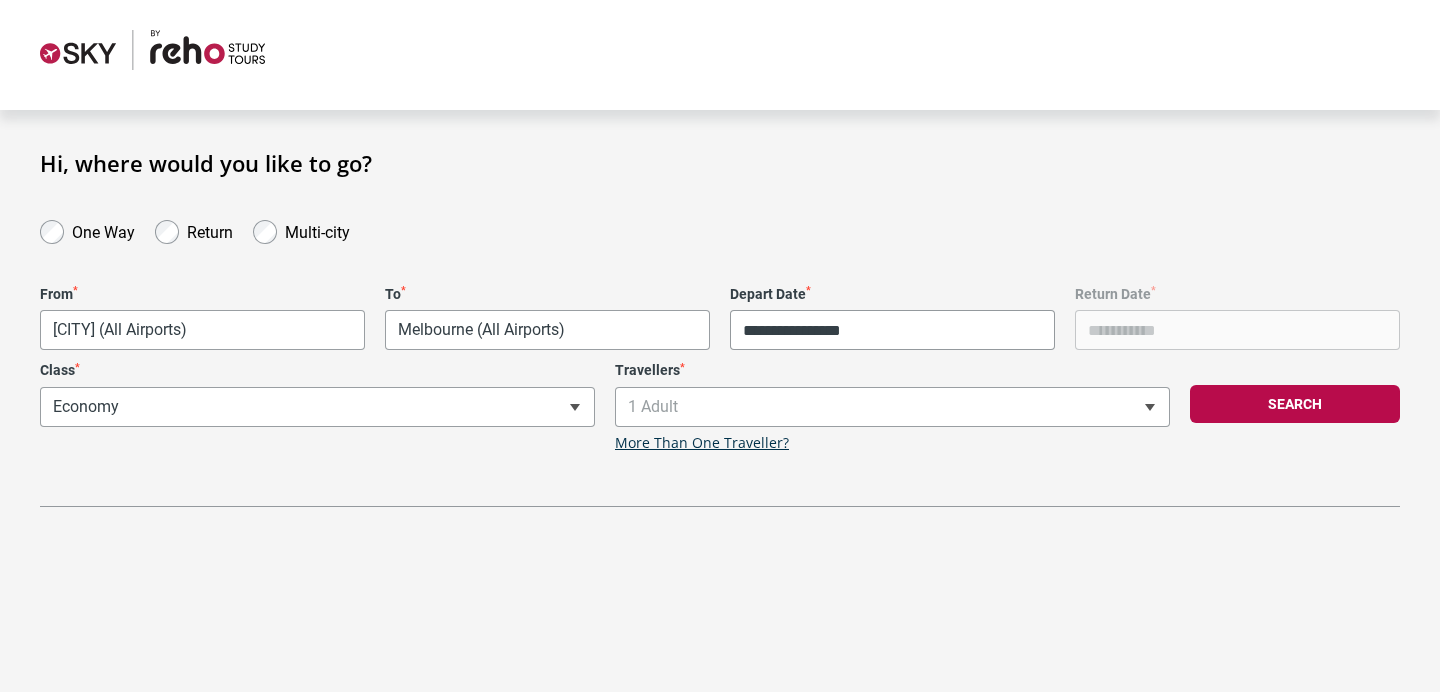 scroll, scrollTop: 7, scrollLeft: 0, axis: vertical 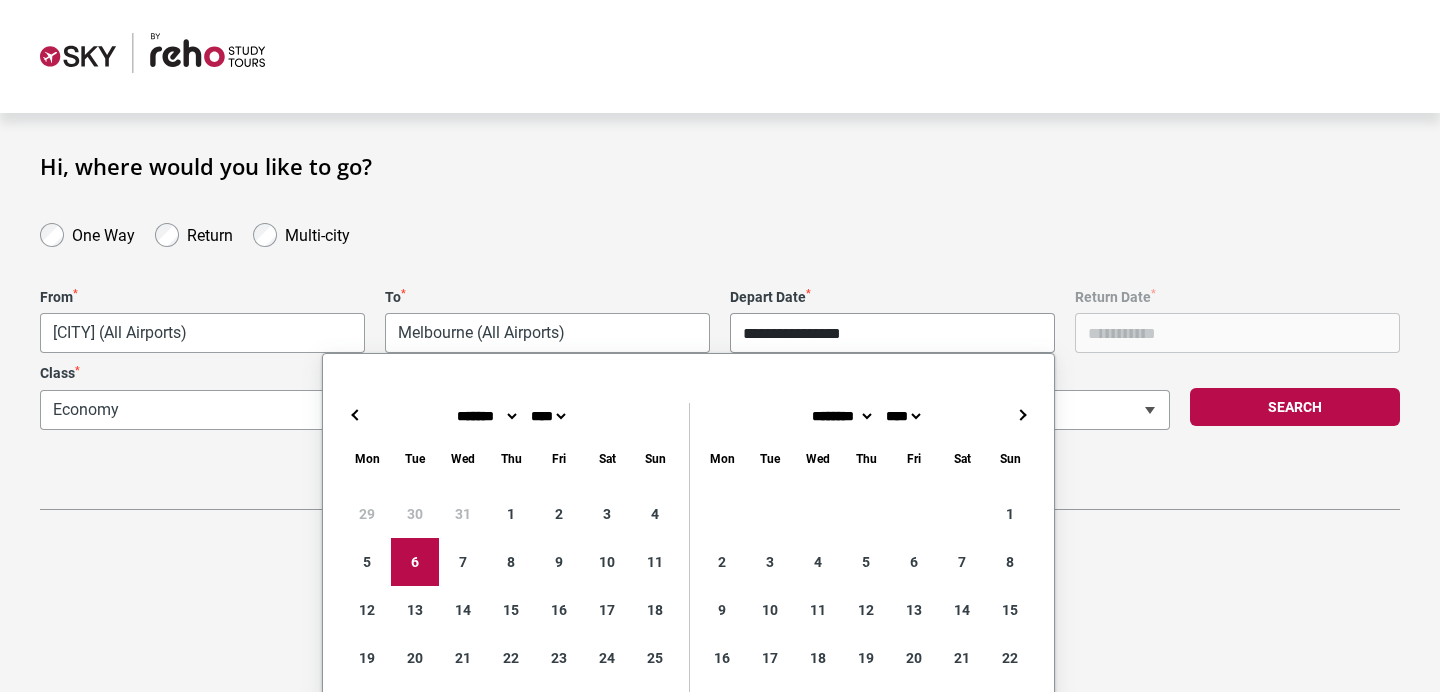 click on "**********" at bounding box center [892, 333] 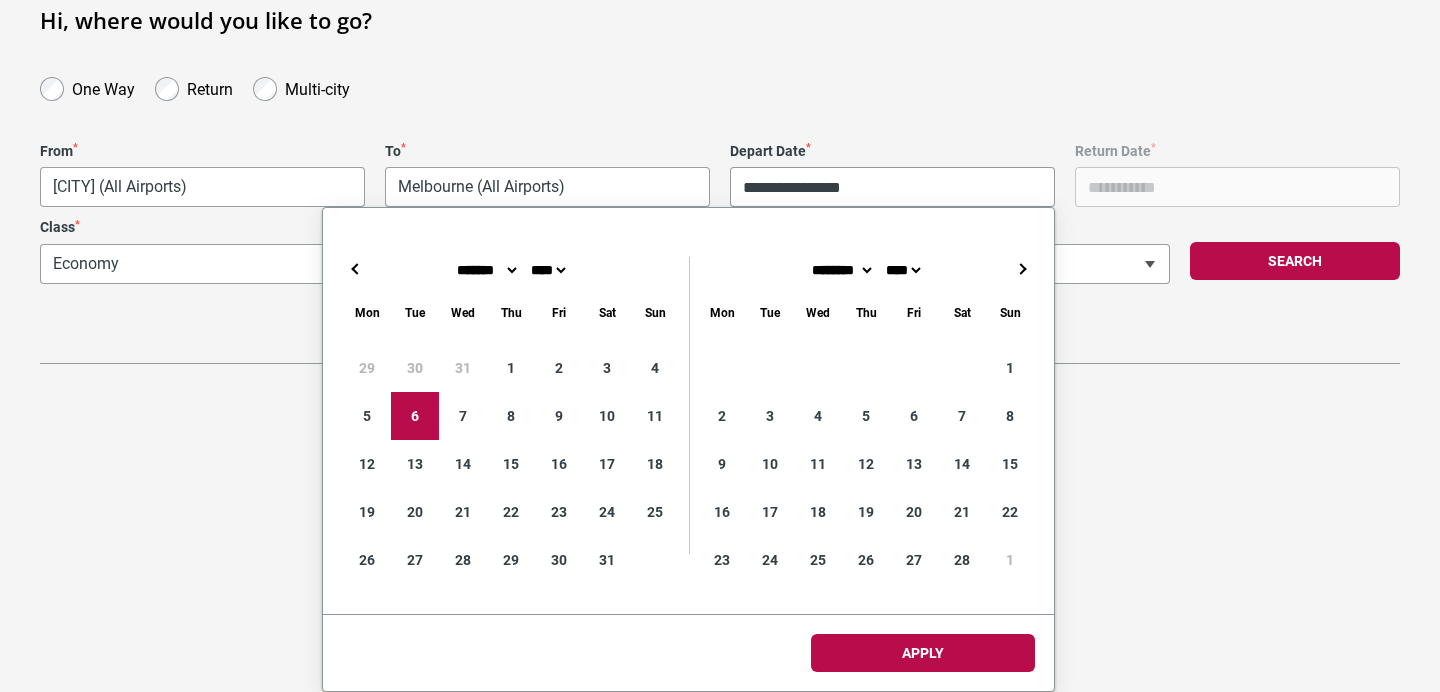 scroll, scrollTop: 14, scrollLeft: 0, axis: vertical 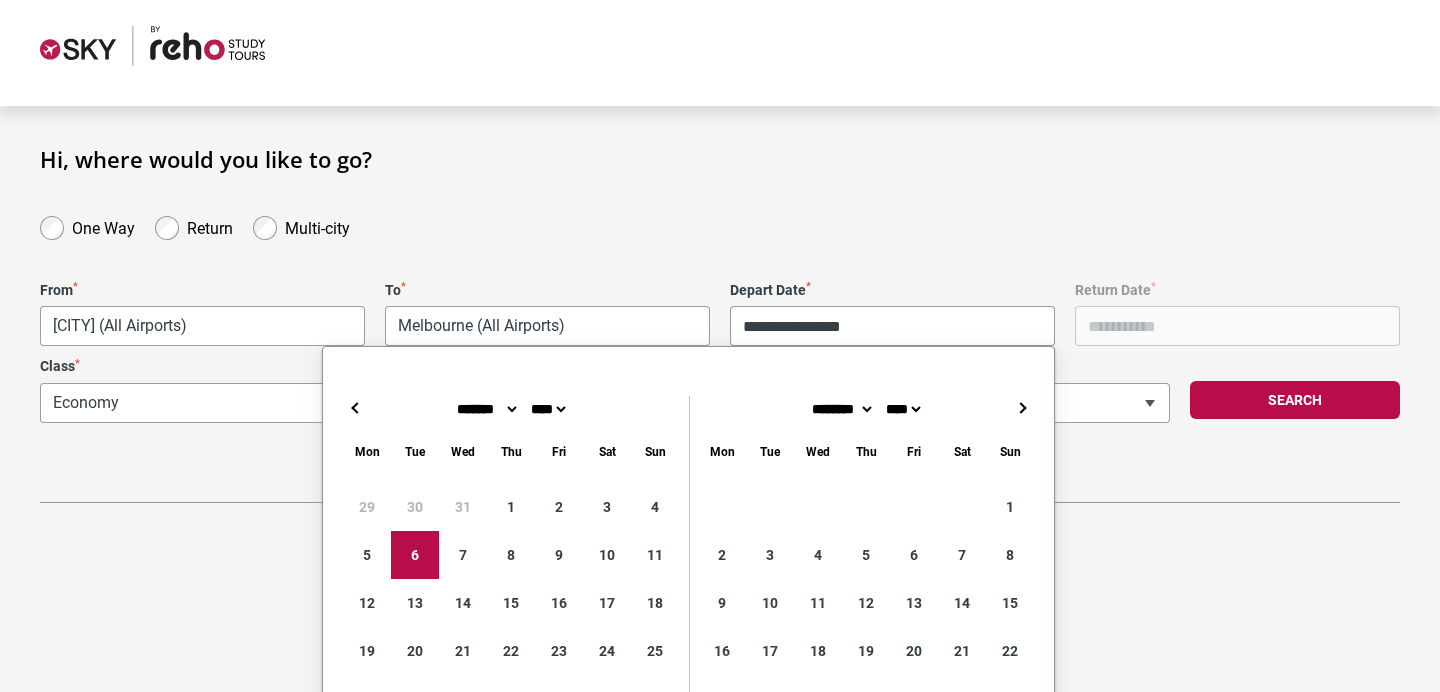 click on "**********" at bounding box center [720, 332] 